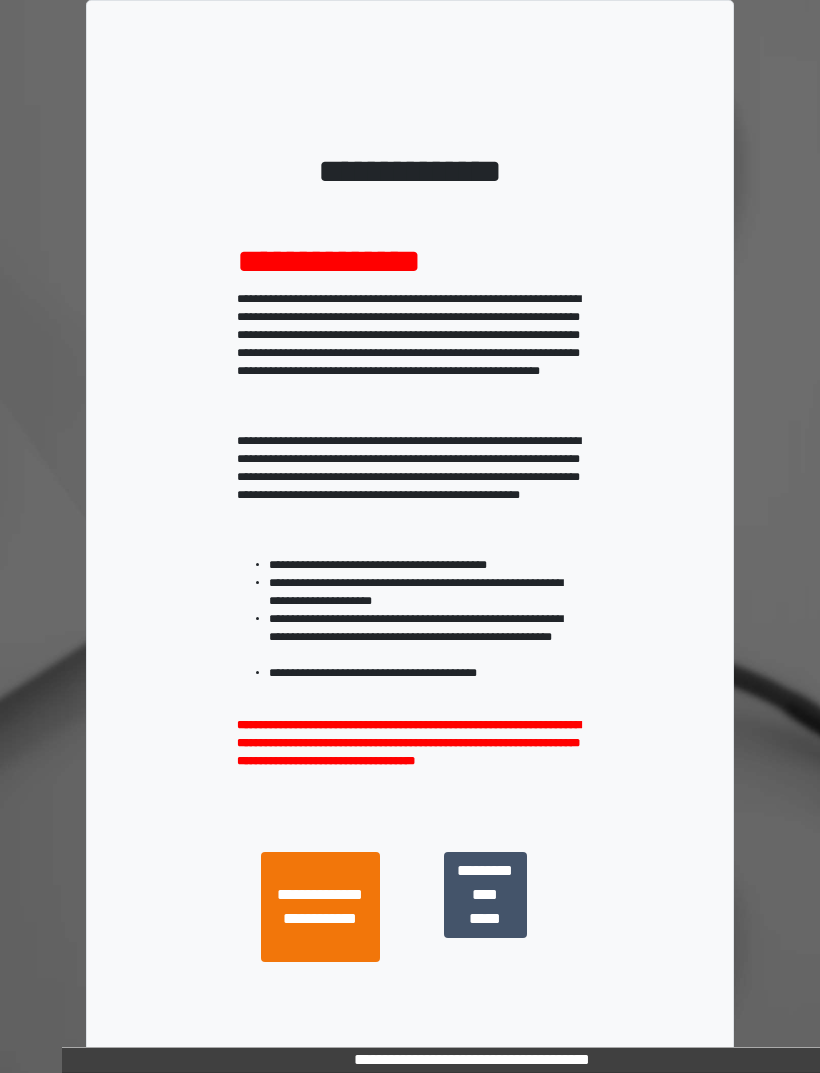scroll, scrollTop: 0, scrollLeft: 0, axis: both 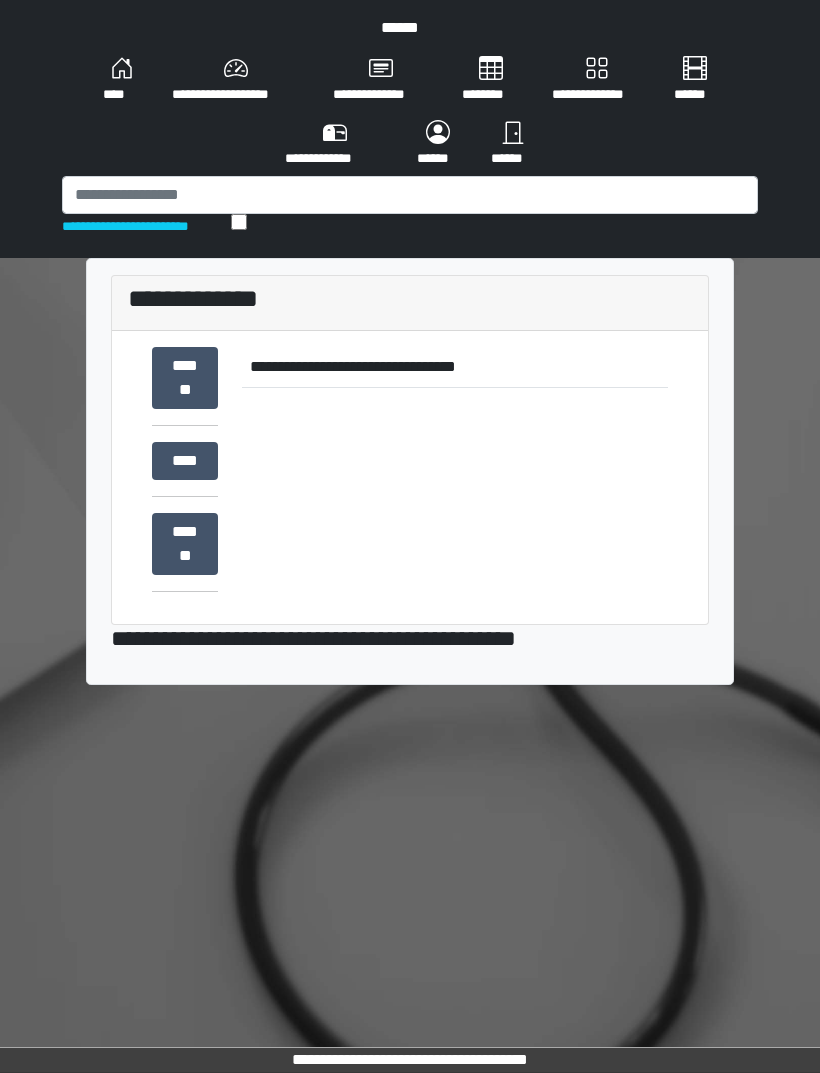 click on "******" at bounding box center [438, 144] 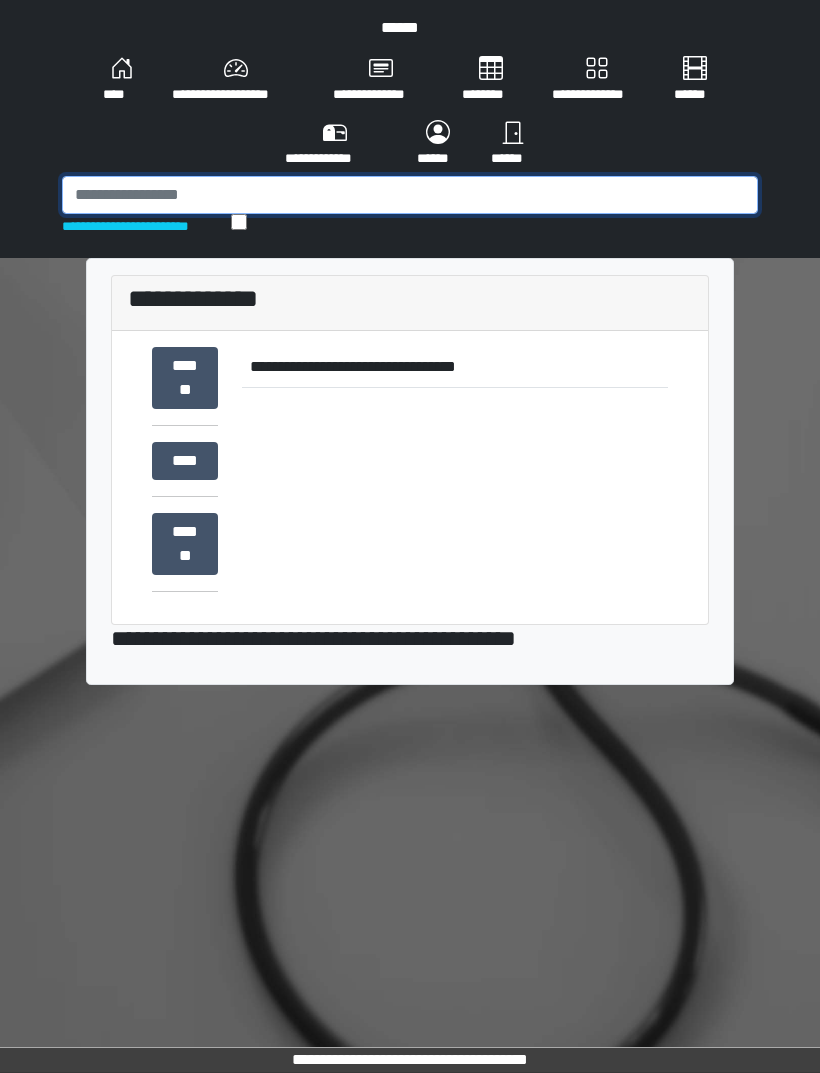 click at bounding box center [410, 195] 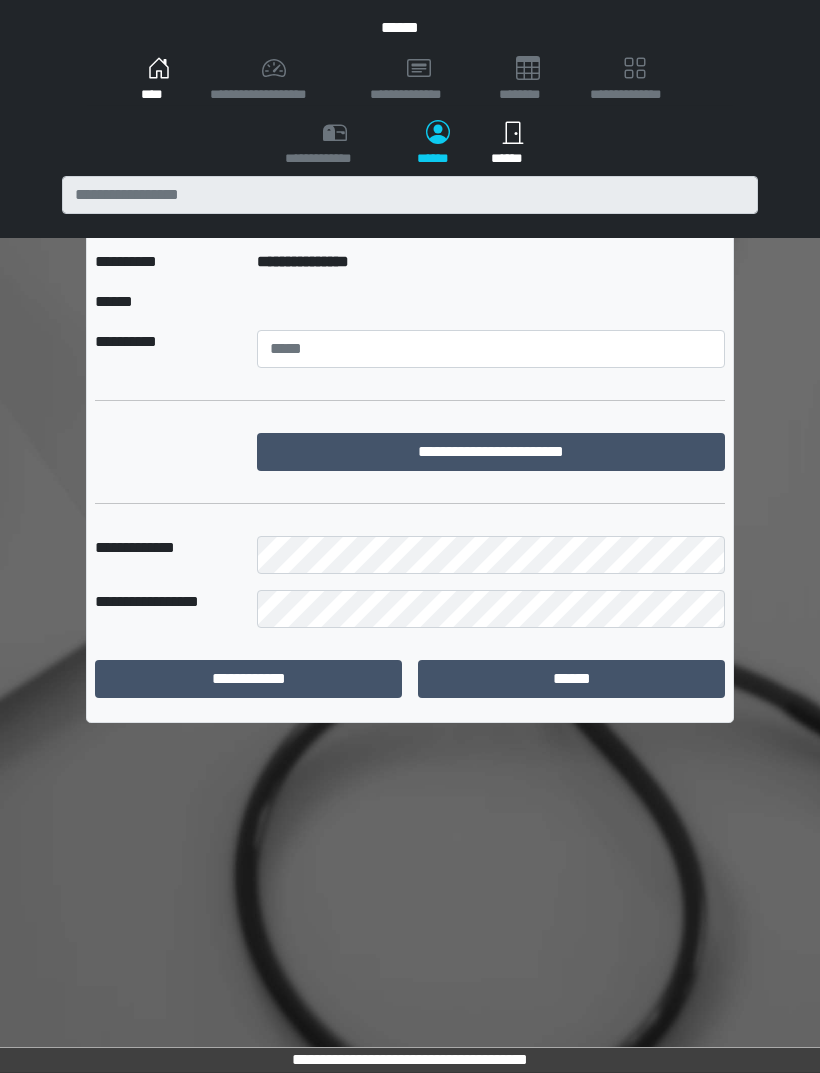 scroll, scrollTop: 0, scrollLeft: 0, axis: both 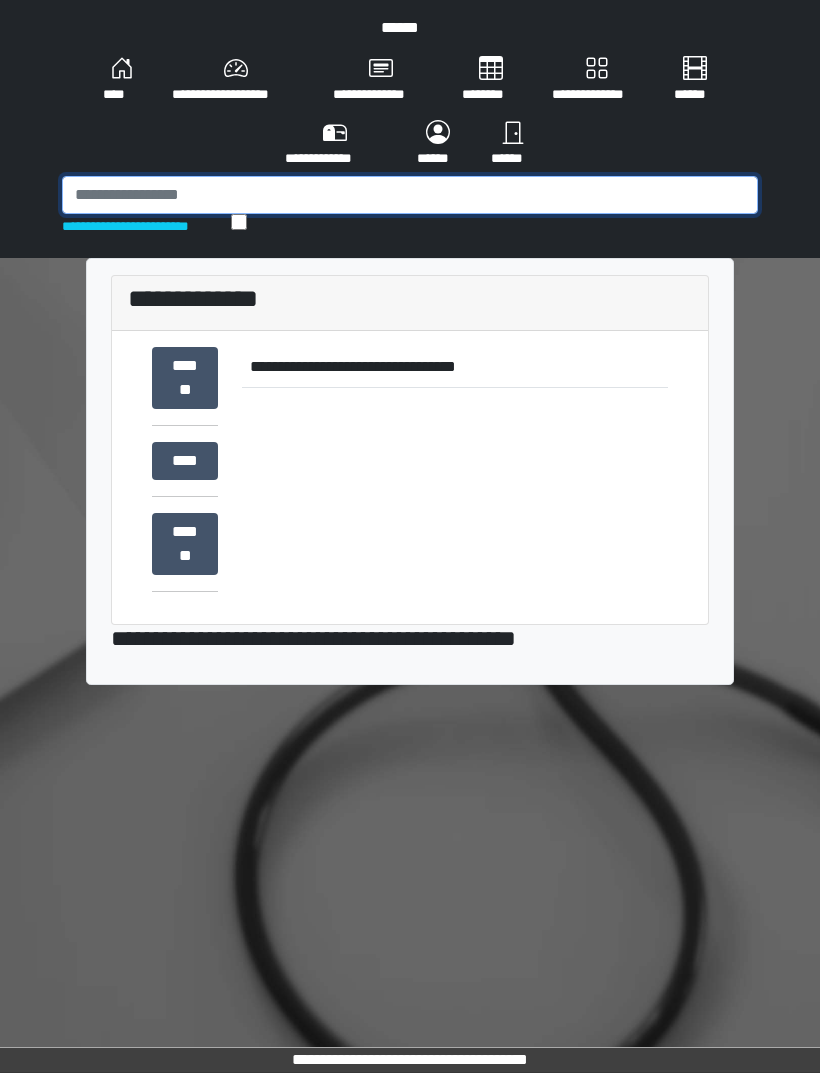 click at bounding box center [410, 195] 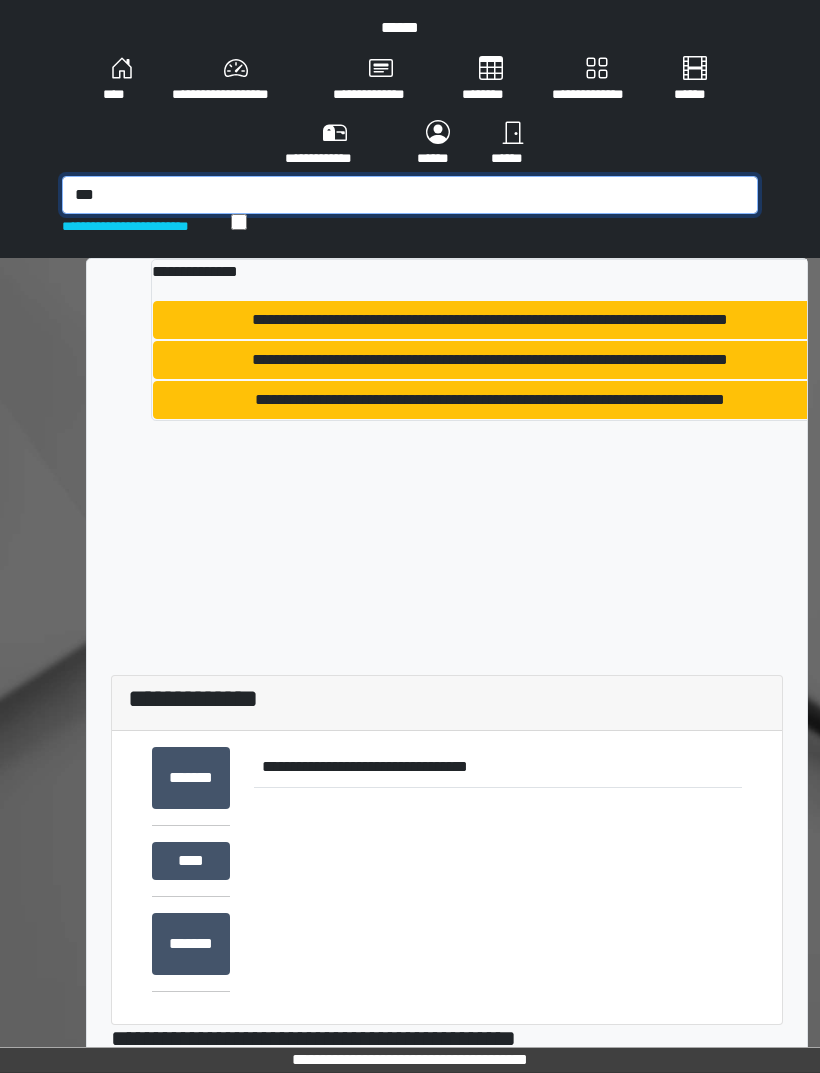 type on "***" 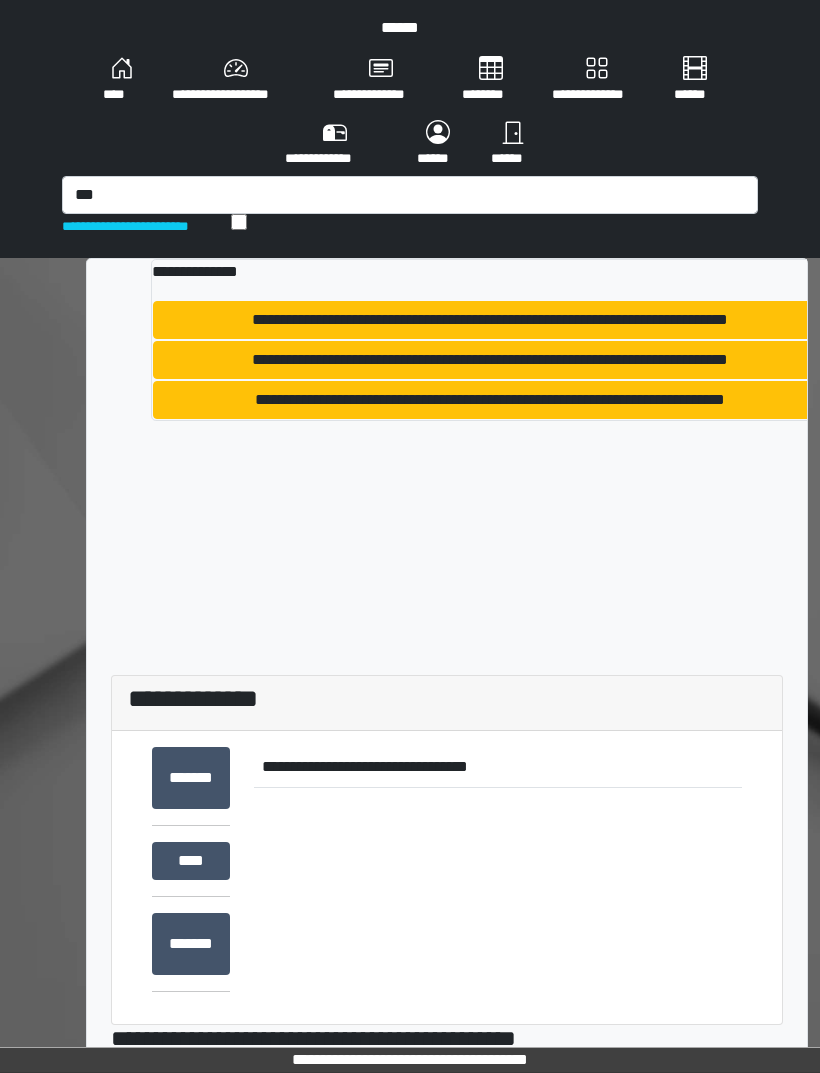 click on "**********" at bounding box center [489, 400] 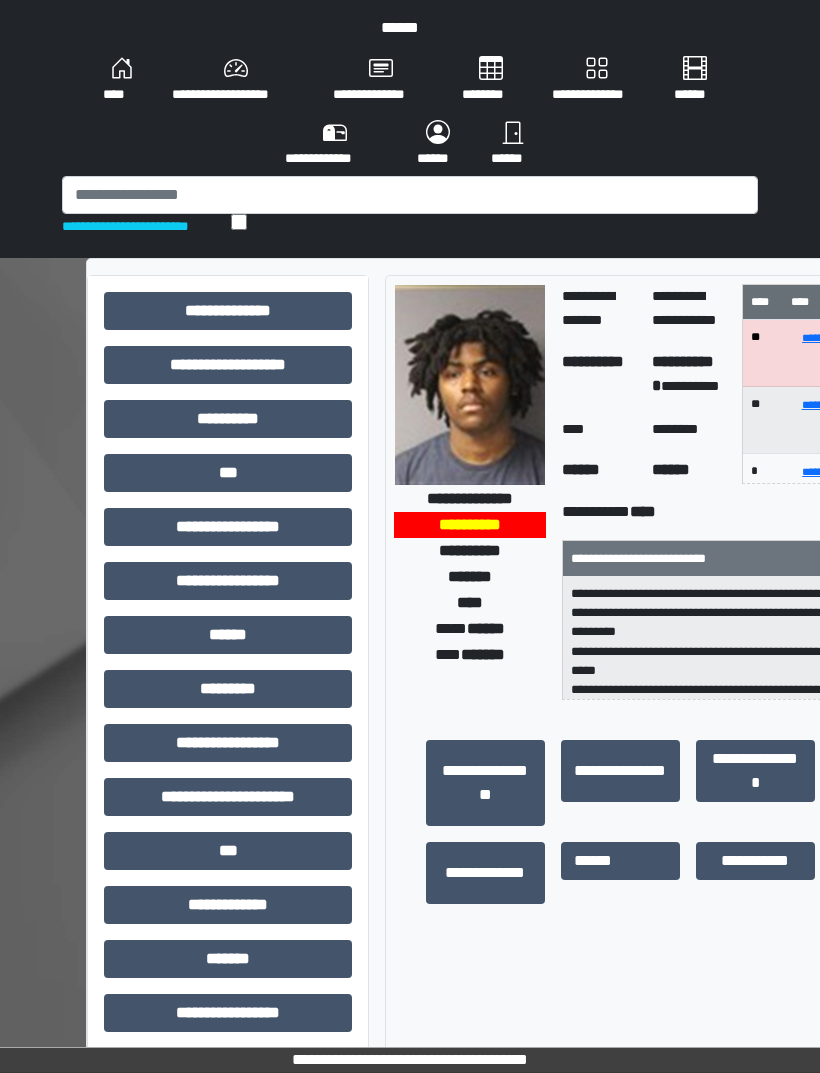 click on "***" at bounding box center (228, 473) 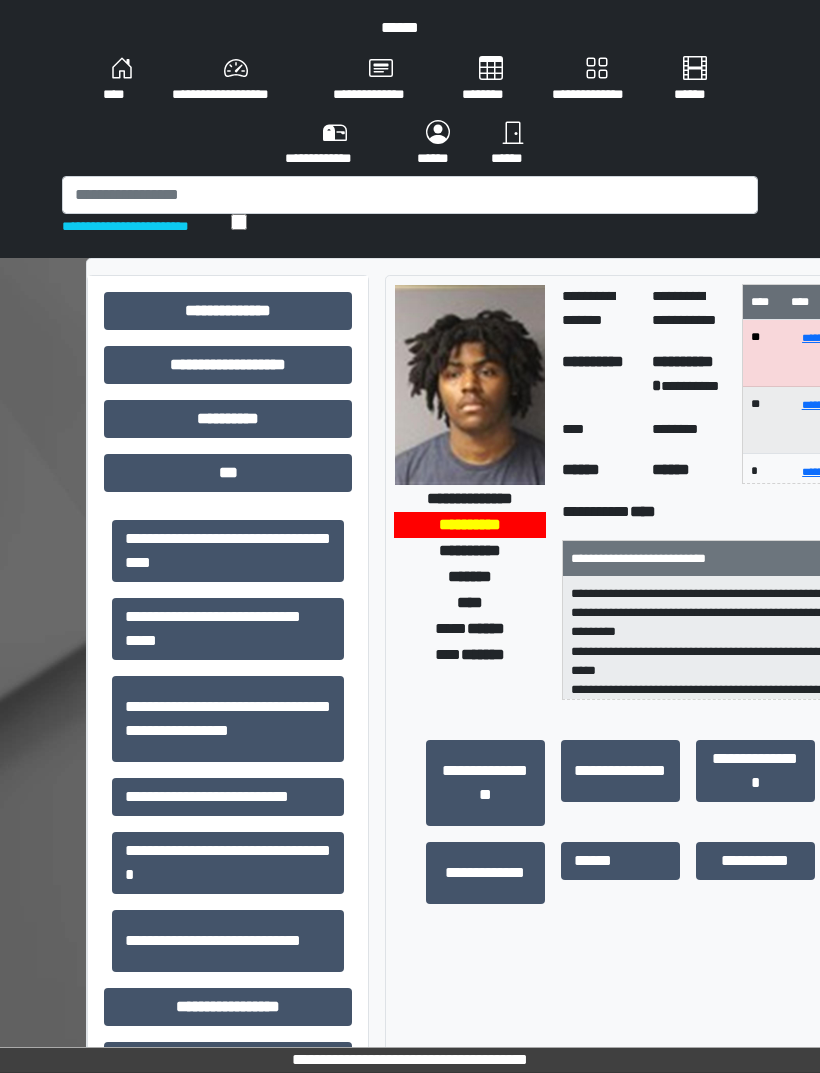 scroll, scrollTop: 443, scrollLeft: 0, axis: vertical 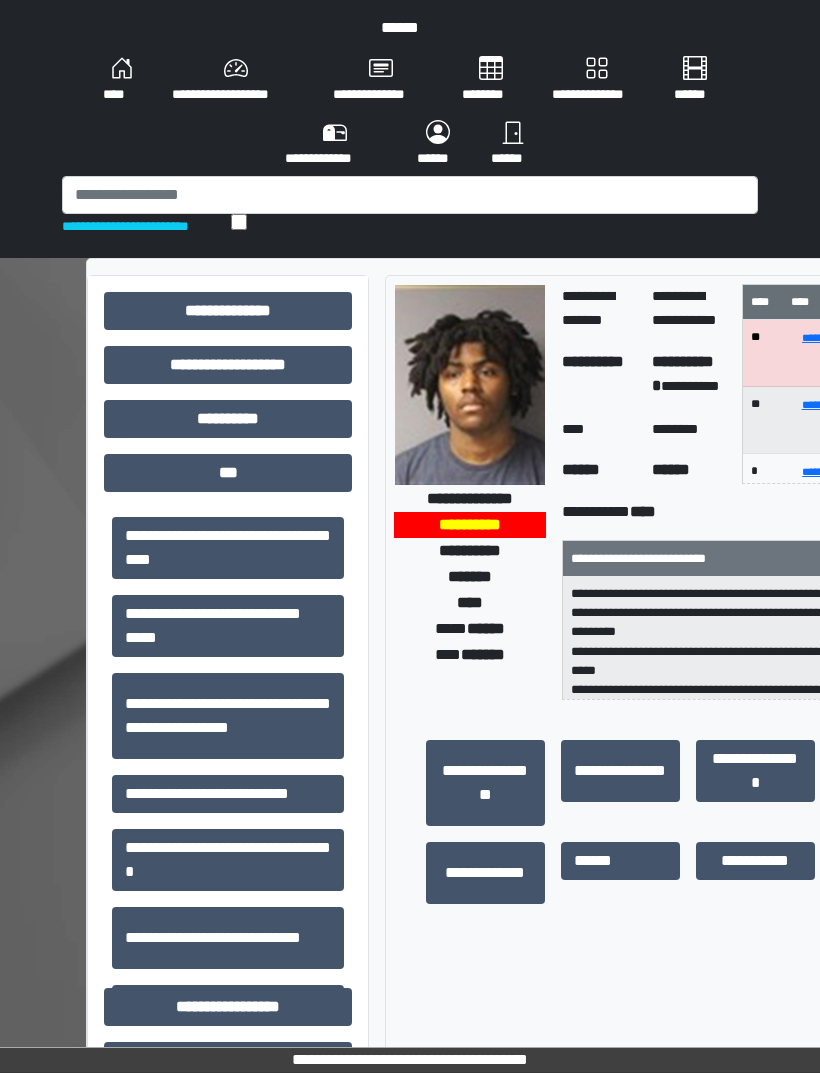 click on "**********" at bounding box center (228, 716) 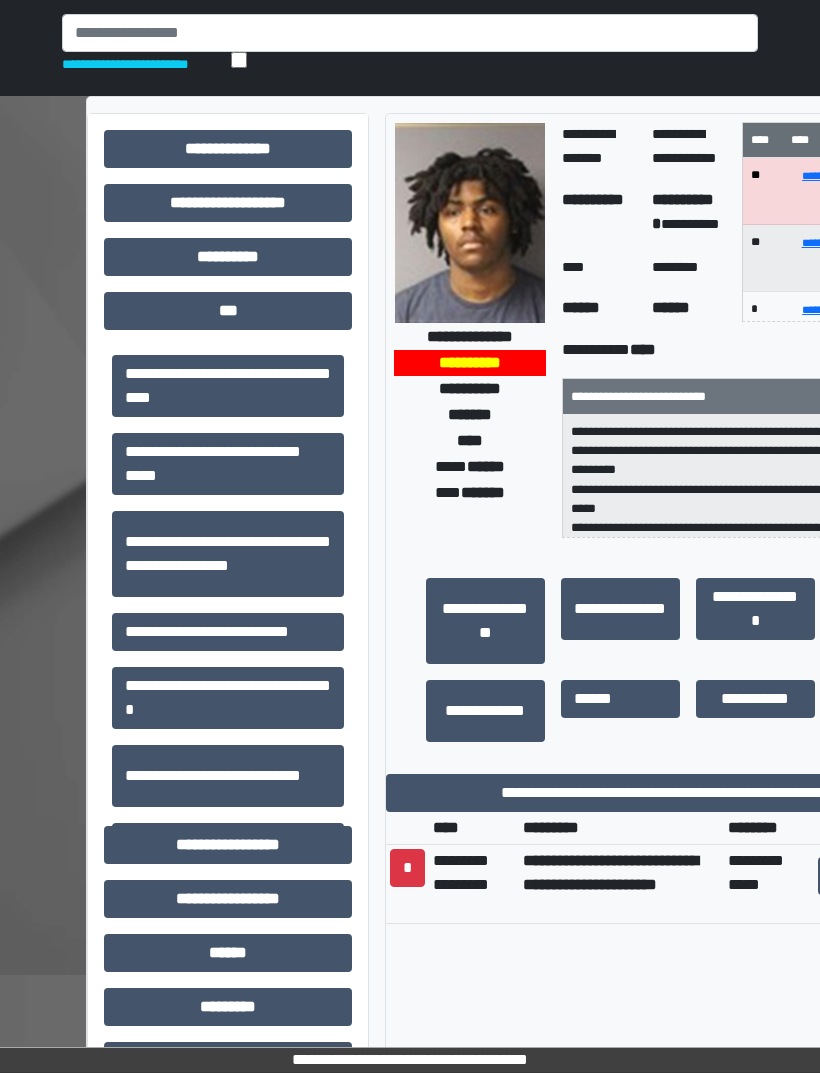 scroll, scrollTop: 163, scrollLeft: 0, axis: vertical 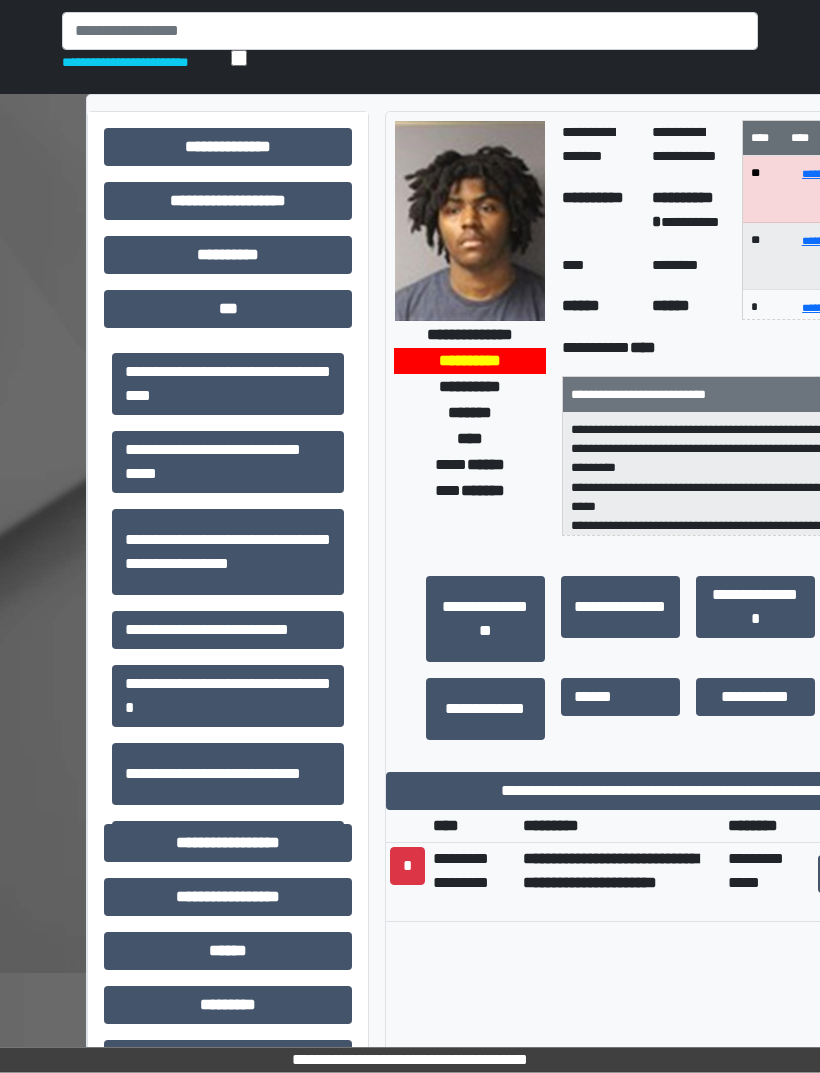 click on "**********" at bounding box center (688, 792) 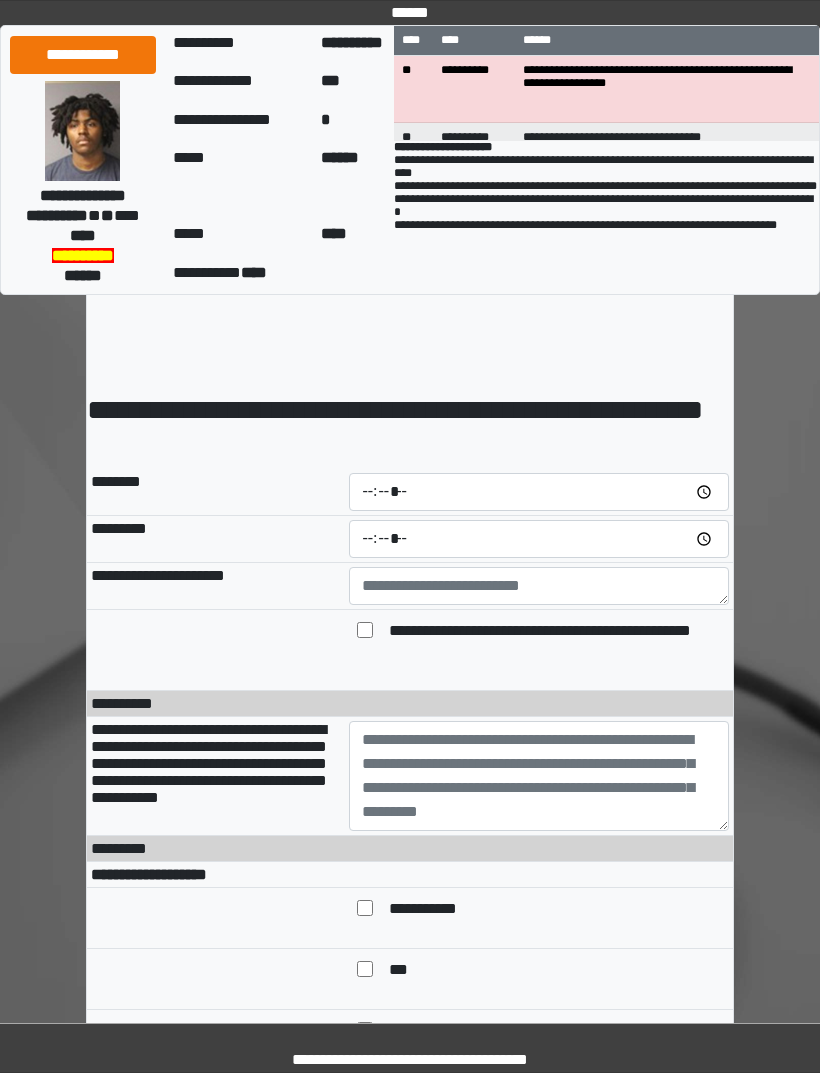 scroll, scrollTop: 0, scrollLeft: 0, axis: both 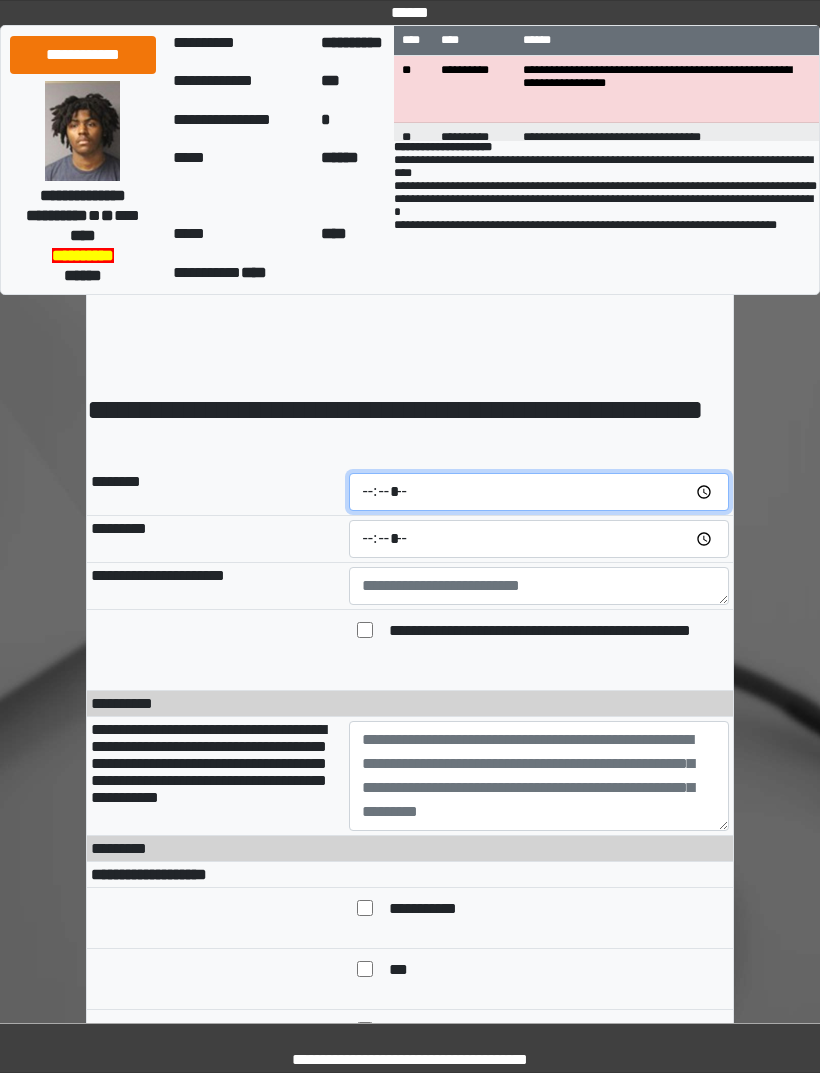 click at bounding box center (539, 492) 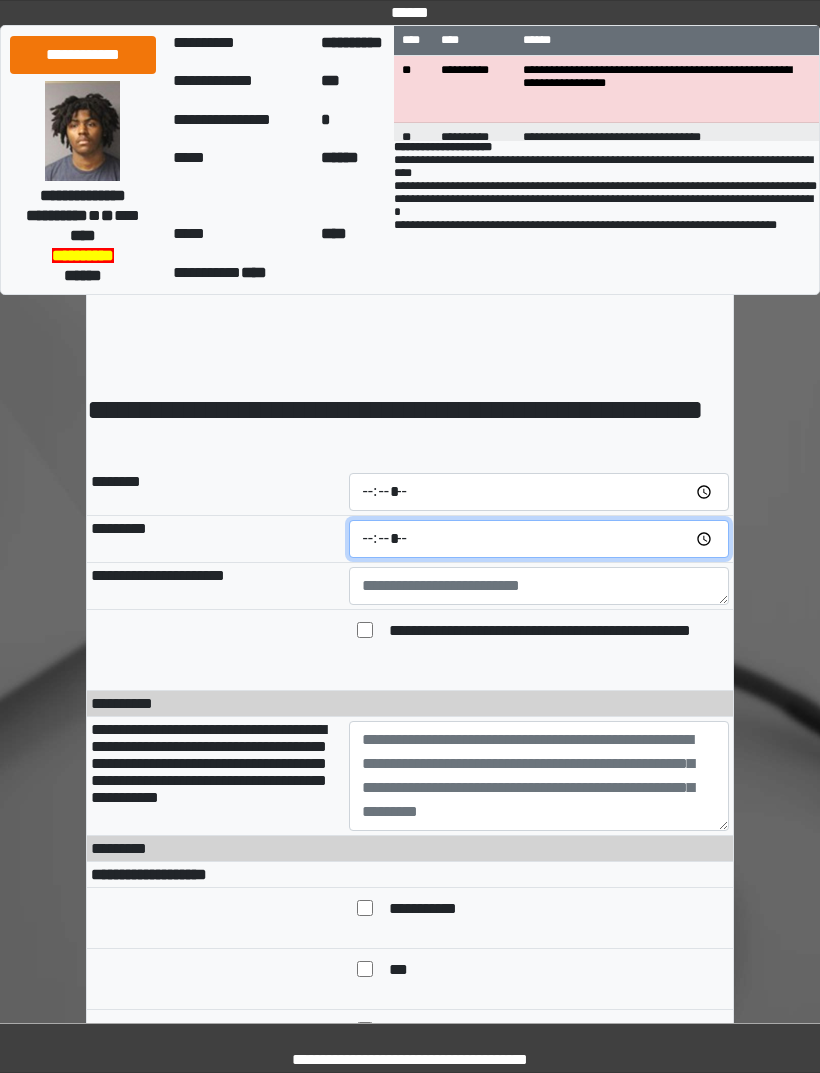 click at bounding box center [539, 539] 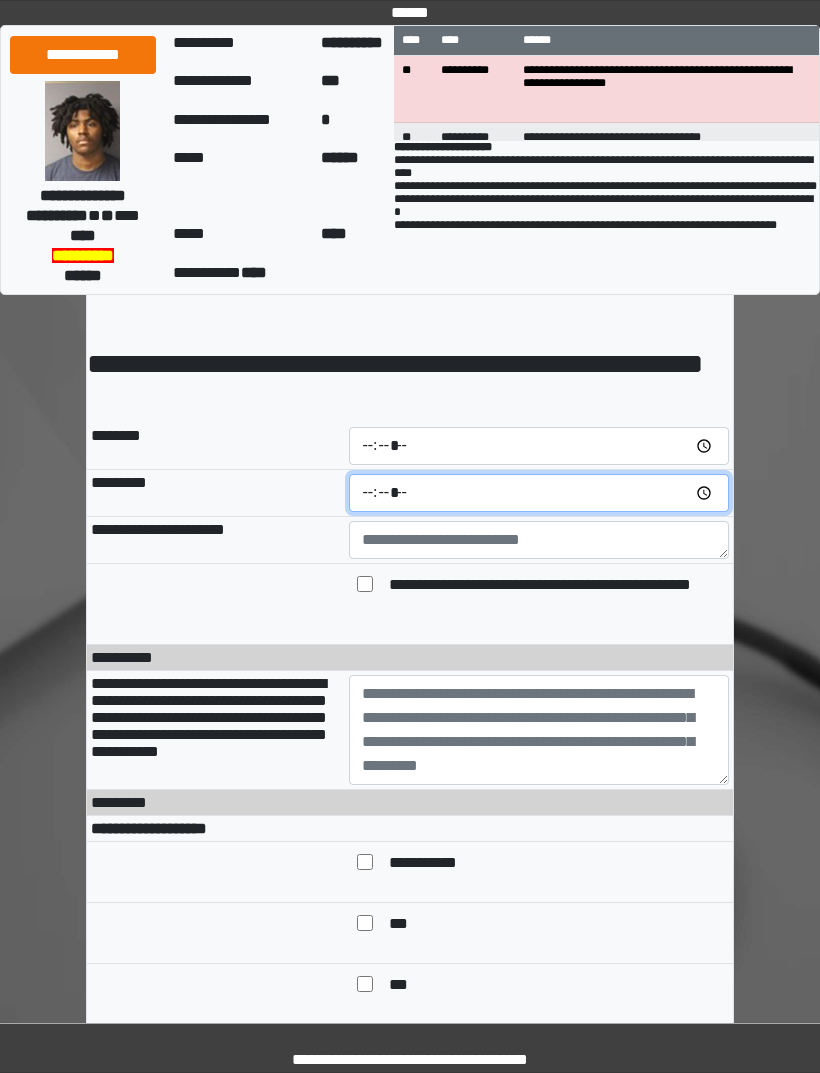 scroll, scrollTop: 57, scrollLeft: 0, axis: vertical 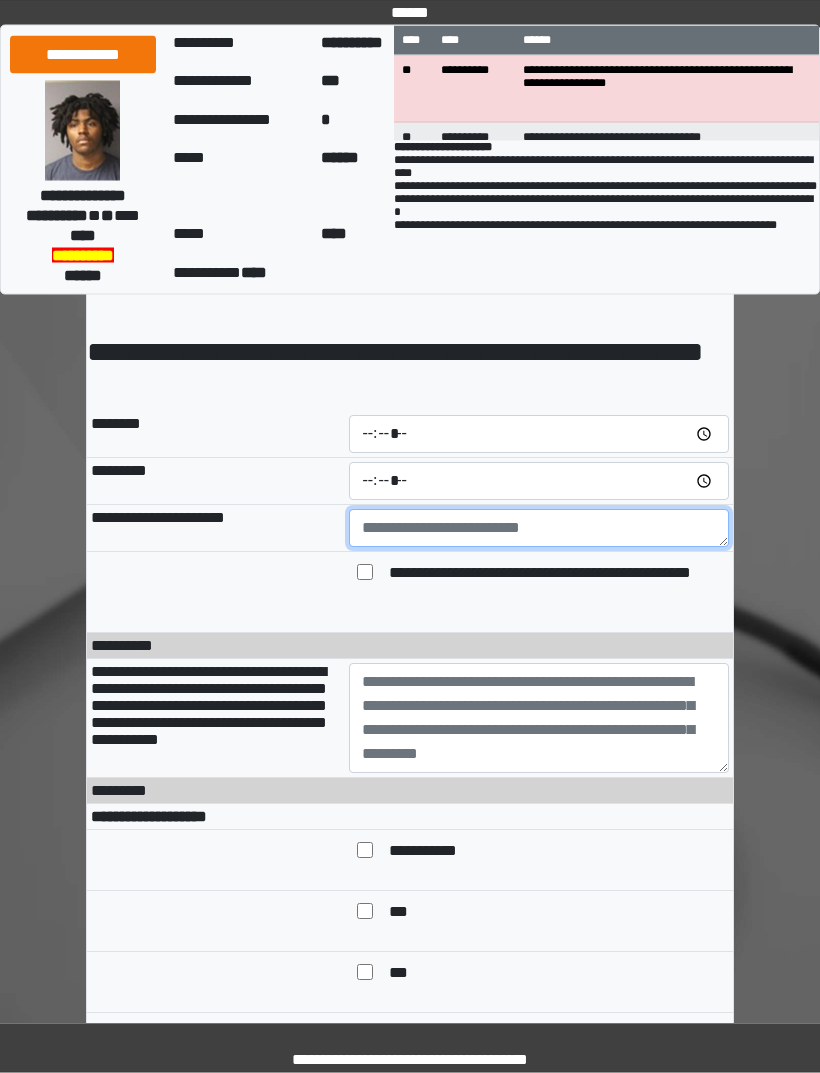 click at bounding box center [539, 529] 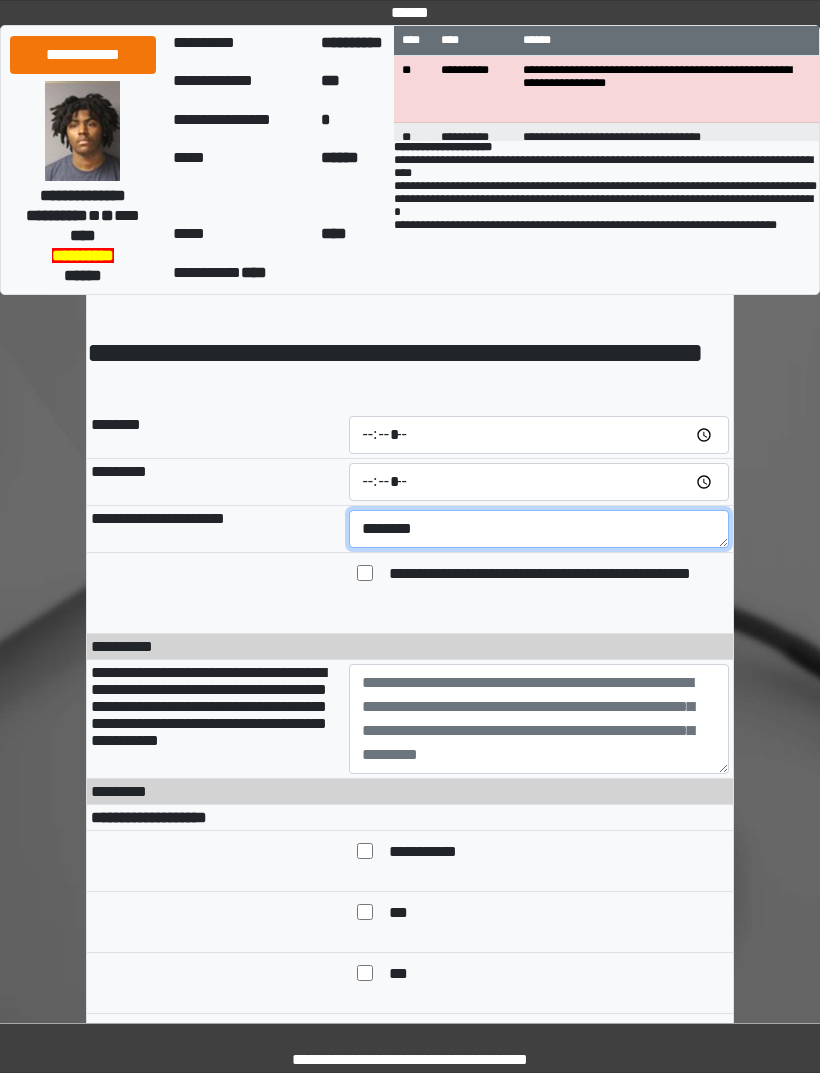 type on "*******" 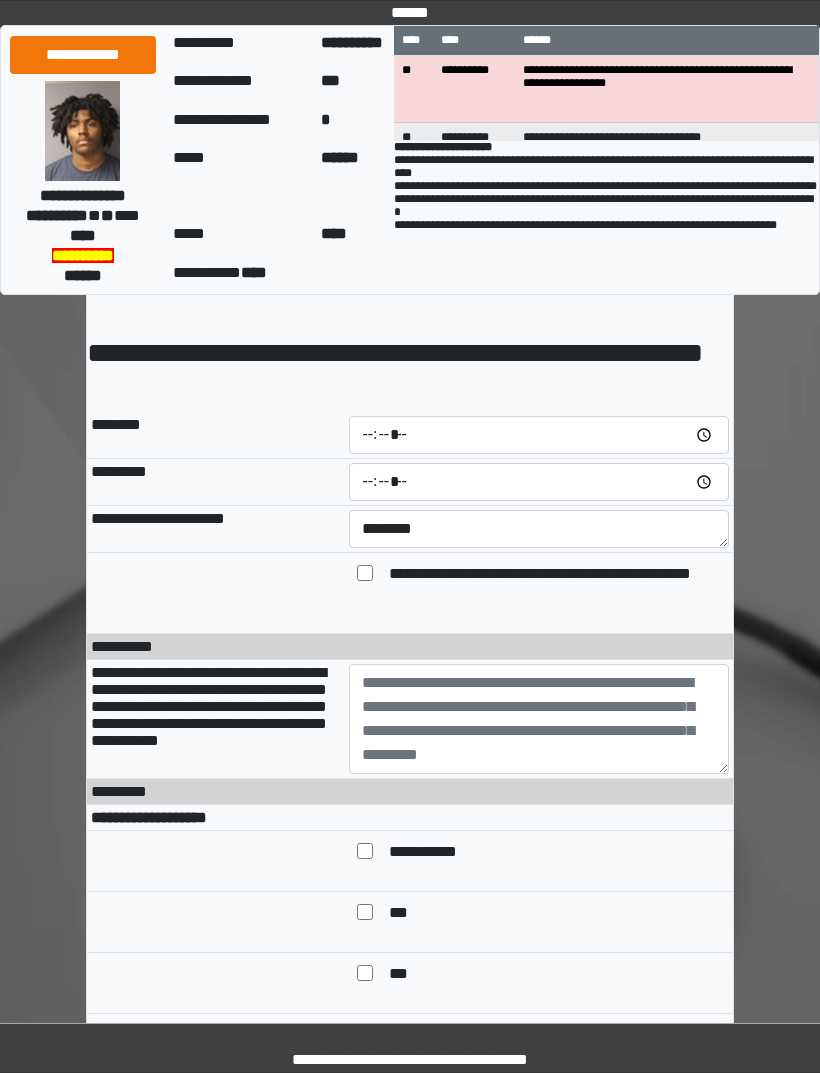 click at bounding box center [365, 585] 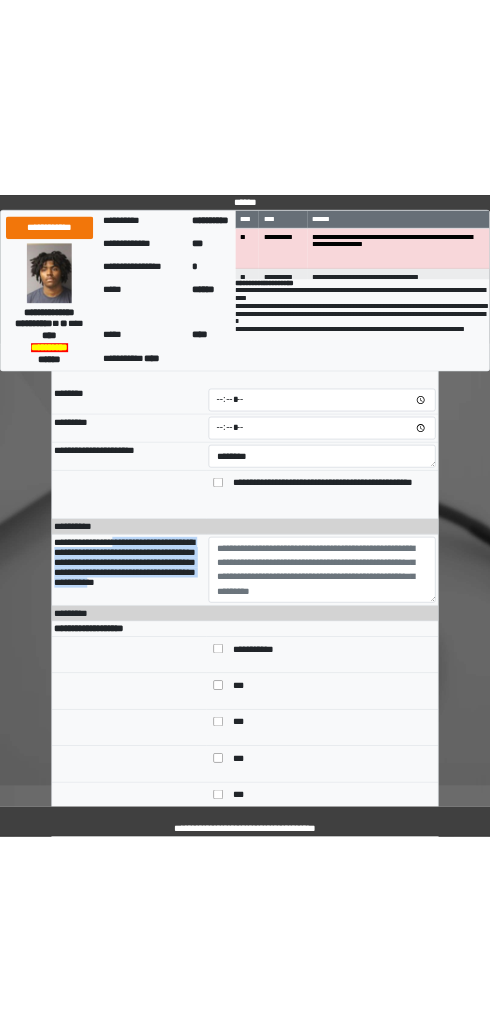 scroll, scrollTop: 0, scrollLeft: 0, axis: both 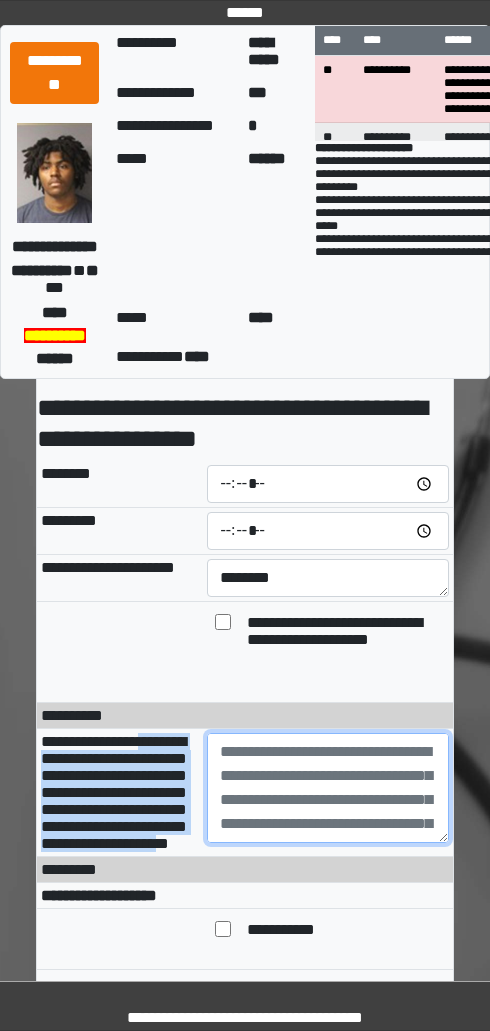 click at bounding box center (328, 788) 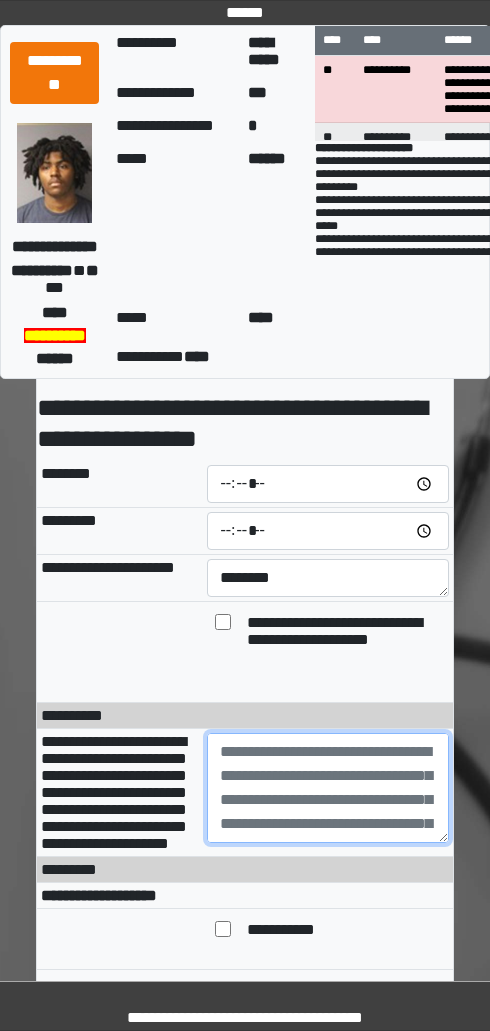 scroll, scrollTop: 146, scrollLeft: 0, axis: vertical 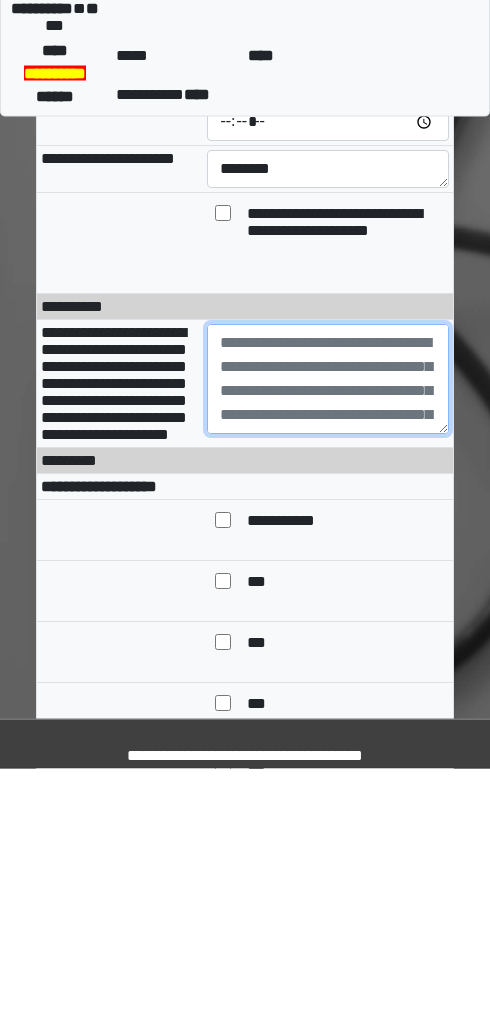 click at bounding box center (328, 642) 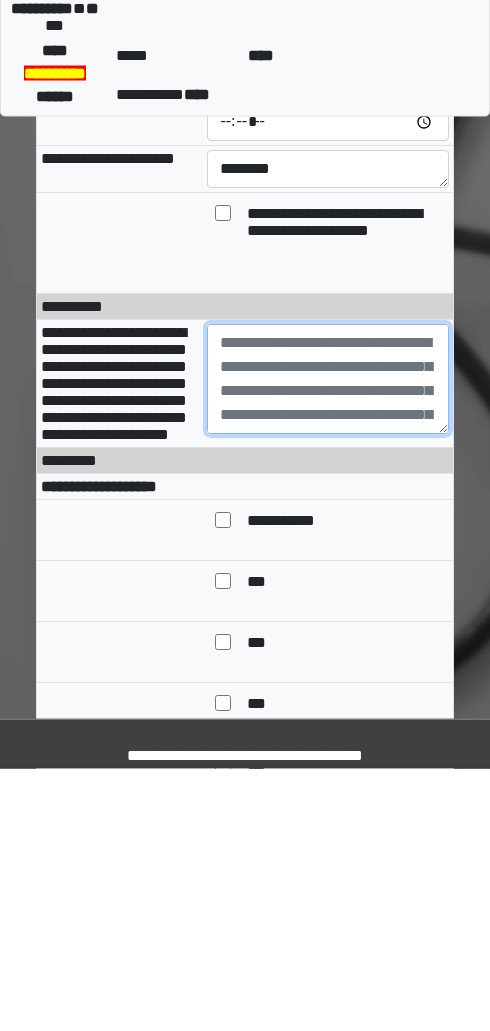 click at bounding box center (328, 642) 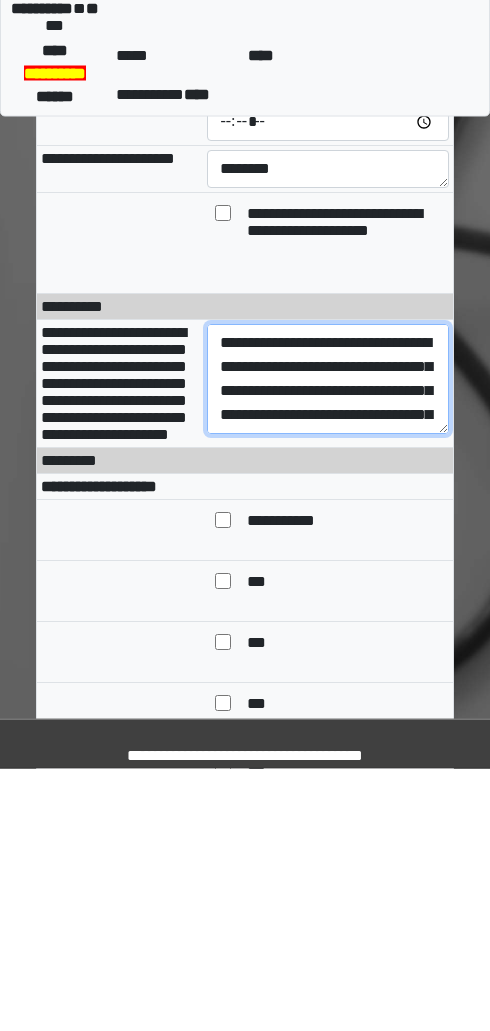scroll, scrollTop: 168, scrollLeft: 0, axis: vertical 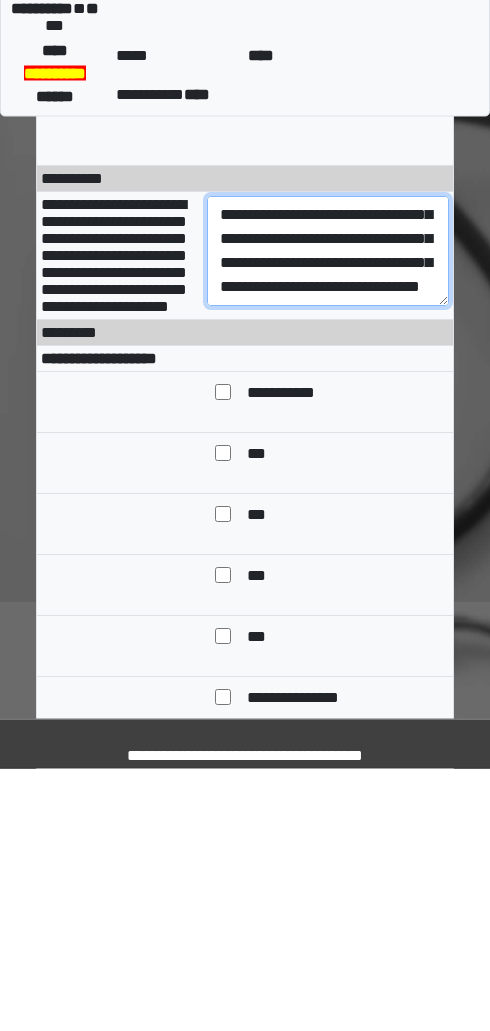 type on "**********" 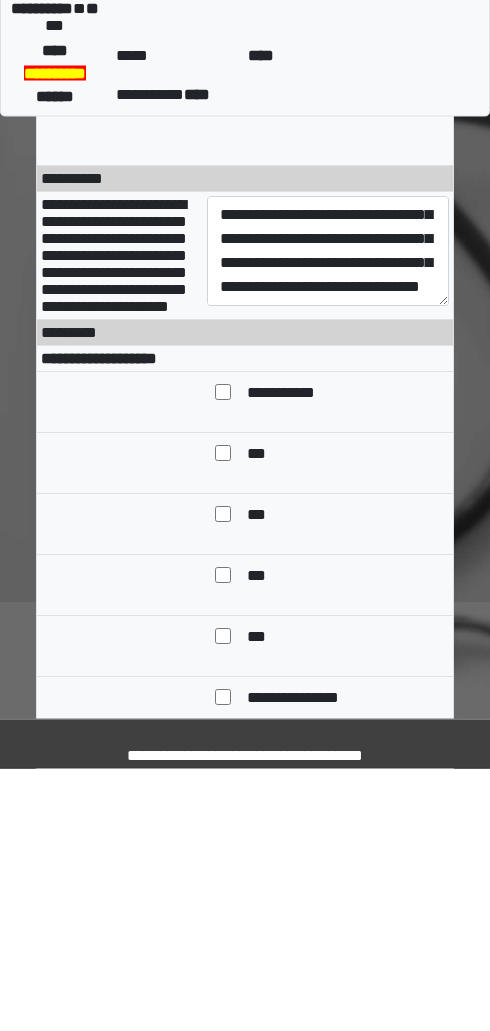click on "**********" at bounding box center (120, 622) 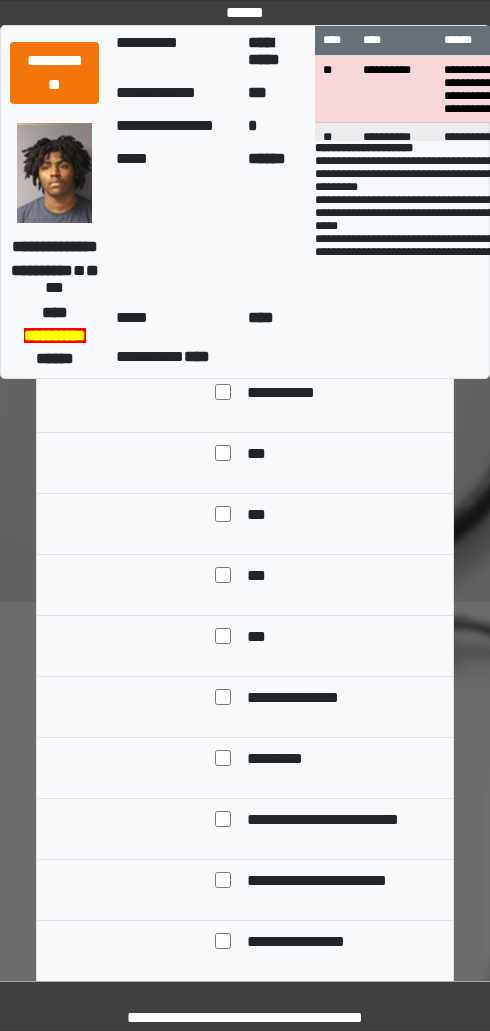 copy on "**********" 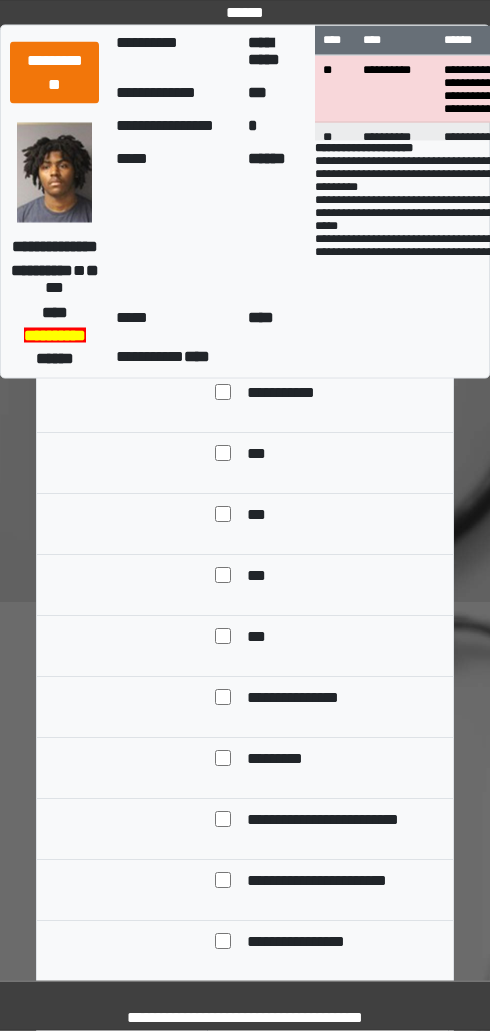 click on "**********" at bounding box center (311, 700) 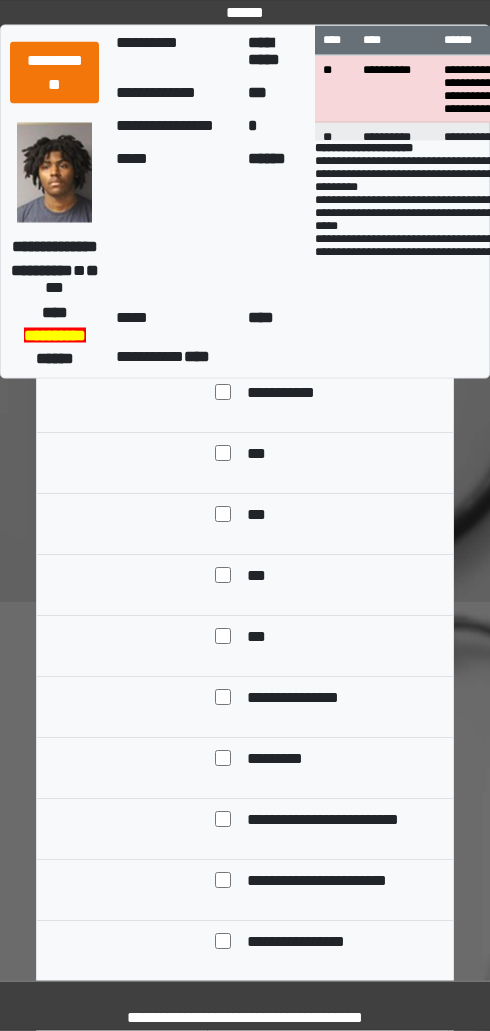 click on "**********" at bounding box center [339, 822] 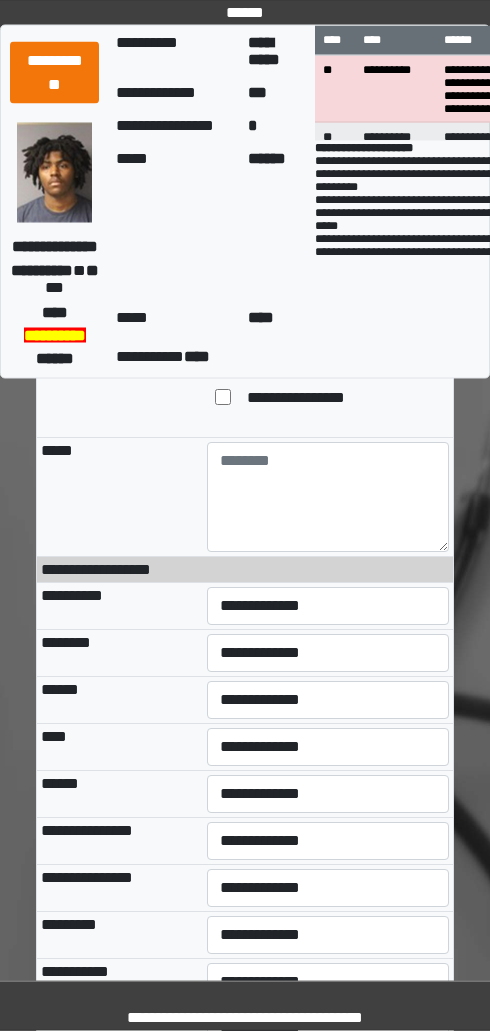 scroll, scrollTop: 1082, scrollLeft: 0, axis: vertical 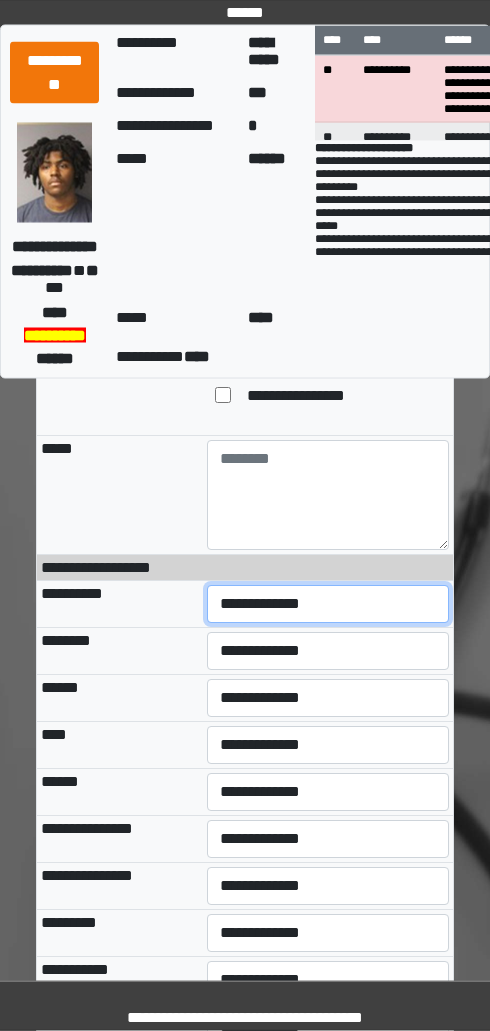 click on "**********" at bounding box center [328, 605] 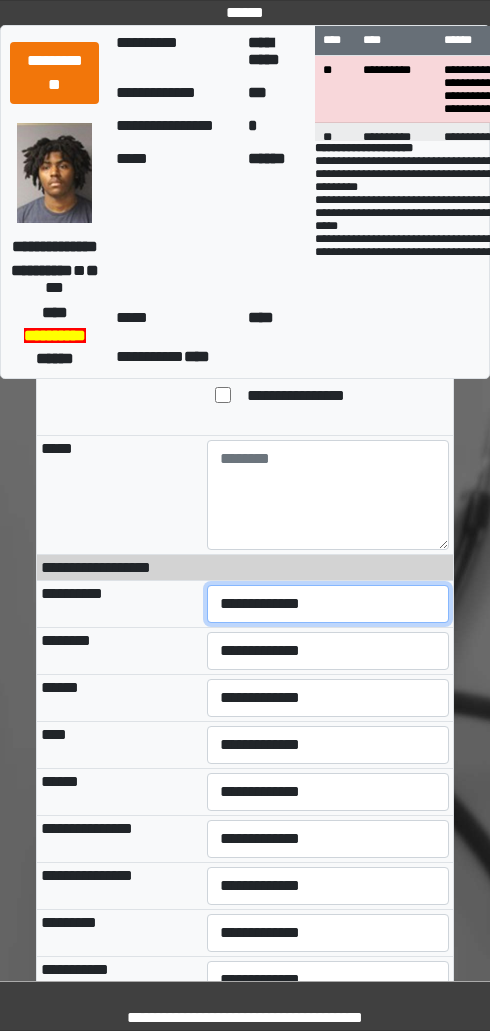 select on "***" 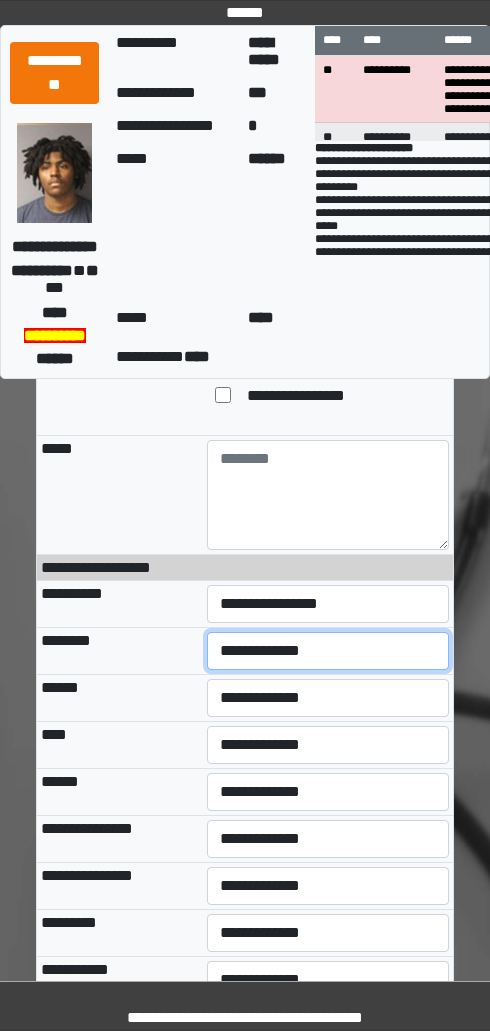 click on "**********" at bounding box center (328, 651) 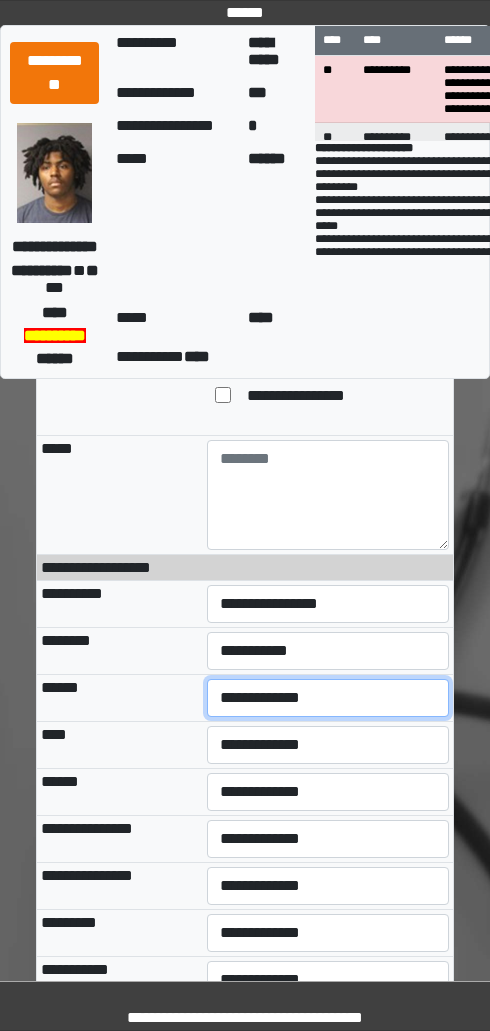 click on "**********" at bounding box center (328, 698) 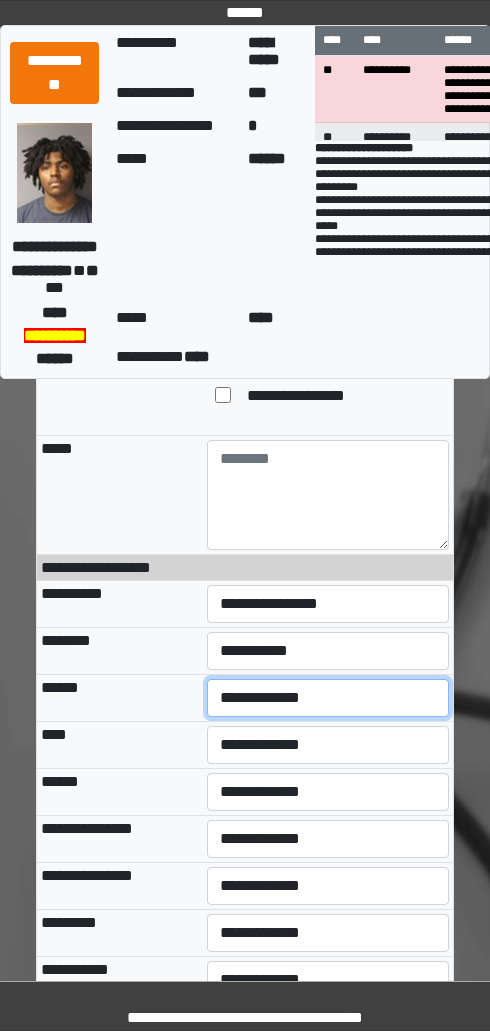 select on "***" 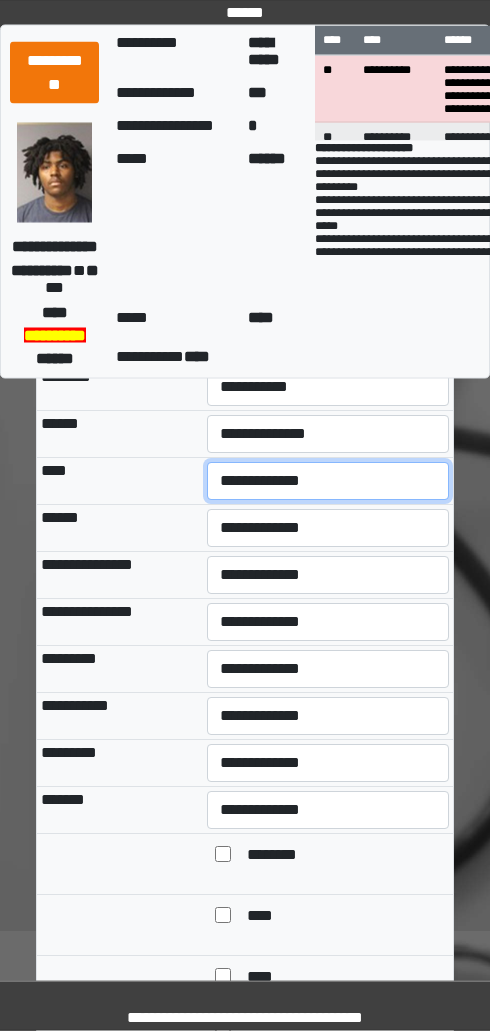 click on "**********" at bounding box center (328, 482) 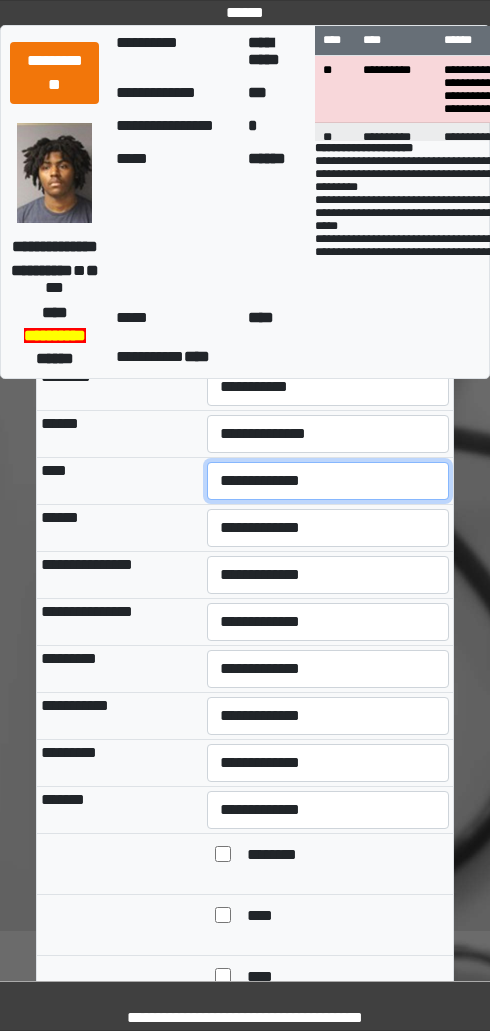 select on "***" 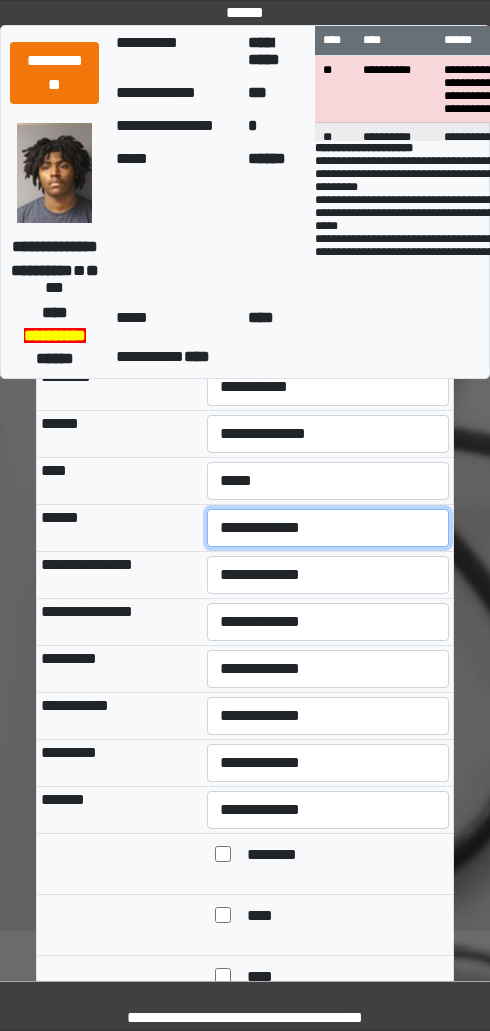 click on "**********" at bounding box center (328, 528) 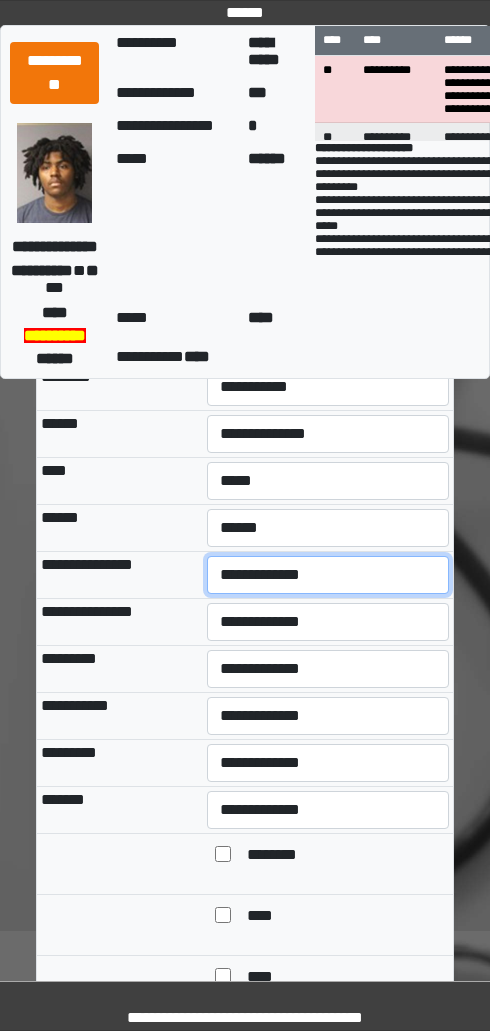 click on "**********" at bounding box center [328, 575] 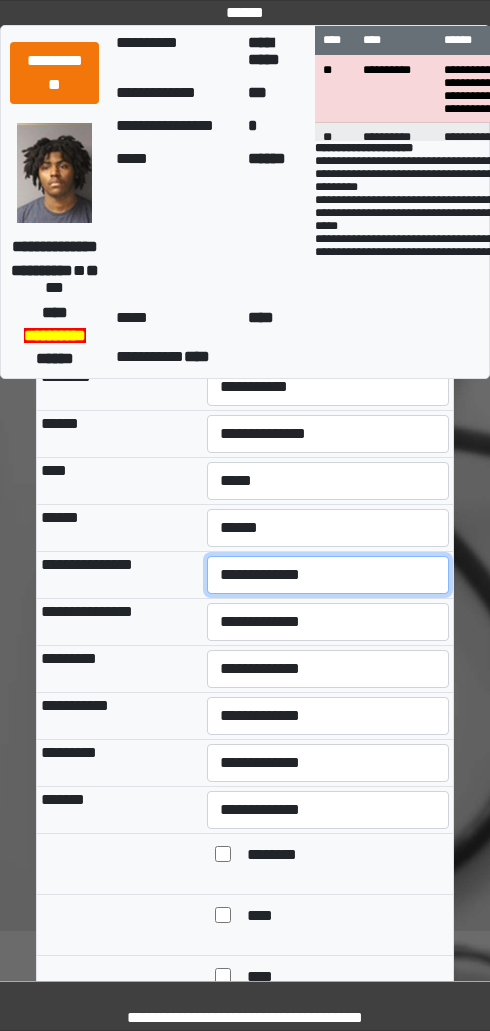 select on "***" 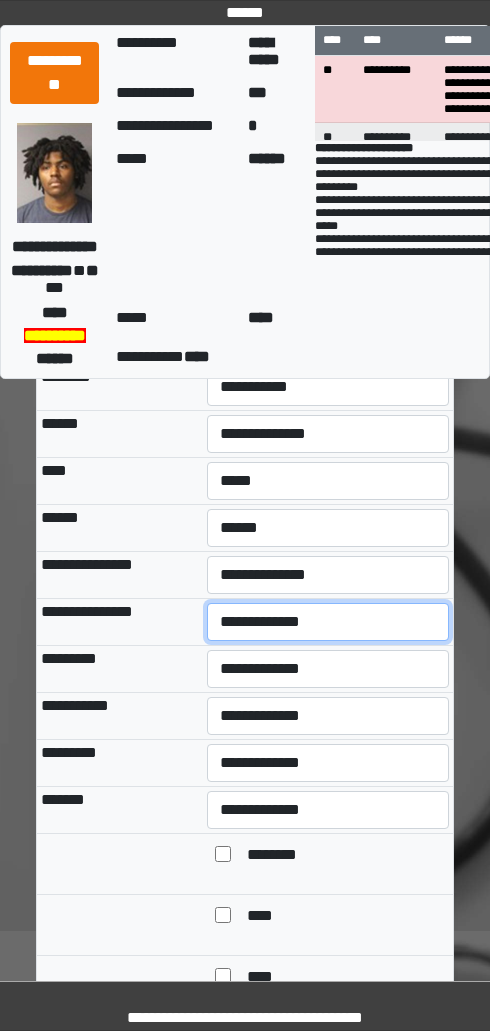 click on "**********" at bounding box center [328, 622] 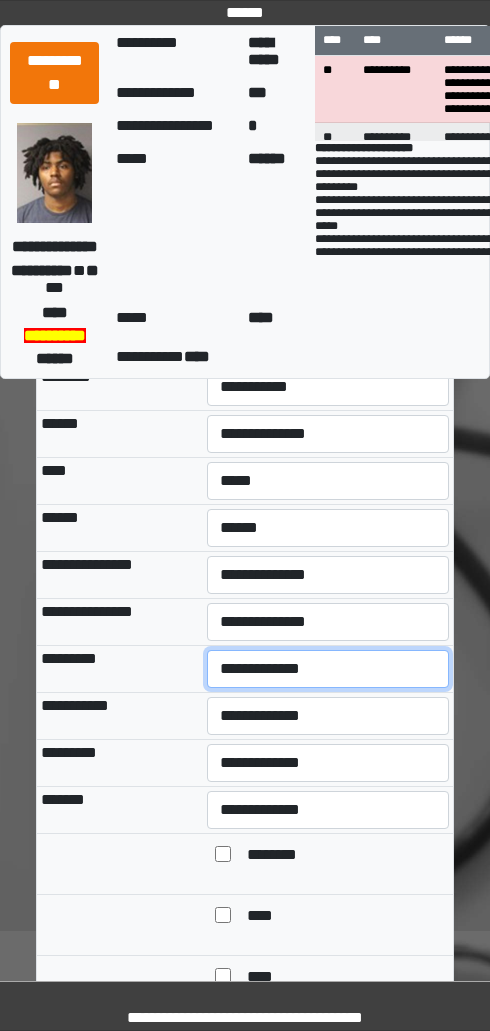 click on "**********" at bounding box center [328, 669] 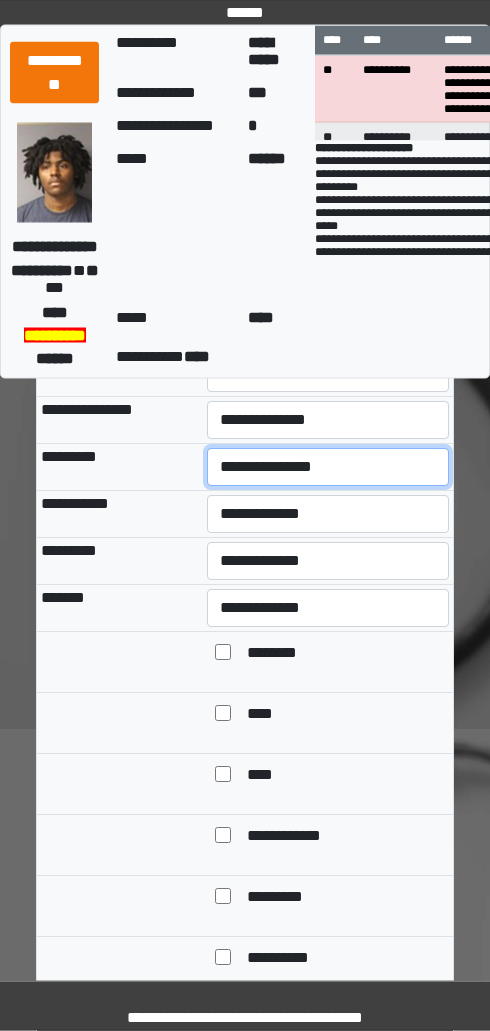scroll, scrollTop: 1549, scrollLeft: 0, axis: vertical 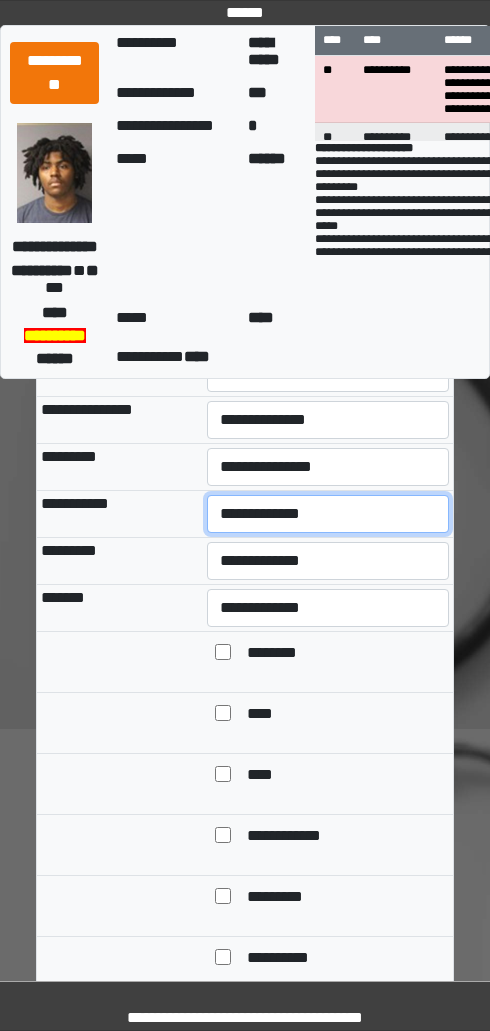click on "**********" at bounding box center [328, 514] 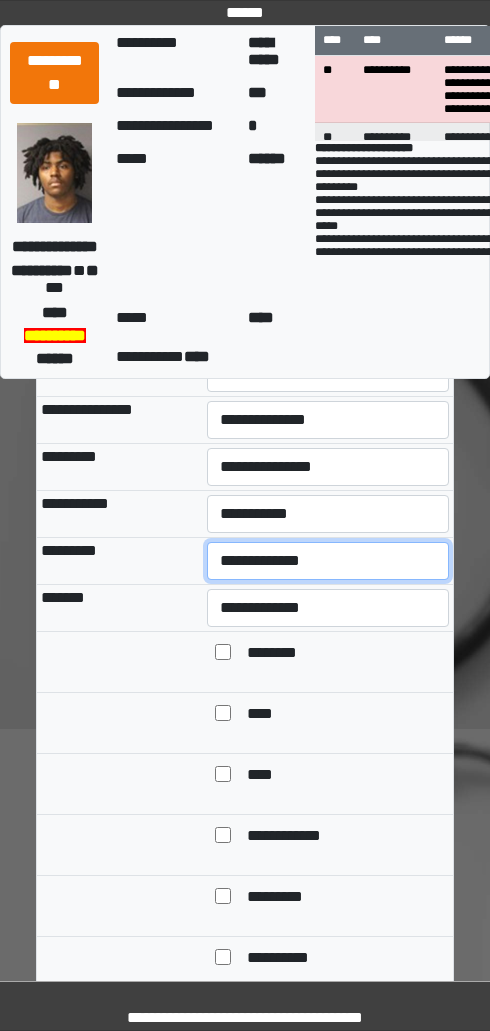 click on "**********" at bounding box center [328, 561] 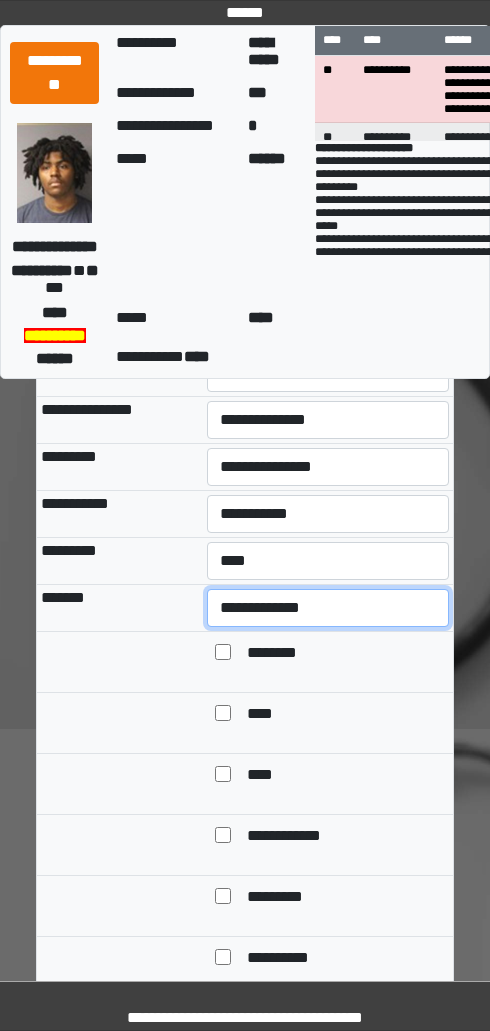 click on "**********" at bounding box center [328, 608] 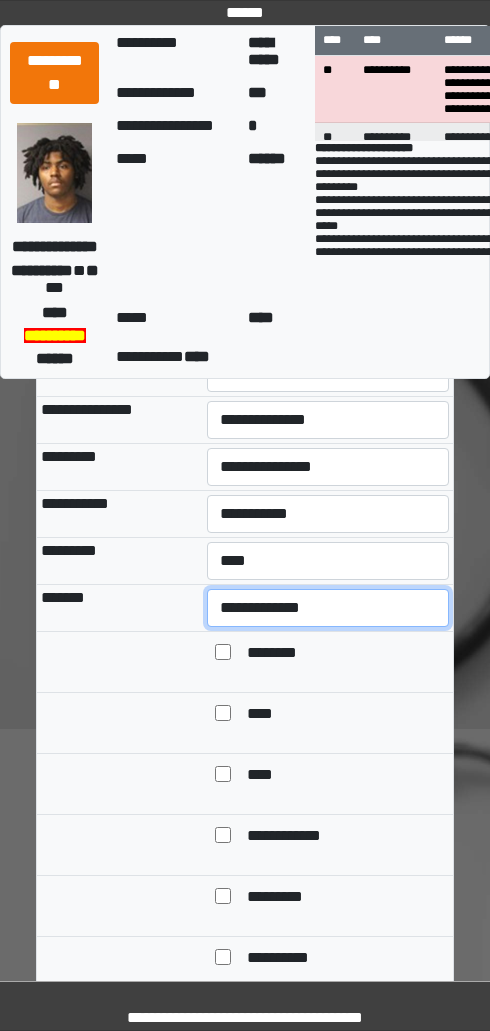 select on "***" 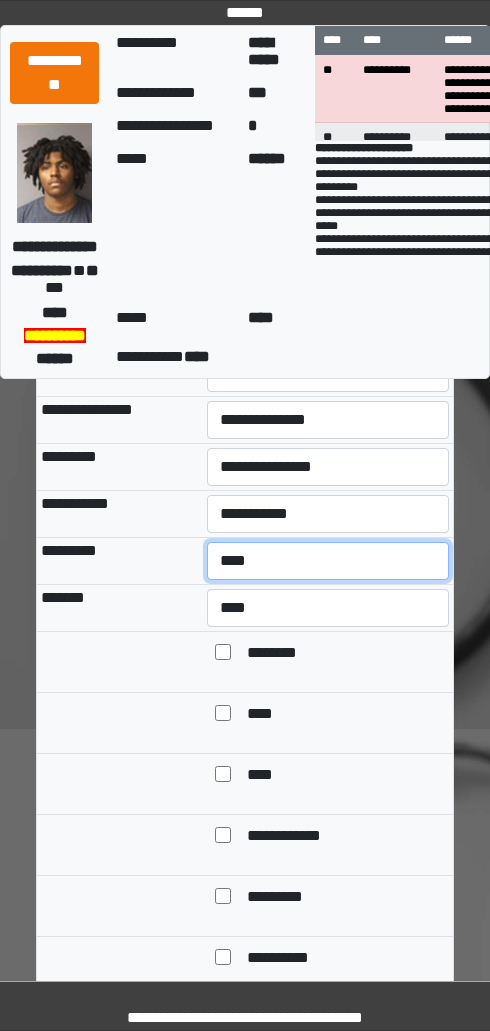 click on "**********" at bounding box center (328, 561) 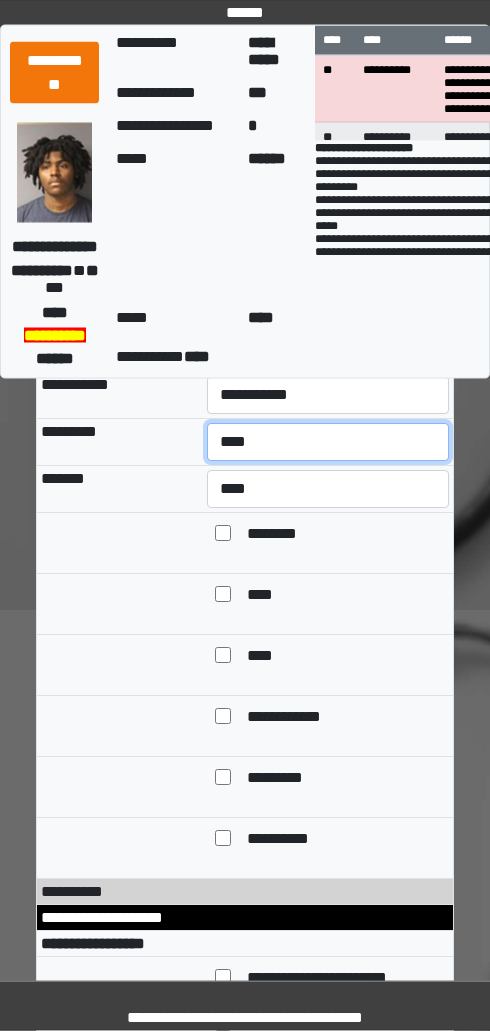 scroll, scrollTop: 1672, scrollLeft: 0, axis: vertical 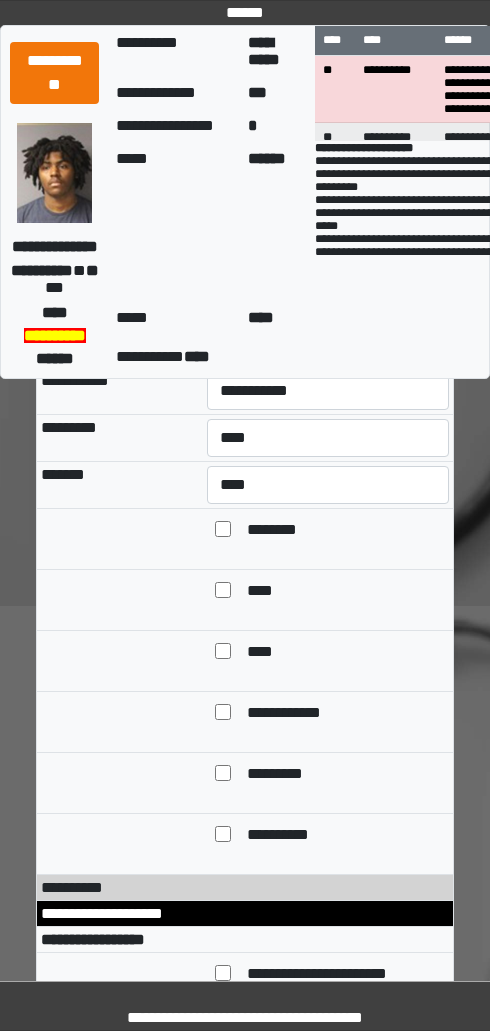 click on "****" at bounding box center (262, 653) 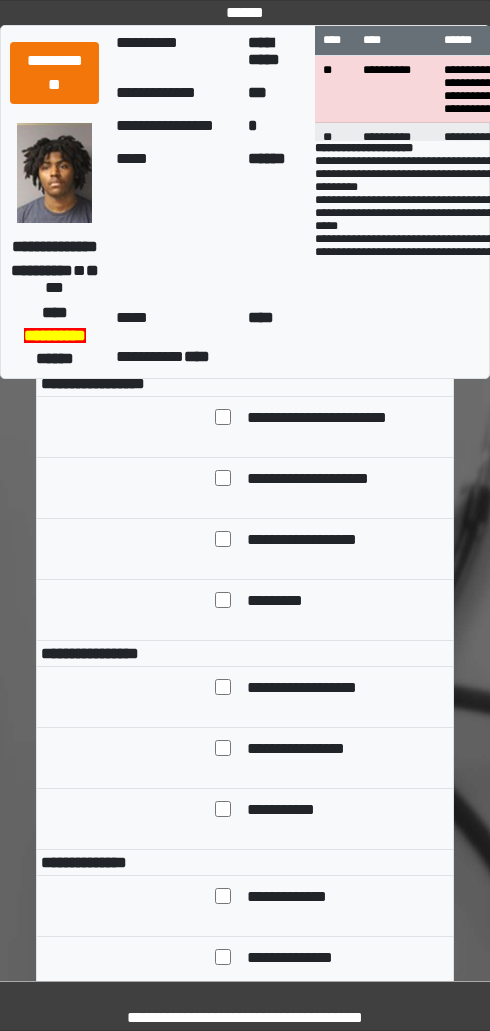 click on "**********" at bounding box center (319, 541) 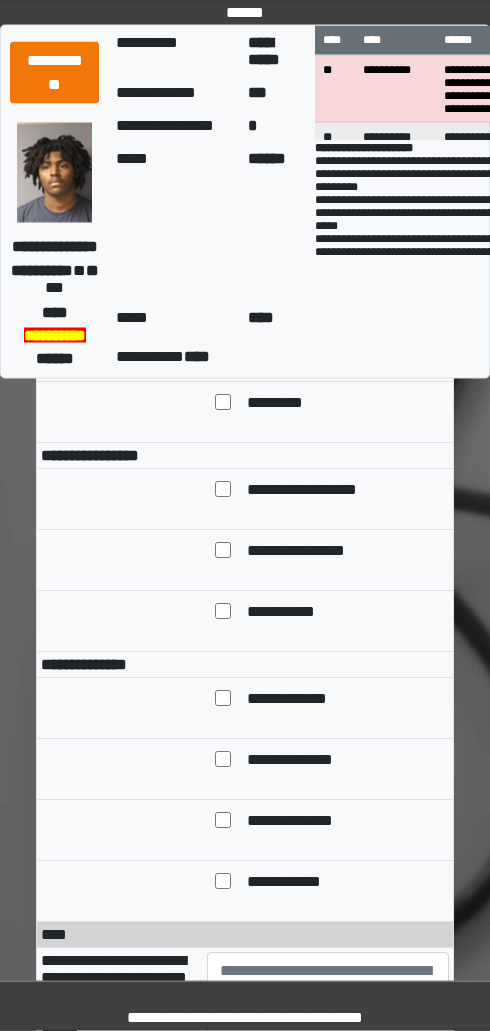 scroll, scrollTop: 2443, scrollLeft: 0, axis: vertical 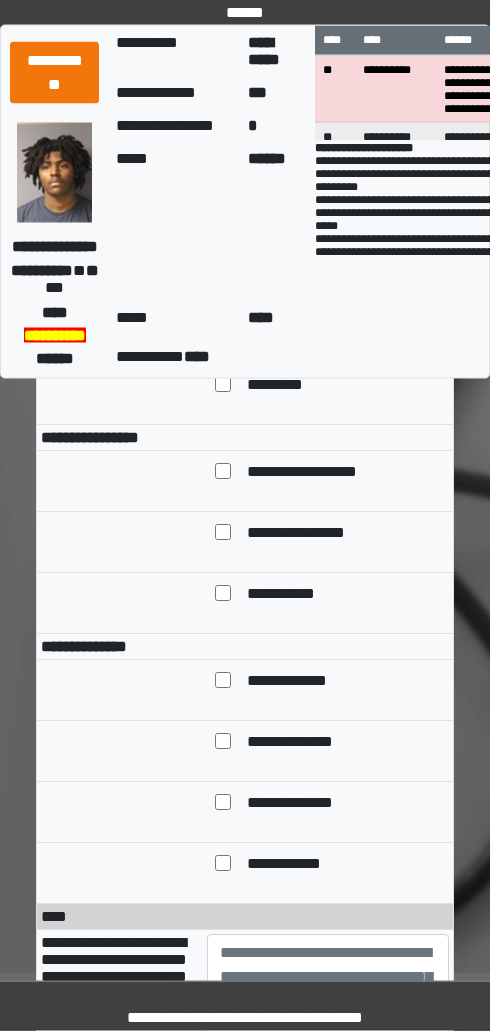 click on "**********" at bounding box center (324, 474) 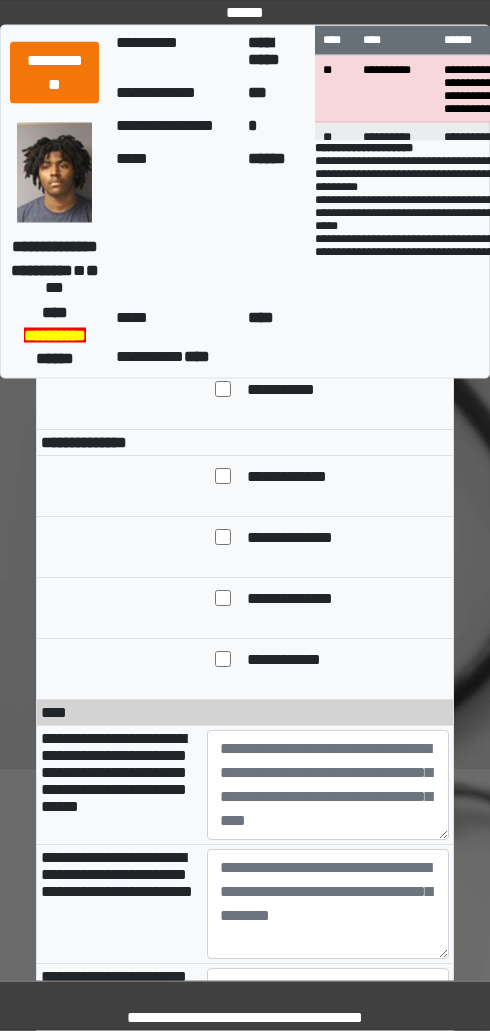 scroll, scrollTop: 2648, scrollLeft: 0, axis: vertical 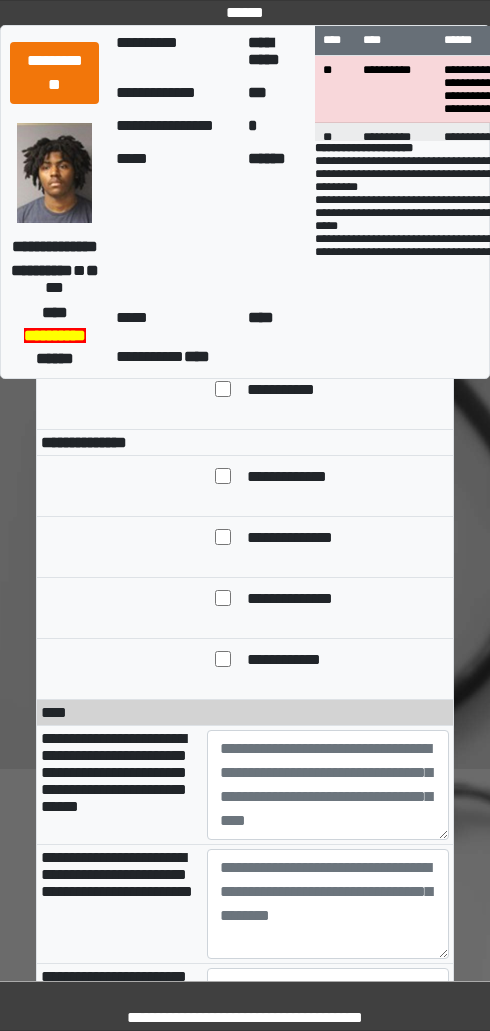 click on "**********" at bounding box center (307, 600) 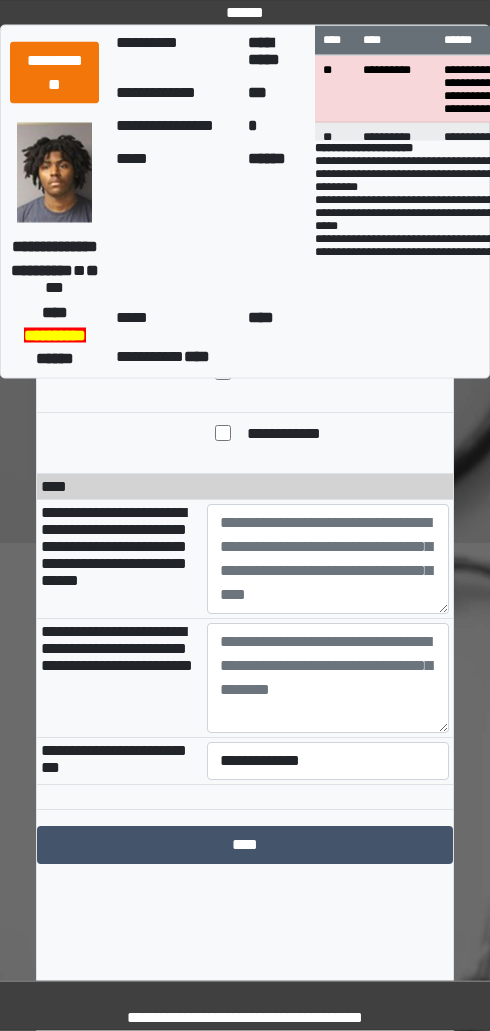 scroll, scrollTop: 2873, scrollLeft: 0, axis: vertical 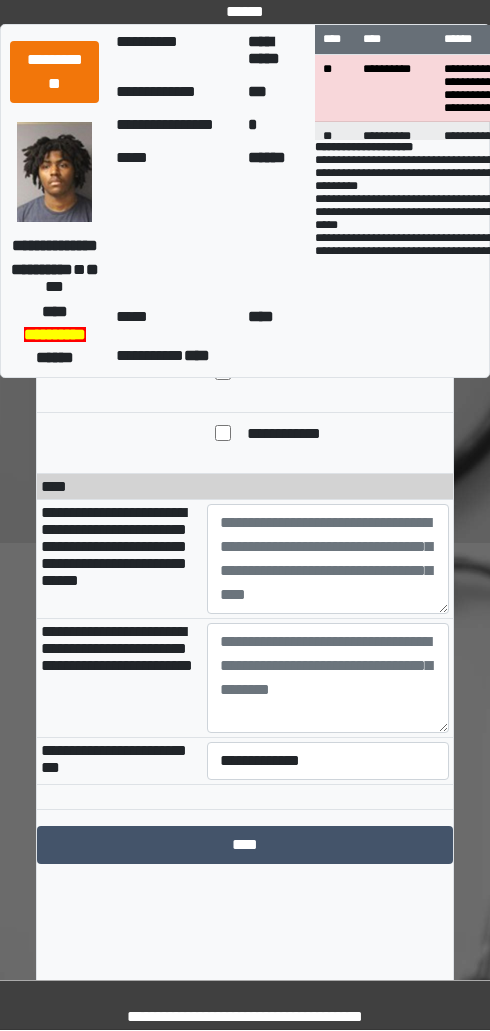 click on "**********" at bounding box center (114, 547) 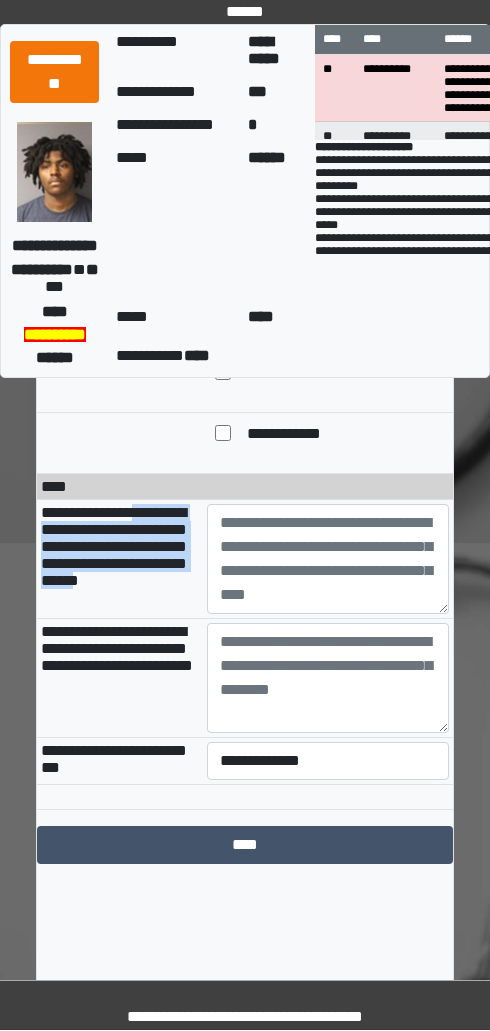 copy on "**********" 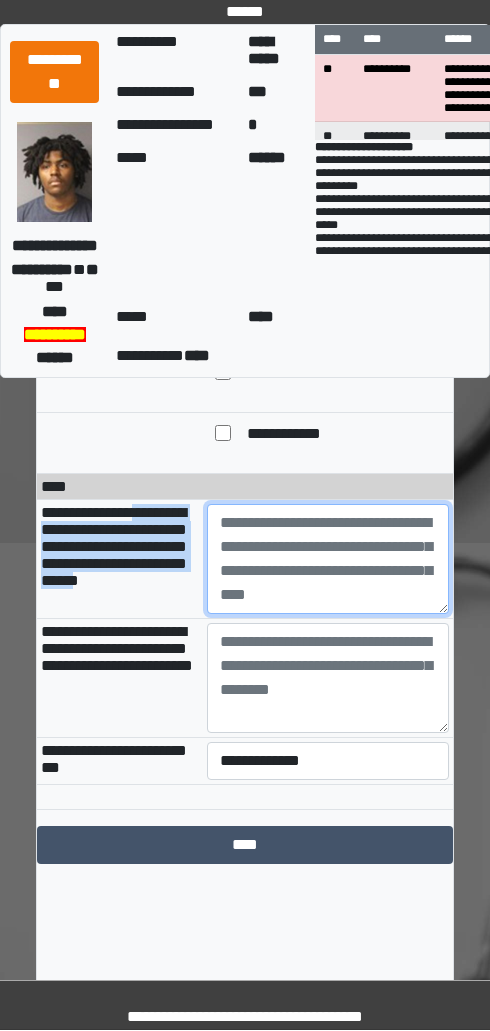 click at bounding box center [328, 560] 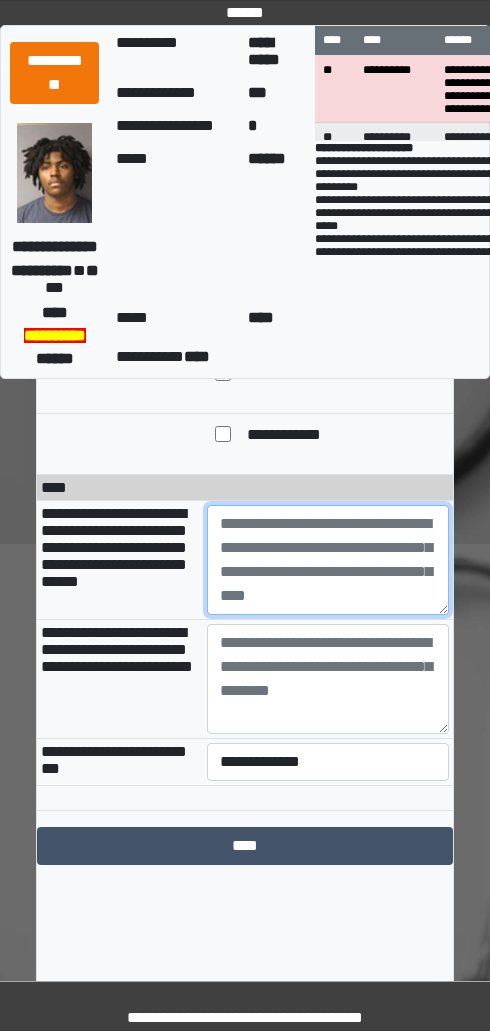 click at bounding box center [328, 560] 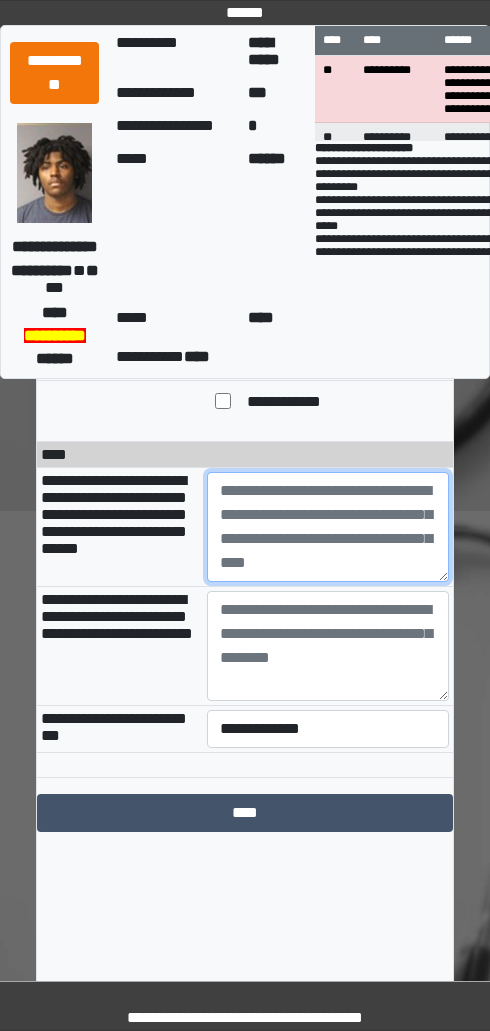 click at bounding box center [328, 527] 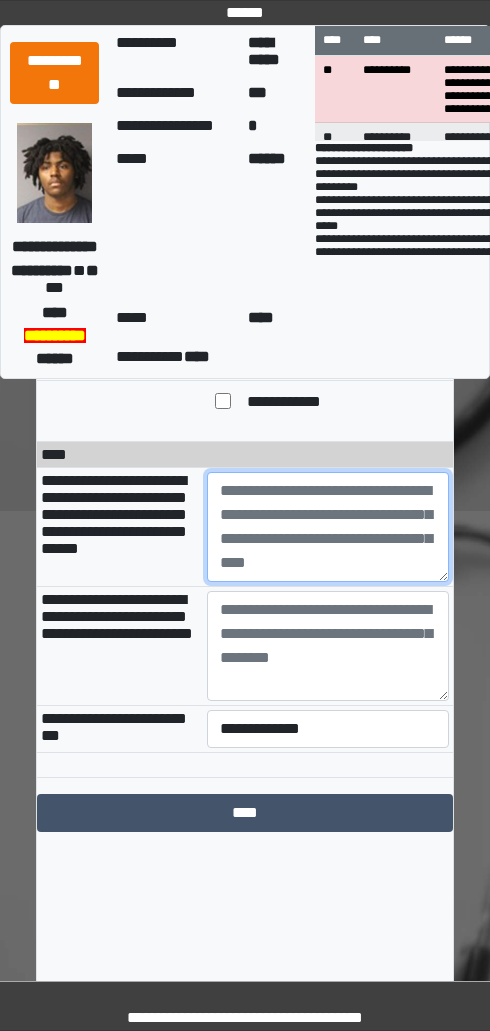 paste on "**********" 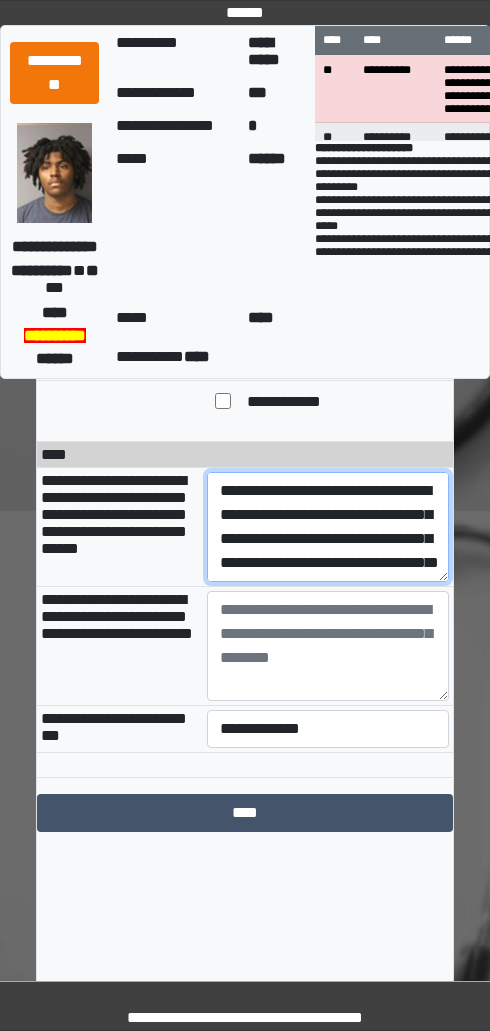 scroll, scrollTop: 264, scrollLeft: 0, axis: vertical 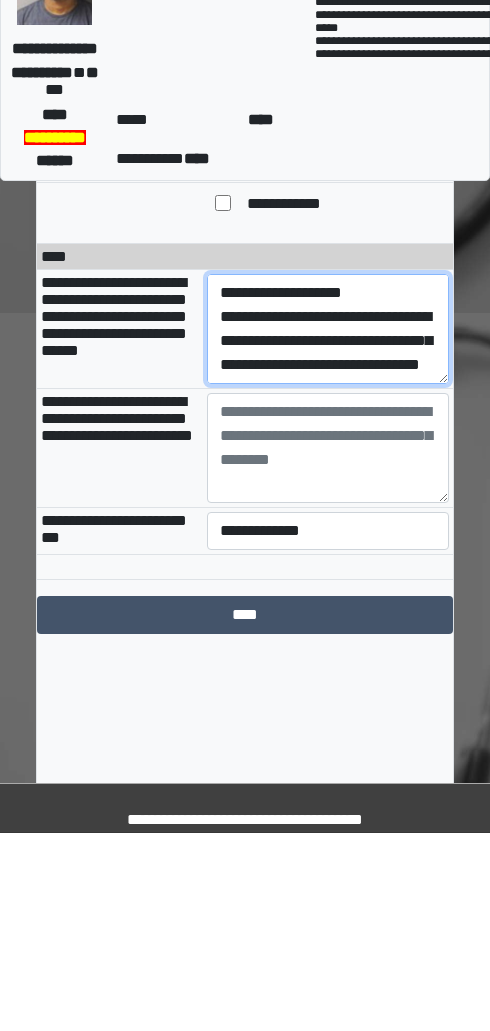 type on "**********" 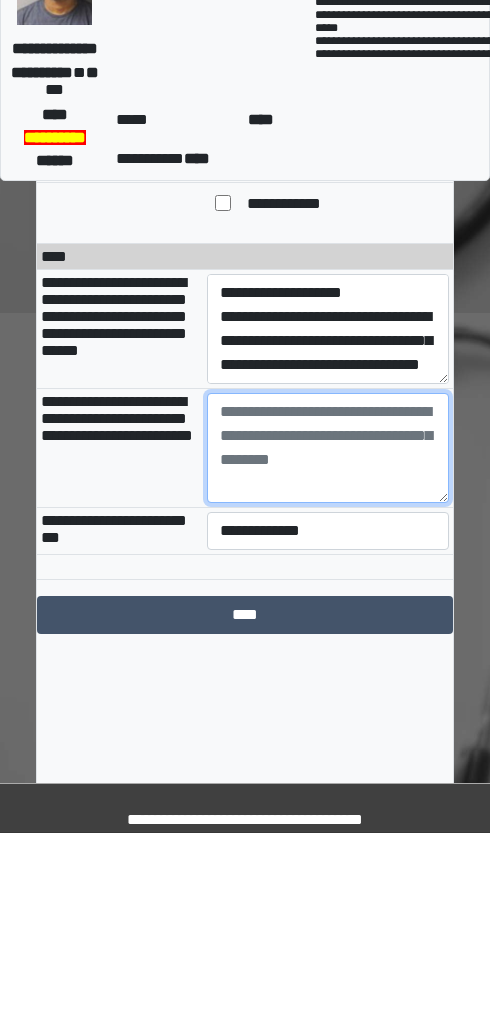 click at bounding box center (328, 646) 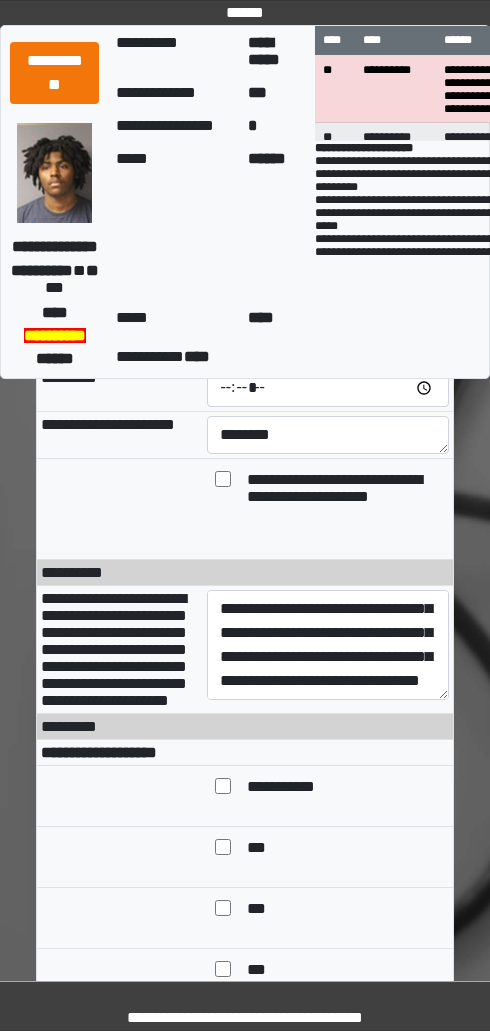 scroll, scrollTop: 0, scrollLeft: 0, axis: both 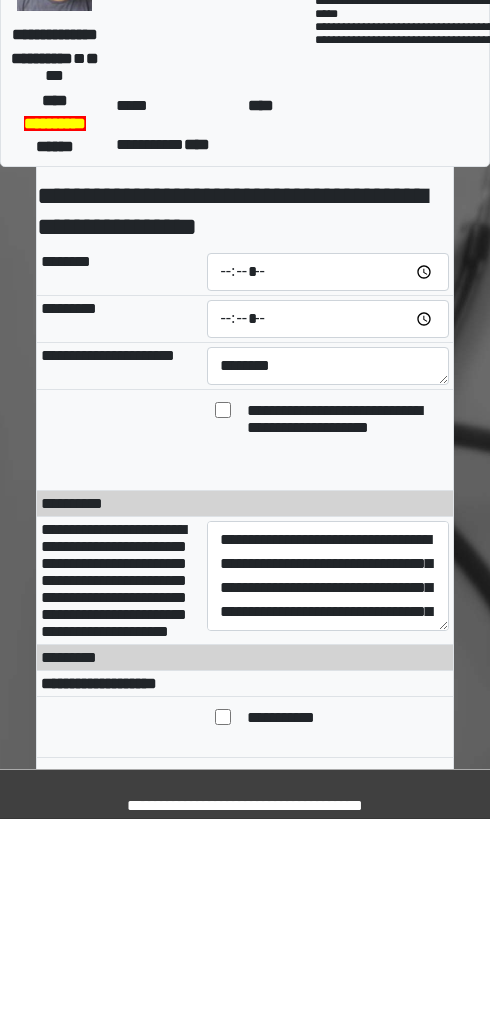 type on "**********" 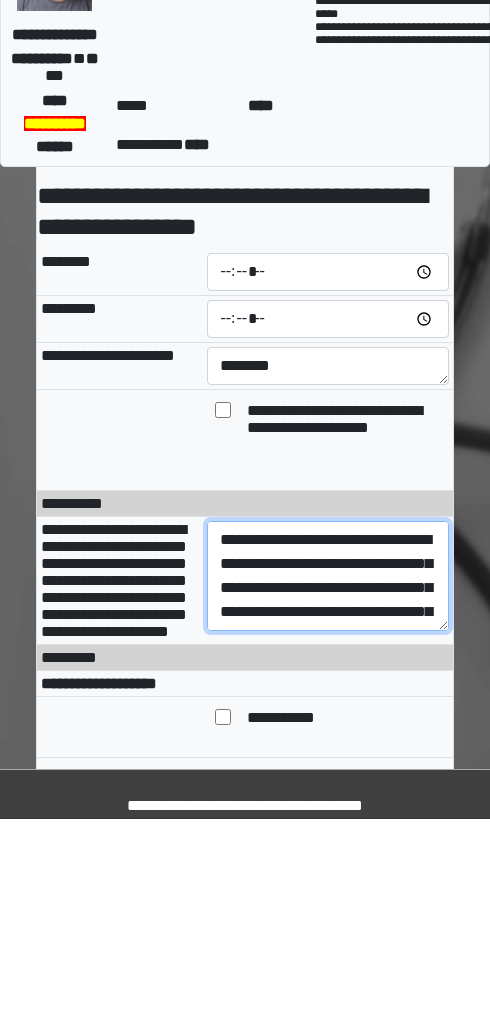 click on "**********" at bounding box center (328, 788) 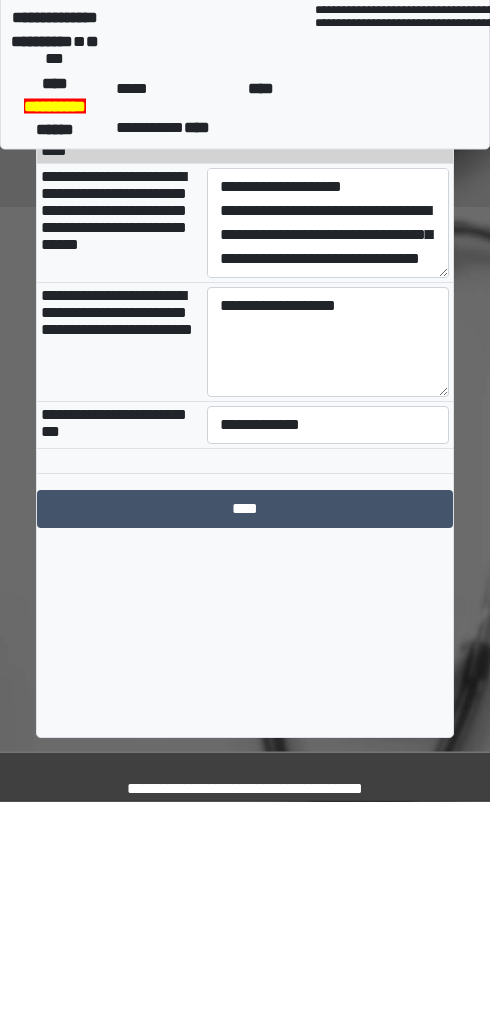 scroll, scrollTop: 2981, scrollLeft: 0, axis: vertical 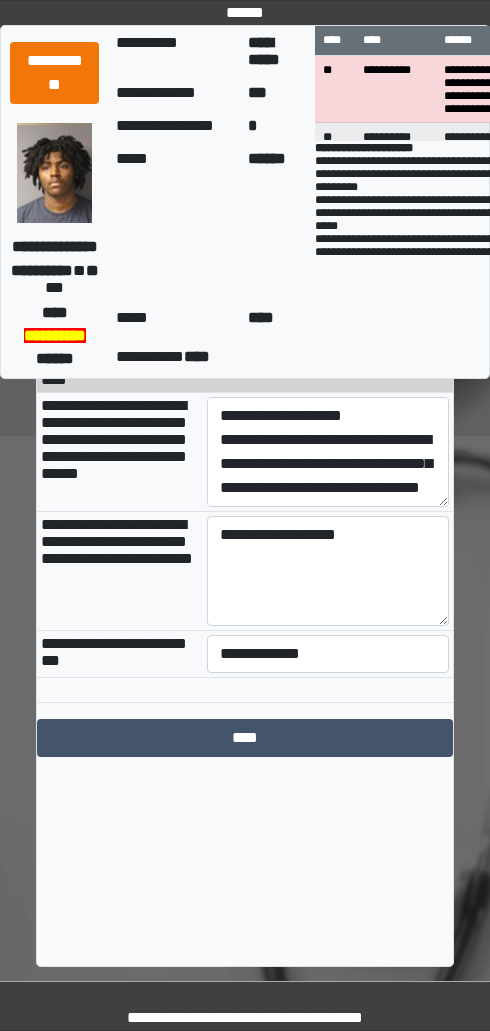 type on "**********" 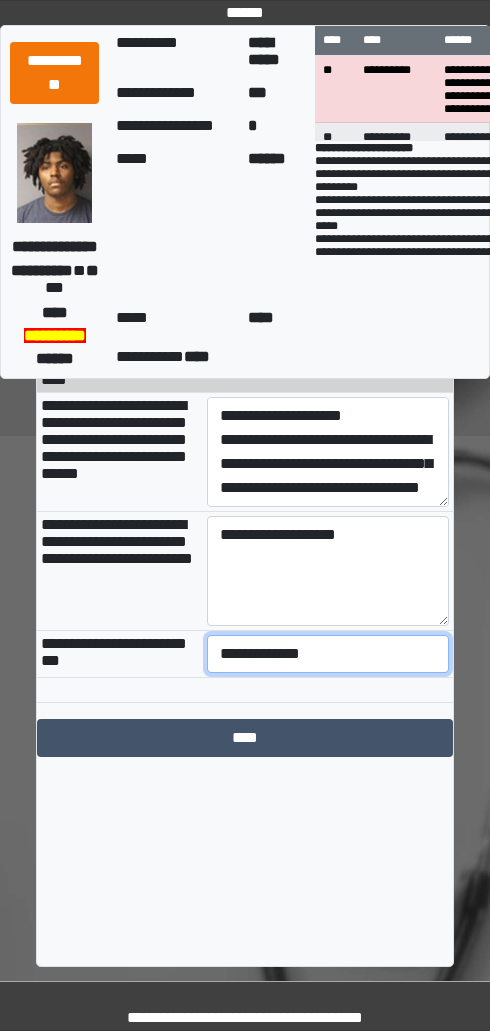 click on "**********" at bounding box center [328, 654] 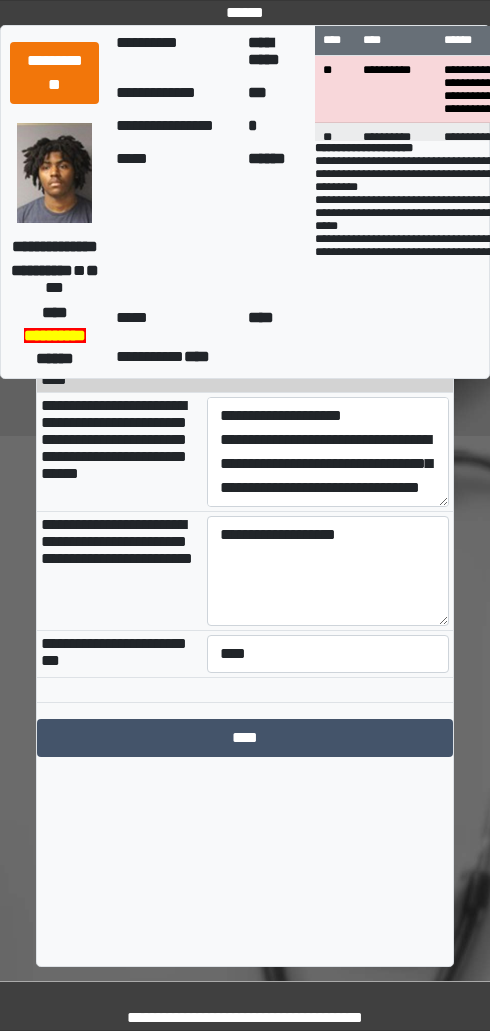 click on "****" at bounding box center (245, 738) 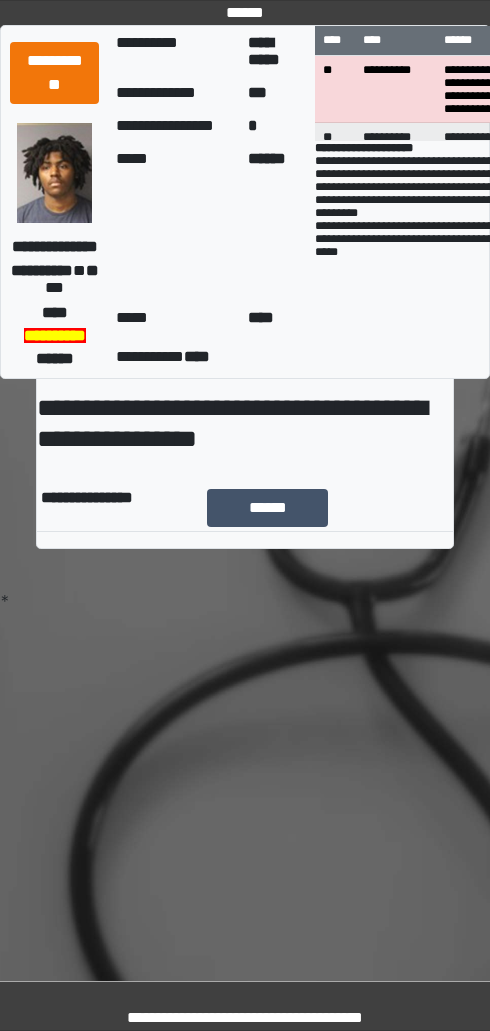 scroll, scrollTop: 0, scrollLeft: 0, axis: both 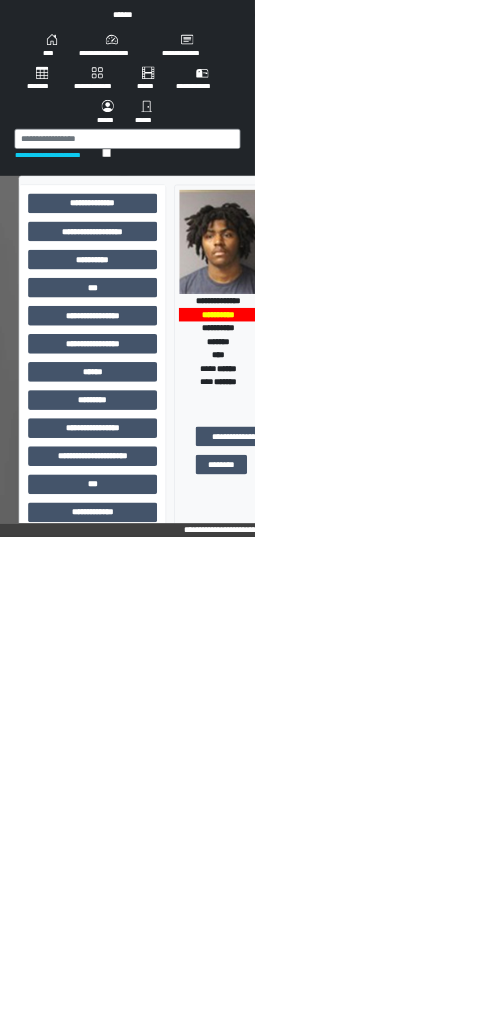 click on "***" at bounding box center [178, 553] 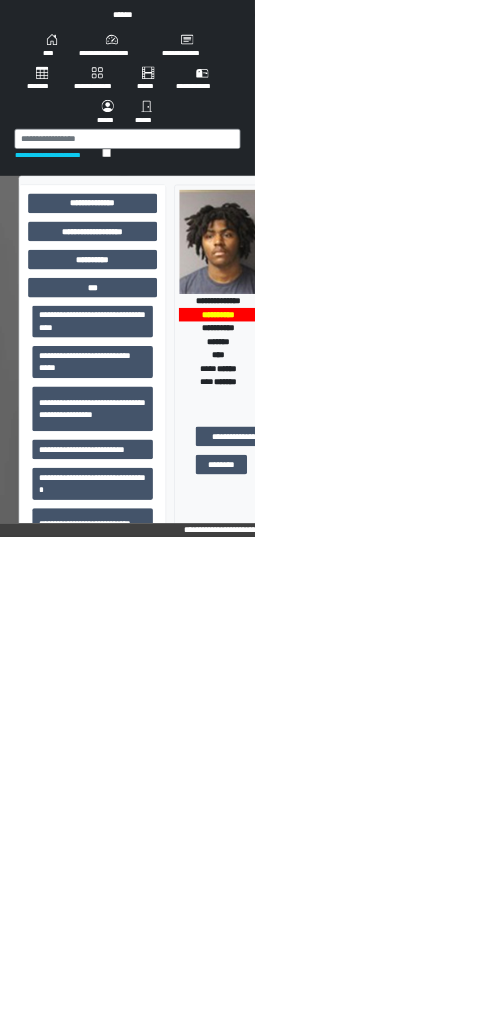 scroll, scrollTop: 476, scrollLeft: 0, axis: vertical 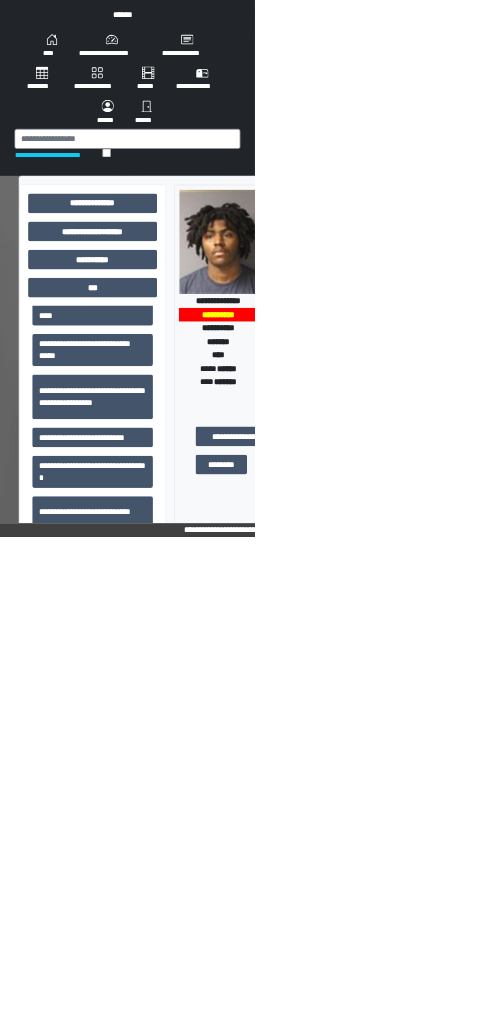 click on "**********" at bounding box center (178, 763) 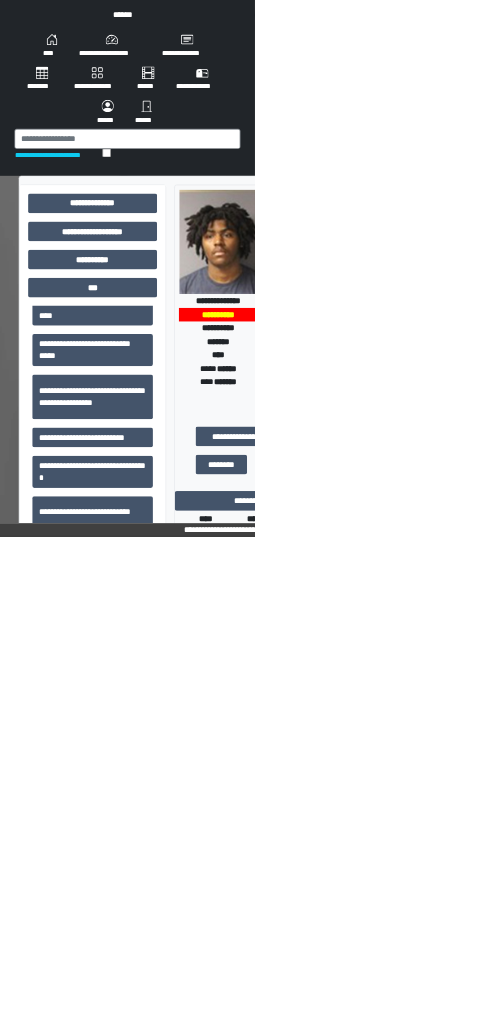 click on "**********" at bounding box center [638, 963] 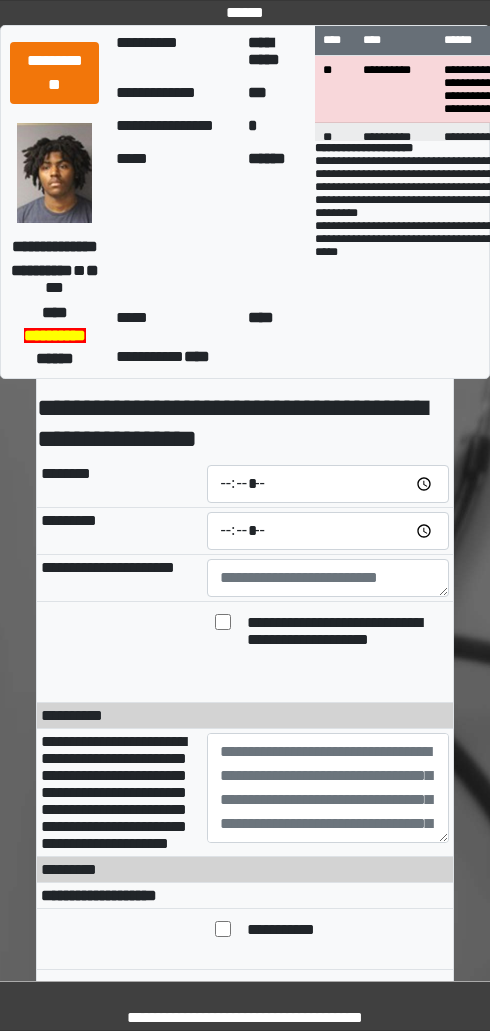 scroll, scrollTop: 0, scrollLeft: 0, axis: both 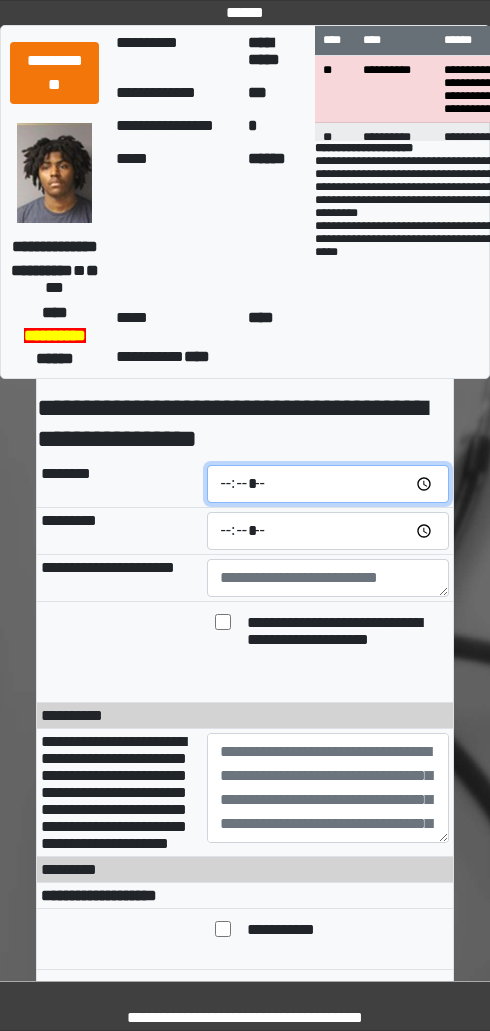 click at bounding box center (328, 484) 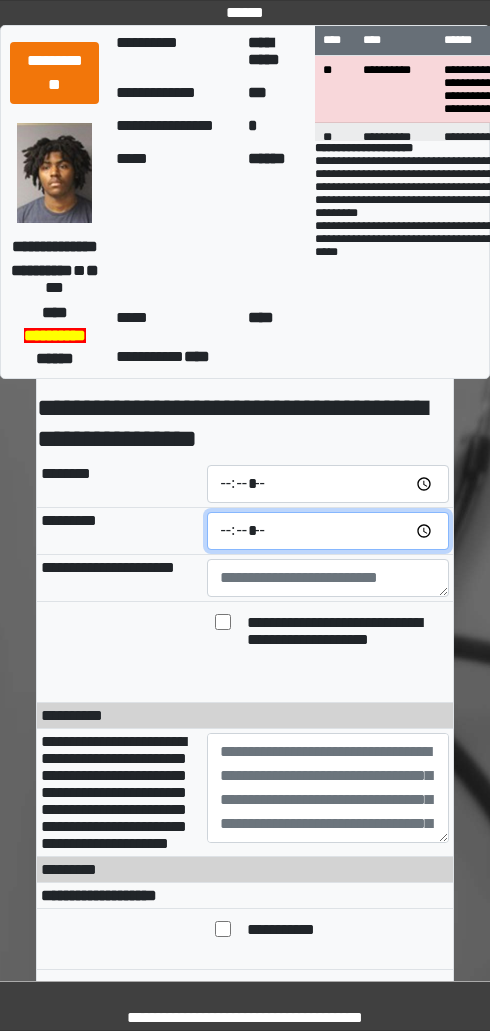 click at bounding box center (328, 531) 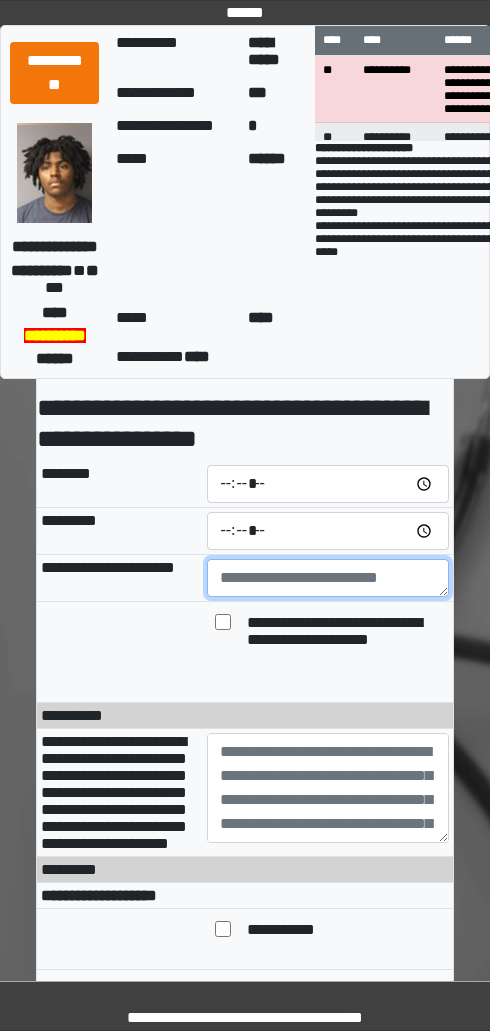 click at bounding box center [328, 578] 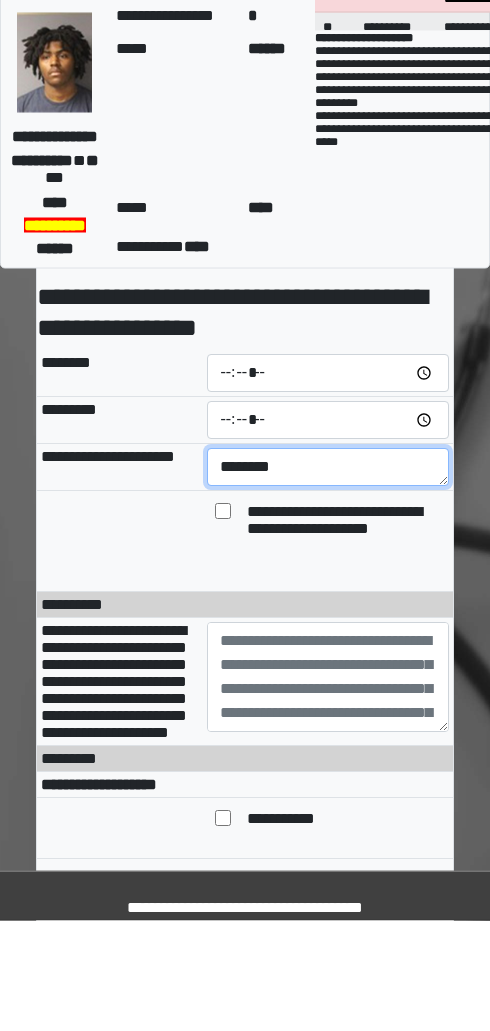 type on "*******" 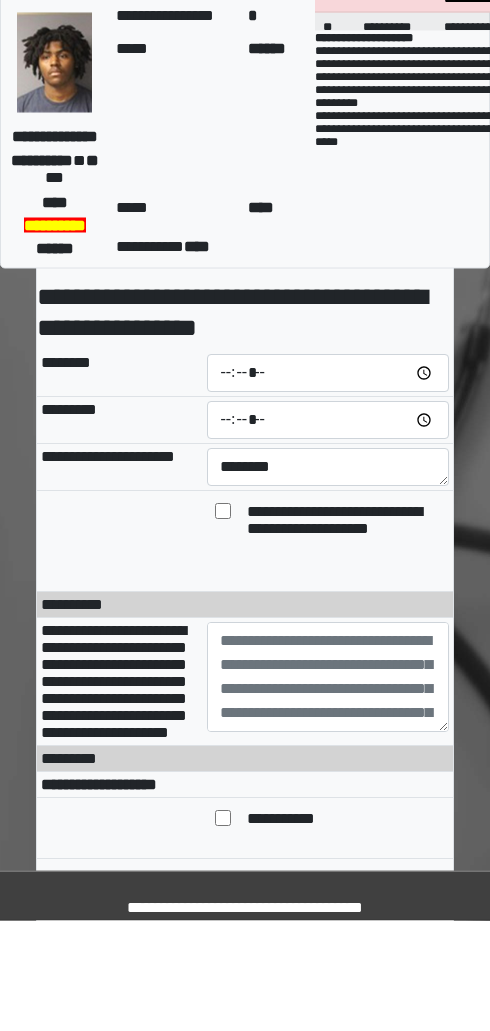 scroll, scrollTop: 111, scrollLeft: 0, axis: vertical 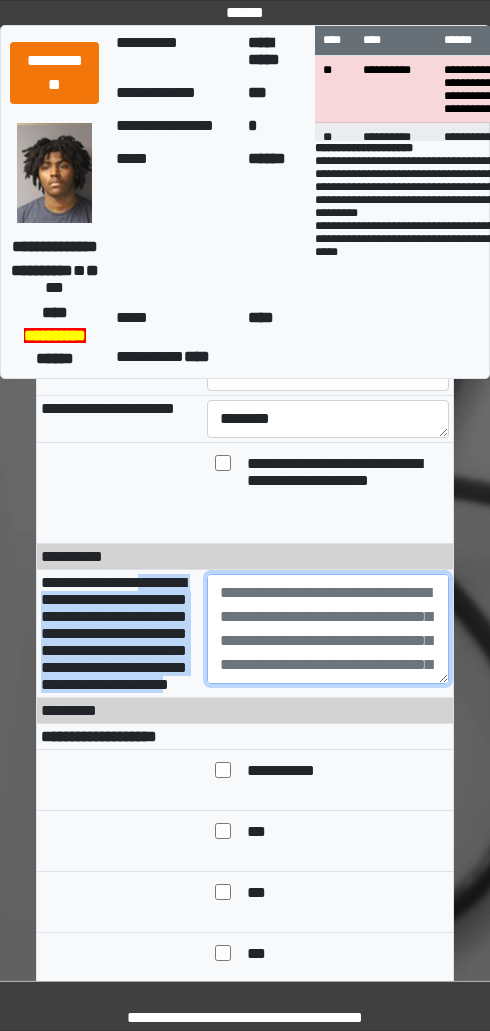 click at bounding box center [328, 629] 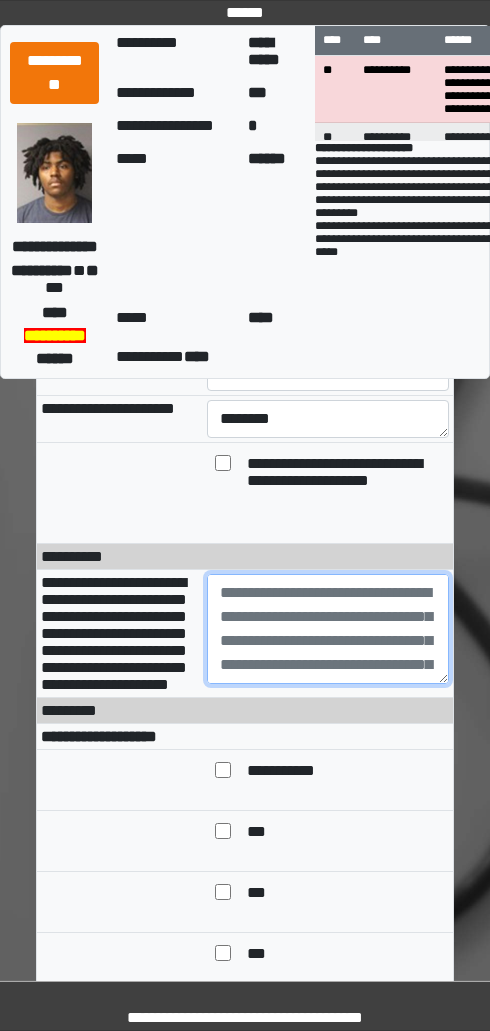 click at bounding box center [328, 629] 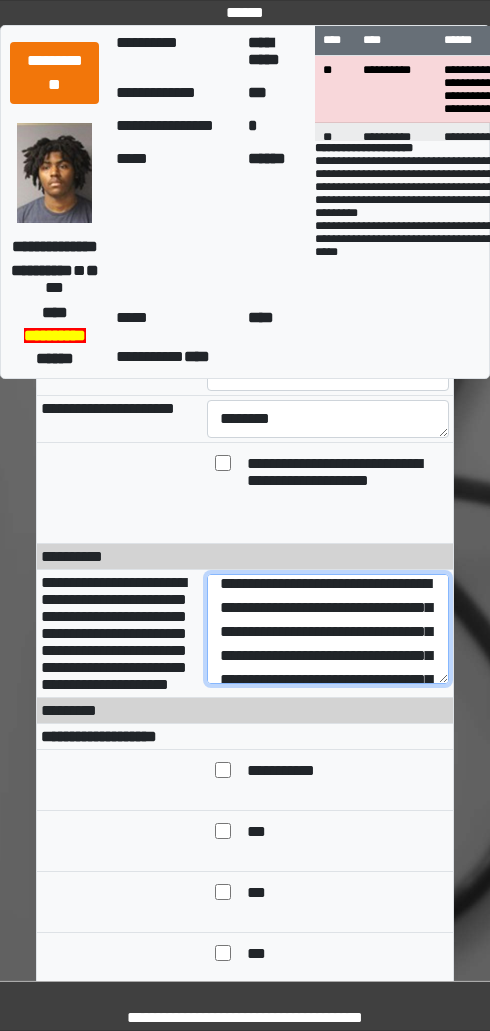 scroll, scrollTop: 8, scrollLeft: 0, axis: vertical 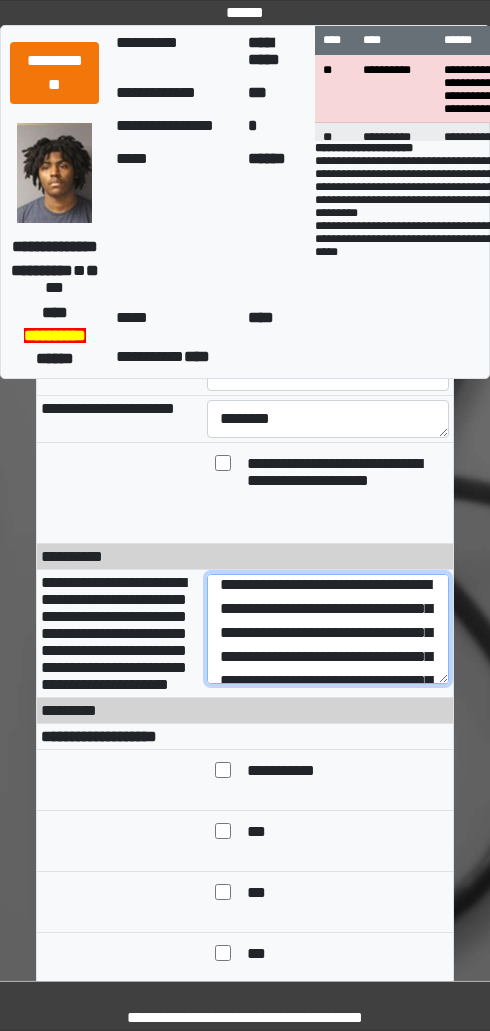click on "**********" at bounding box center (328, 629) 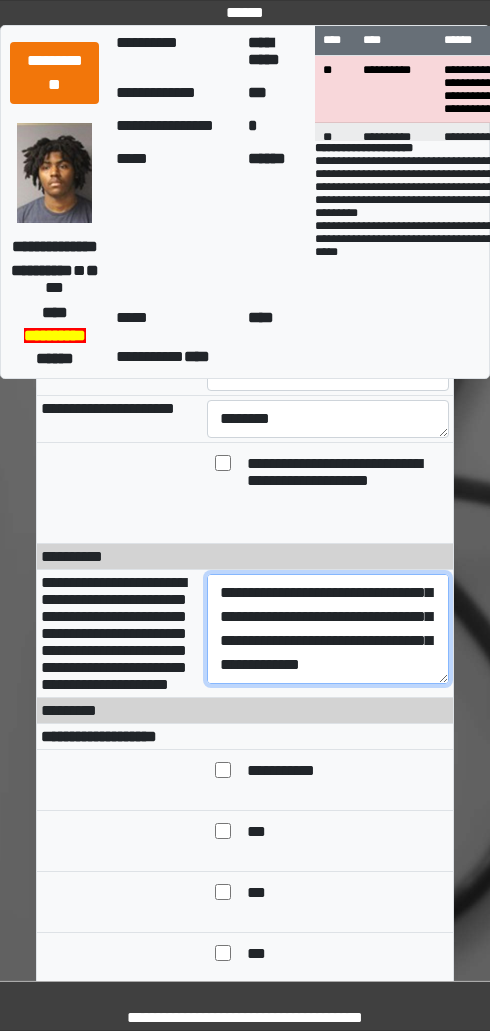 scroll, scrollTop: 168, scrollLeft: 0, axis: vertical 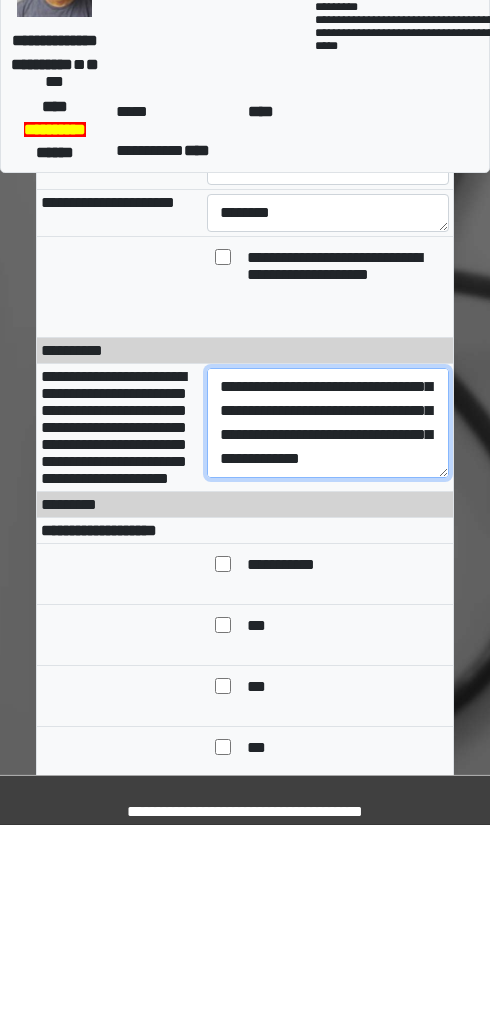 type on "**********" 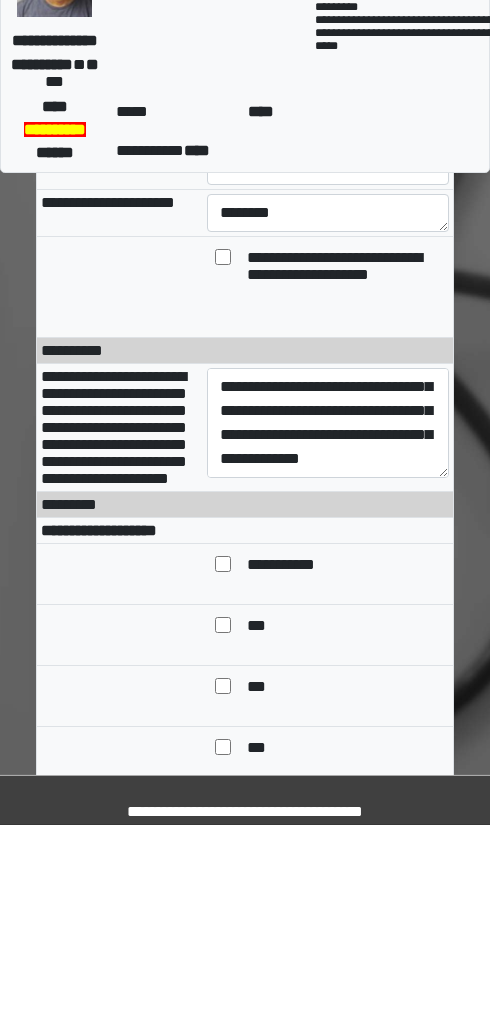 click on "**********" at bounding box center (99, 736) 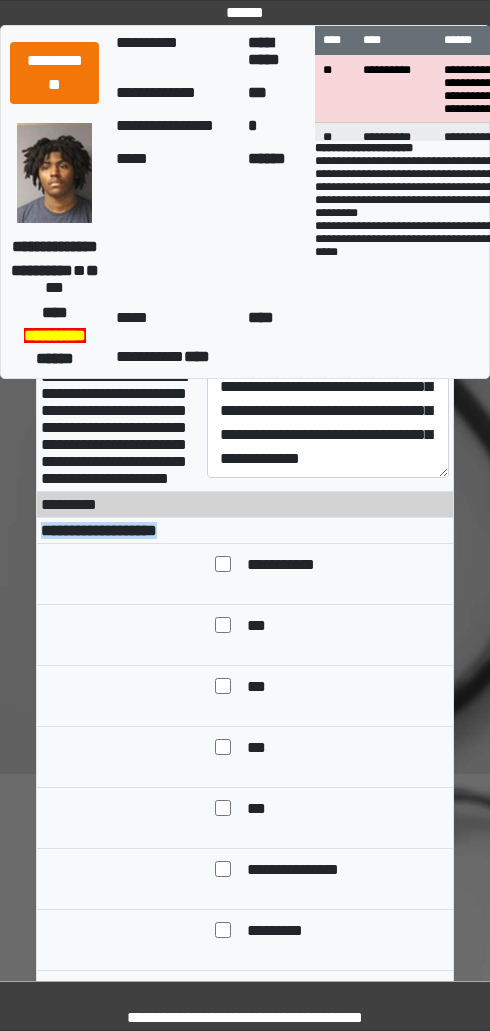 copy on "**********" 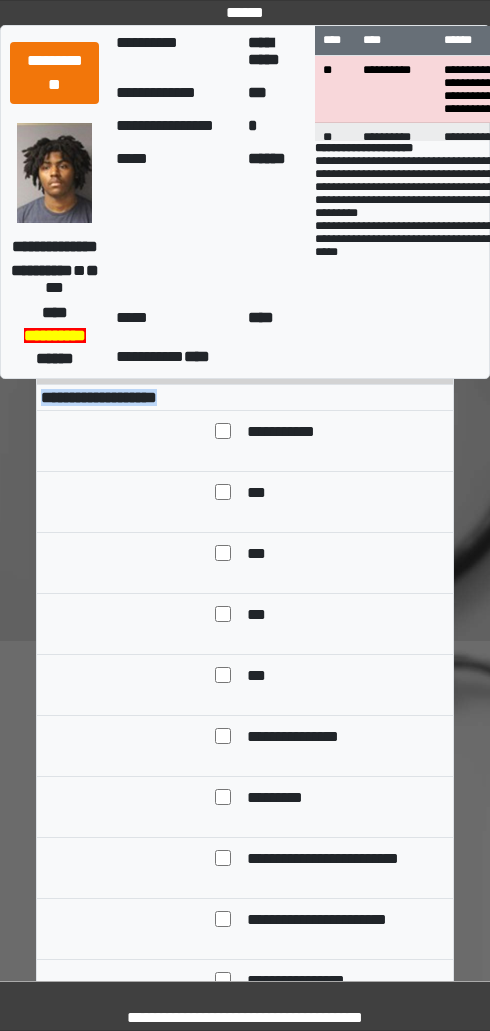 scroll, scrollTop: 503, scrollLeft: 0, axis: vertical 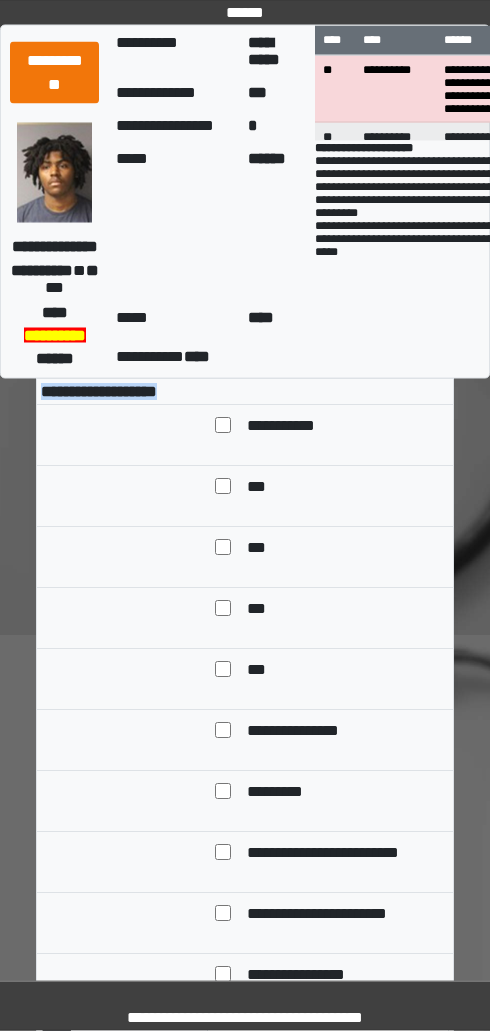 click on "**********" at bounding box center [311, 733] 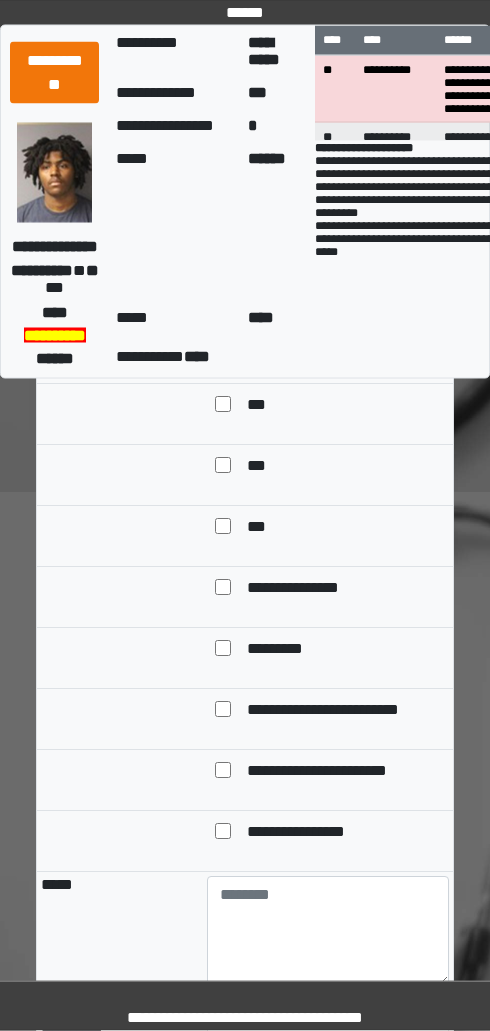 scroll, scrollTop: 647, scrollLeft: 0, axis: vertical 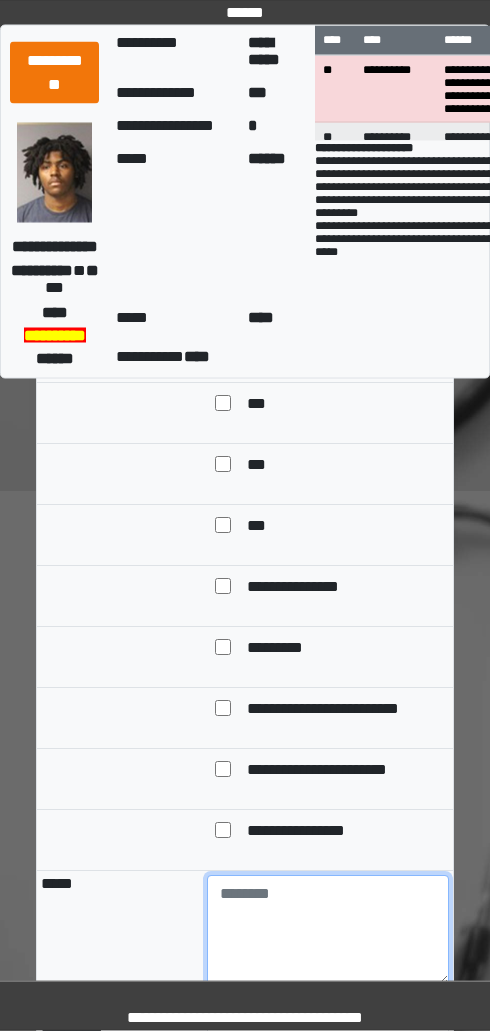 click at bounding box center [328, 931] 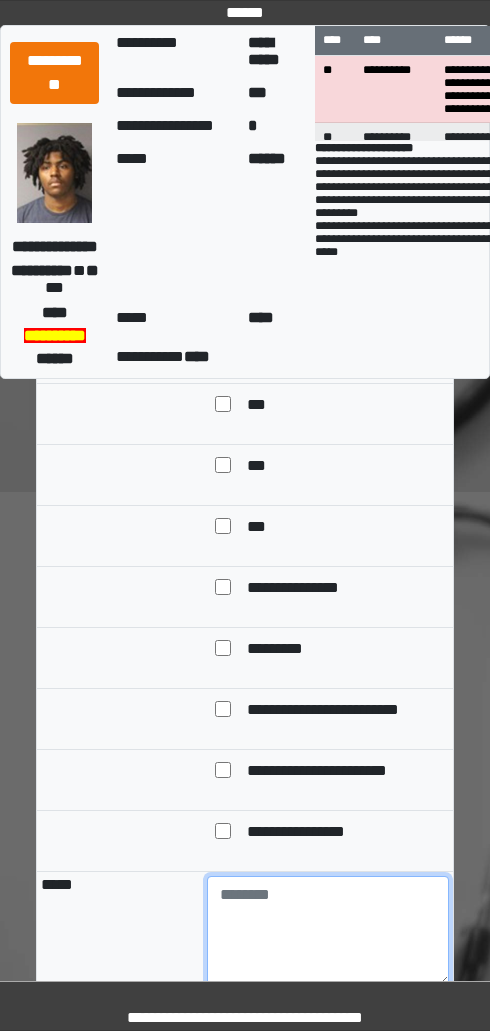 scroll, scrollTop: 932, scrollLeft: 0, axis: vertical 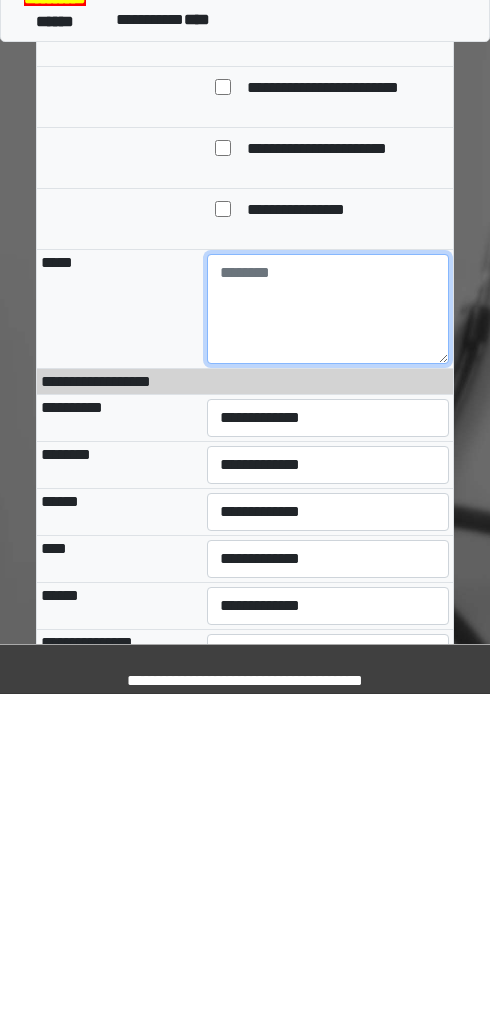 click at bounding box center [328, 646] 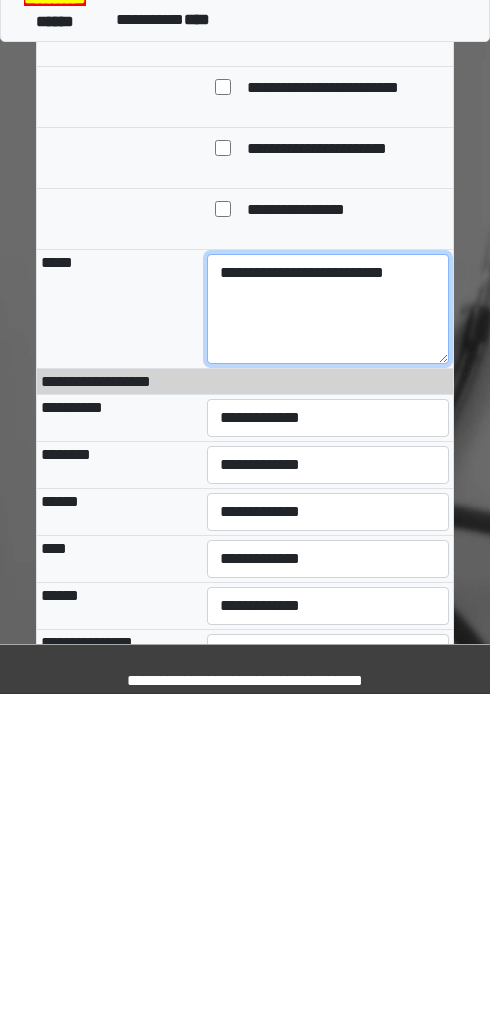 type on "**********" 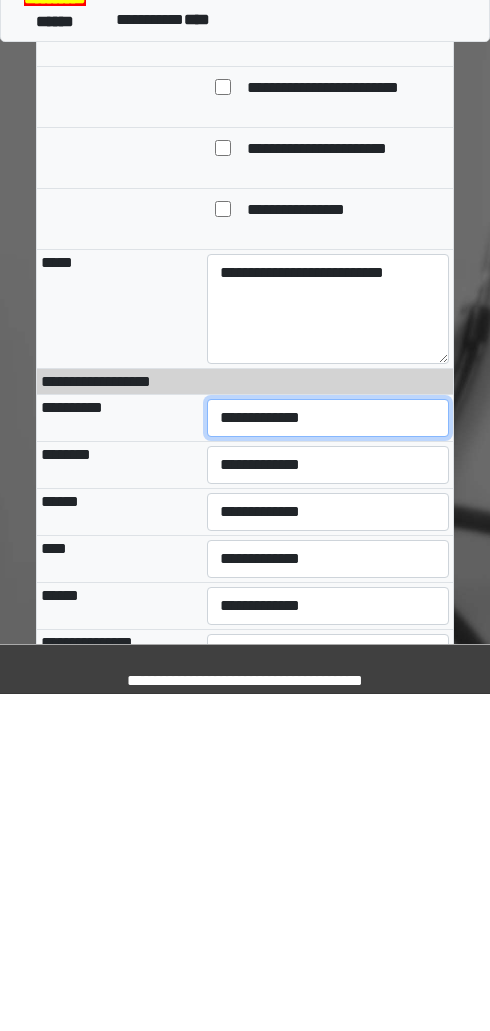 click on "**********" at bounding box center [328, 755] 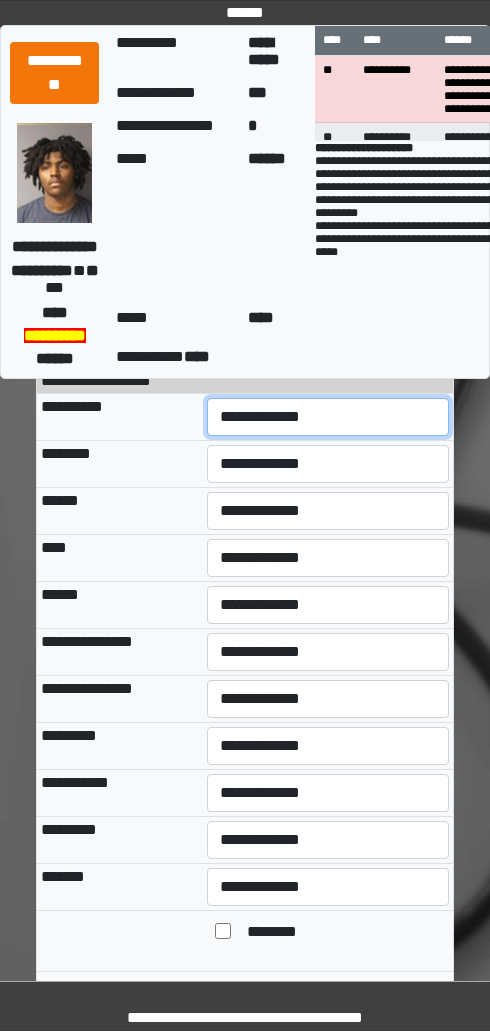 select on "***" 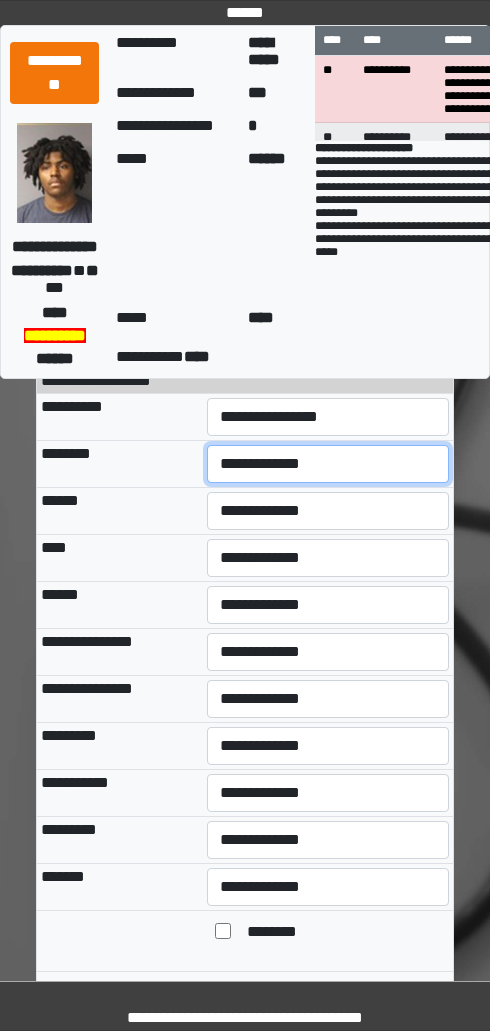 click on "**********" at bounding box center [328, 464] 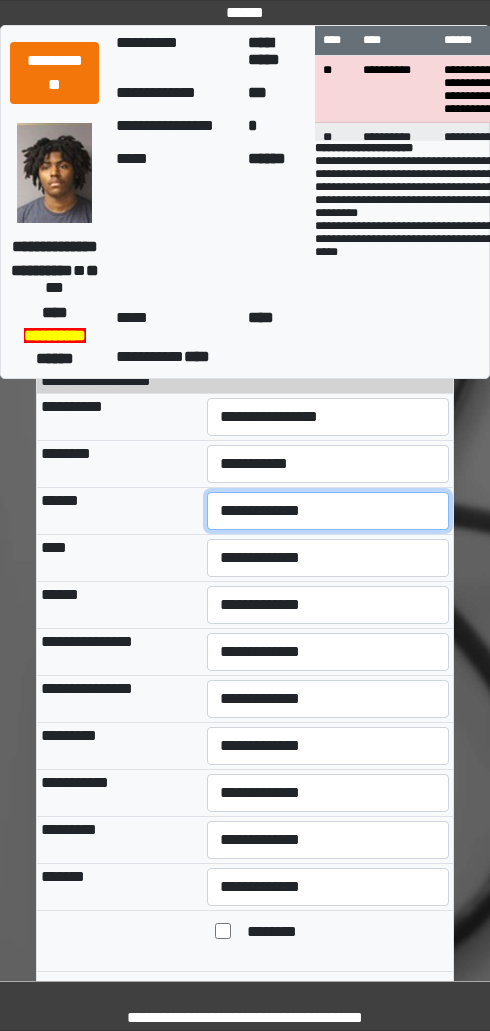 click on "**********" at bounding box center [328, 511] 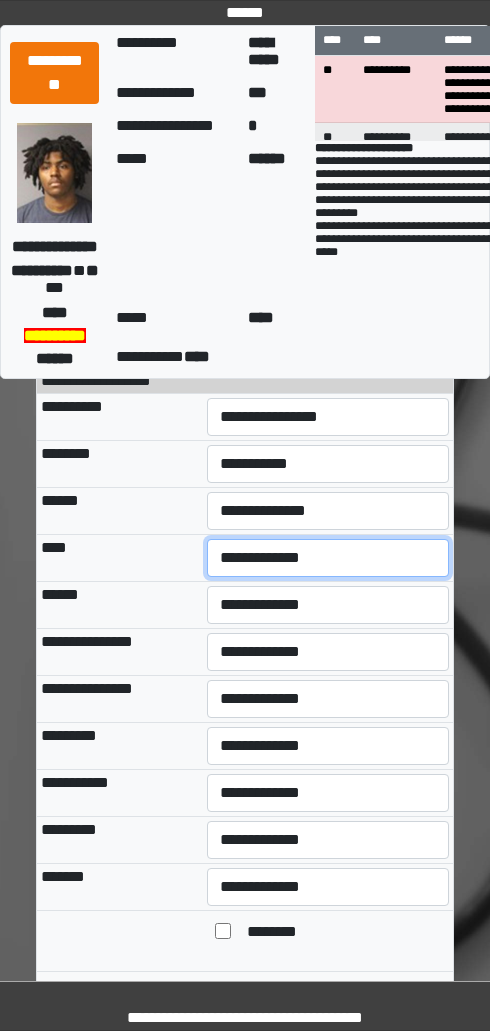 click on "**********" at bounding box center [328, 558] 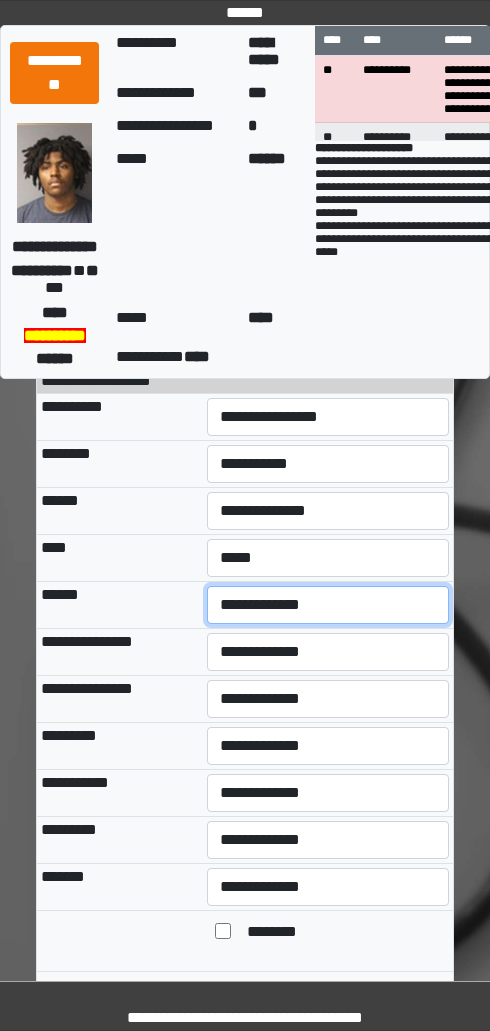 click on "**********" at bounding box center [328, 605] 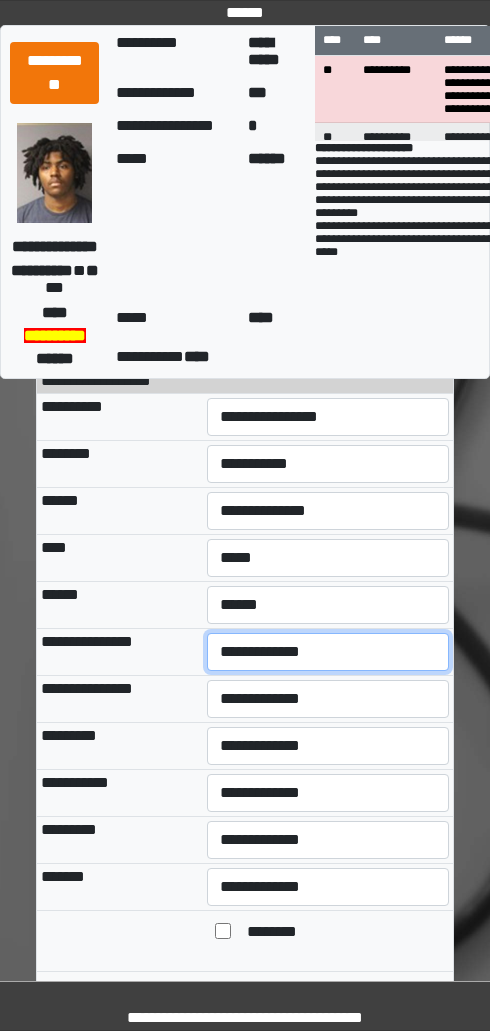 click on "**********" at bounding box center (328, 652) 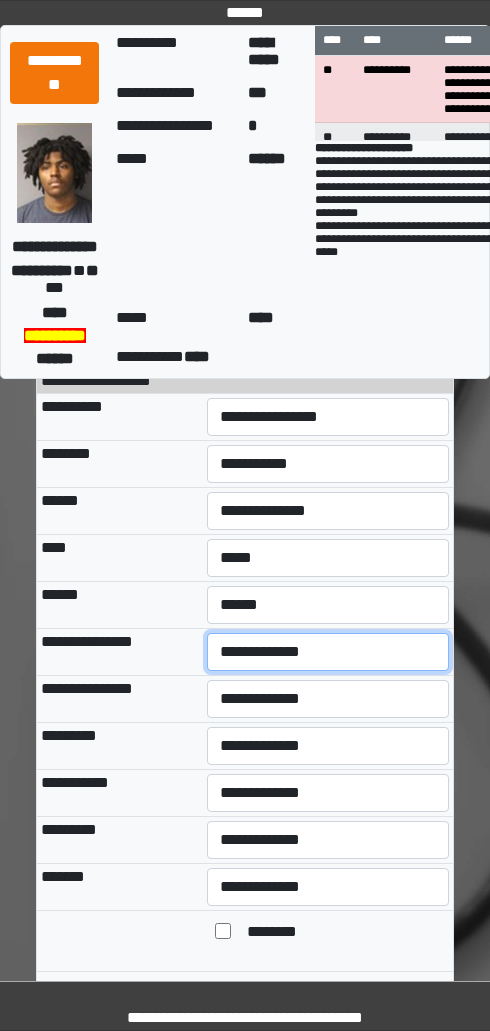 select on "***" 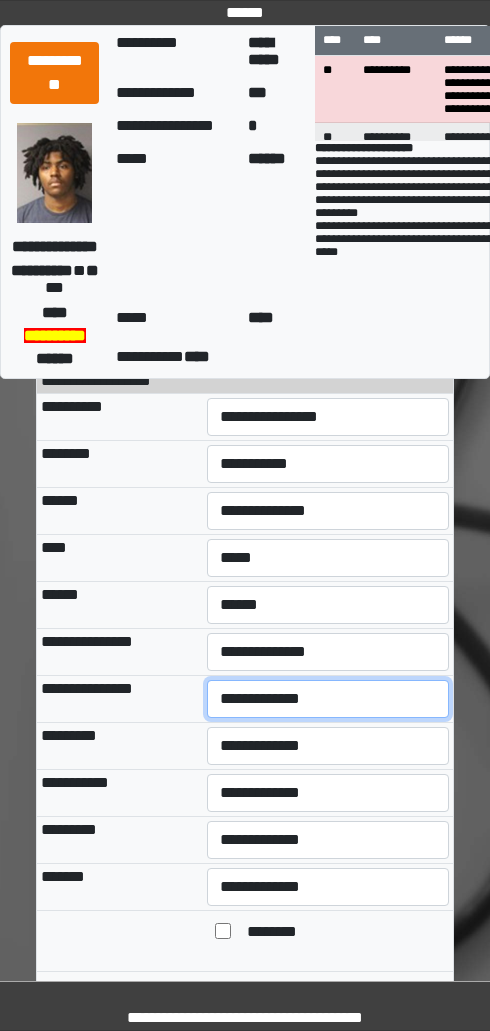 click on "**********" at bounding box center [328, 699] 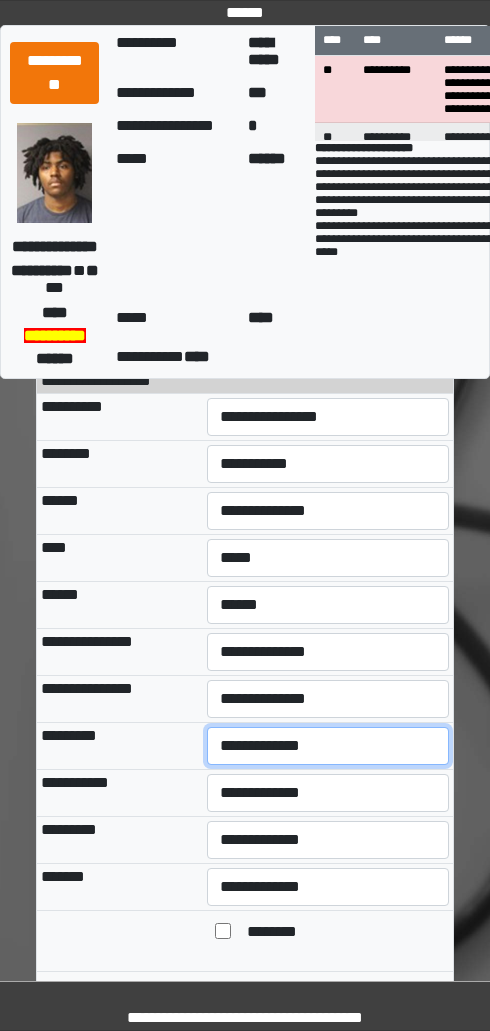 click on "**********" at bounding box center [328, 746] 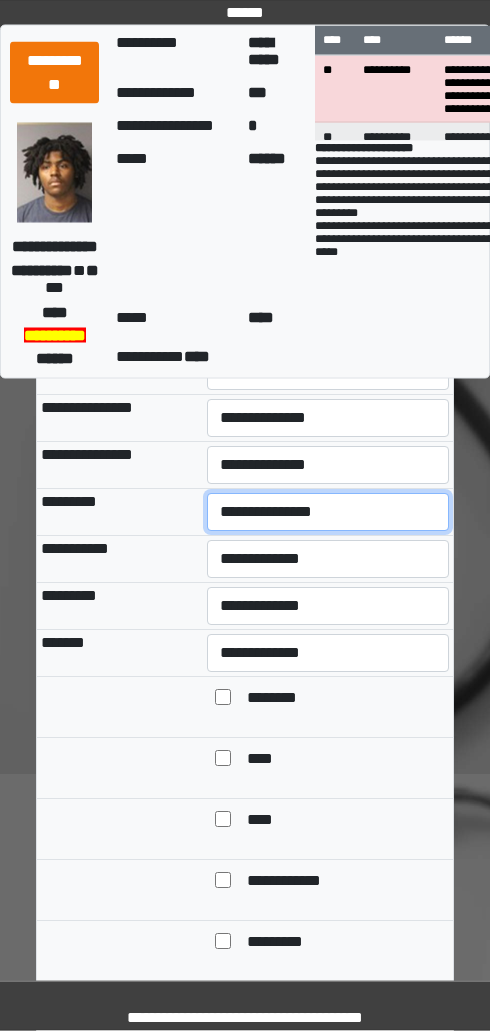 scroll, scrollTop: 1514, scrollLeft: 0, axis: vertical 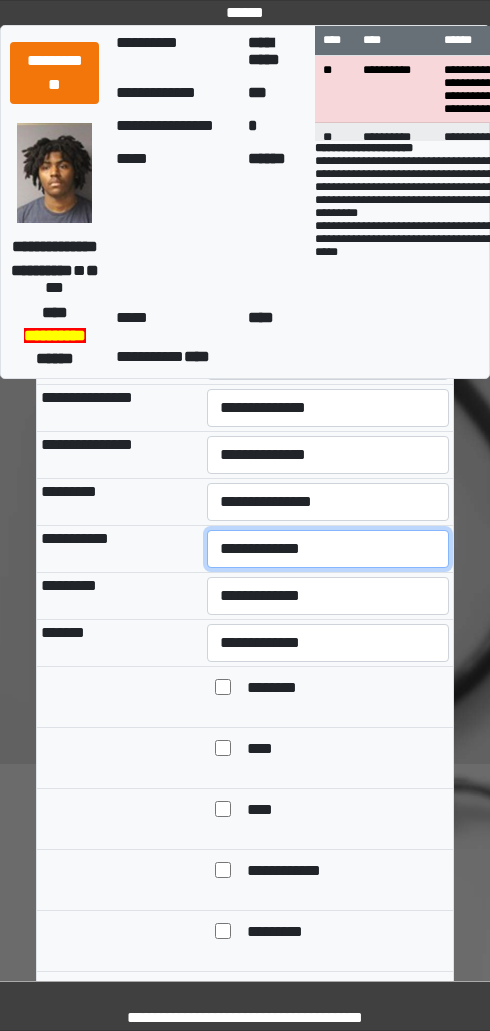 click on "**********" at bounding box center (328, 549) 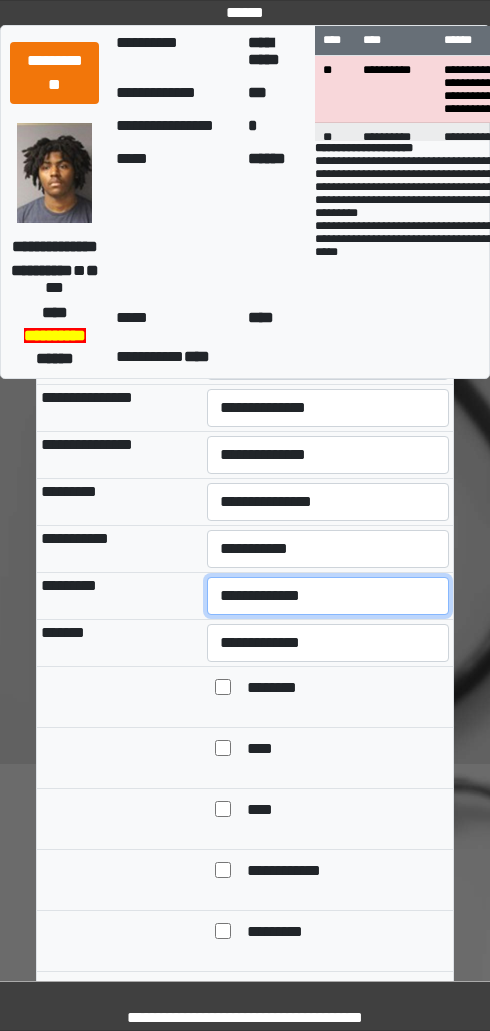 click on "**********" at bounding box center [328, 596] 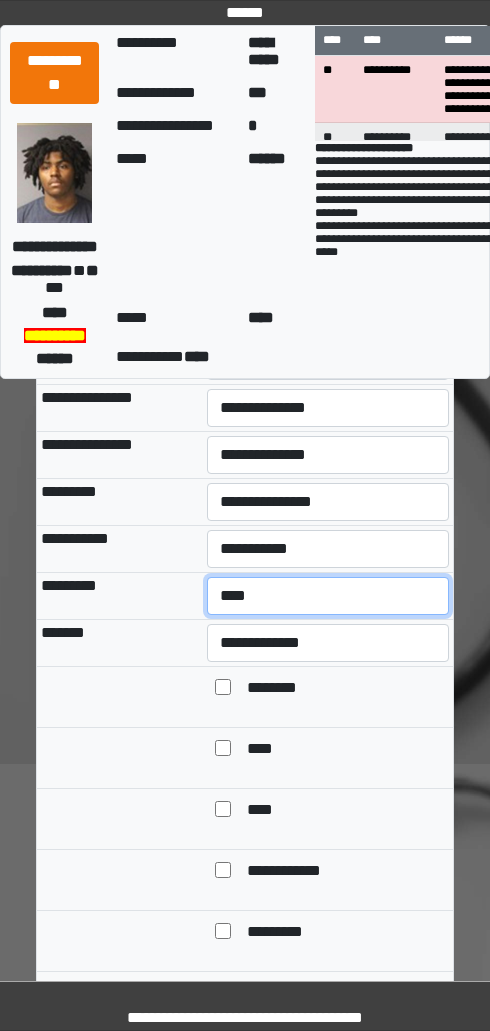 click on "**********" at bounding box center (328, 596) 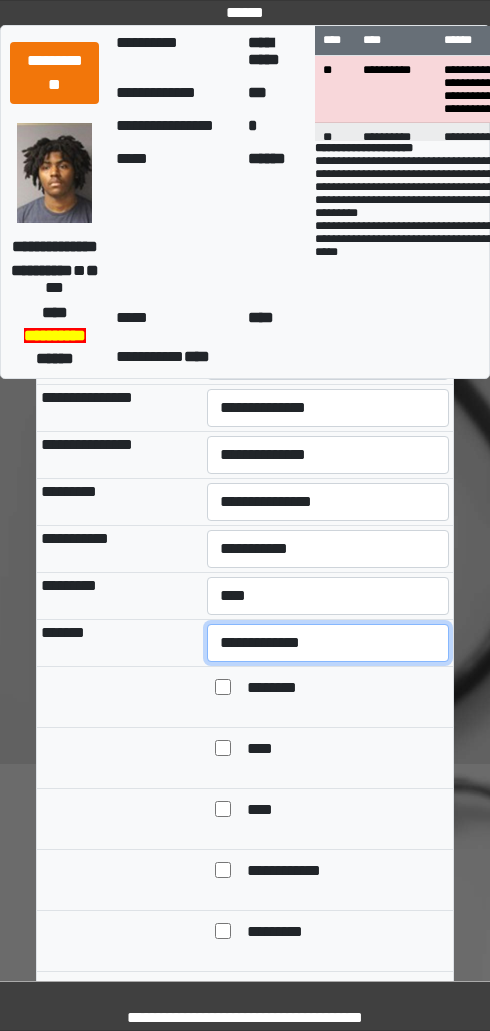 click on "**********" at bounding box center (328, 643) 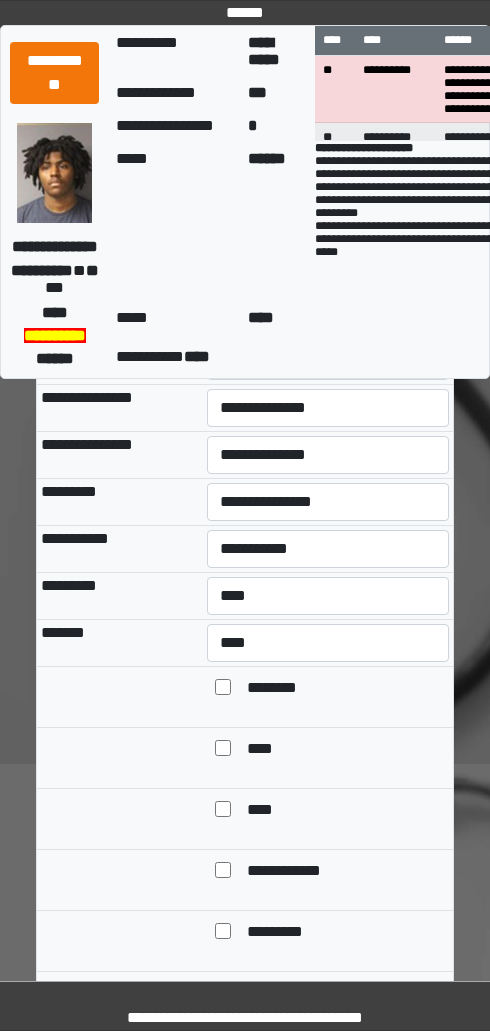 click on "****" at bounding box center [262, 811] 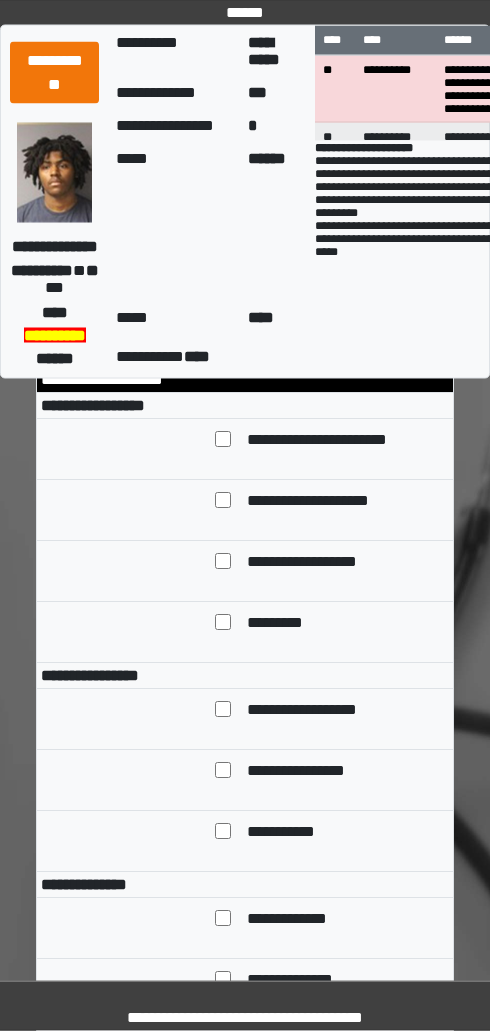 scroll, scrollTop: 2206, scrollLeft: 0, axis: vertical 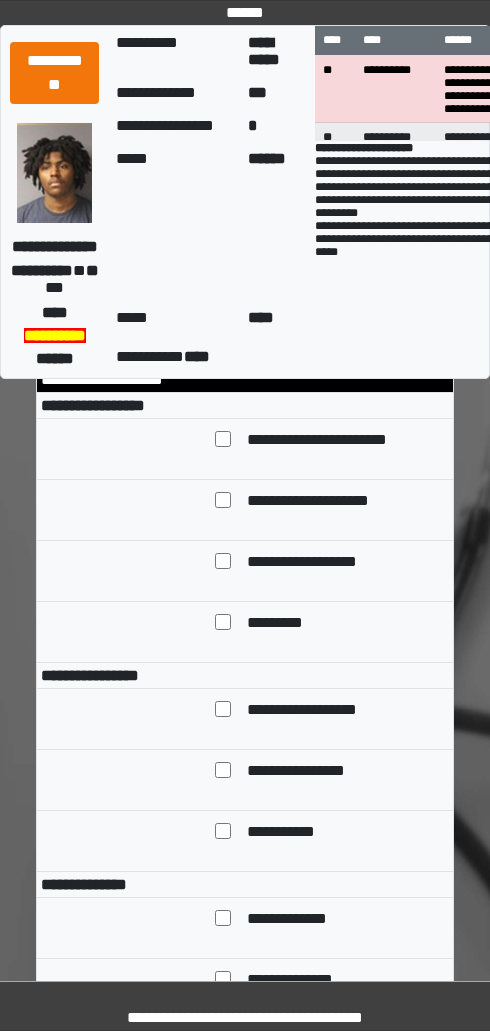 click on "**********" at bounding box center (319, 563) 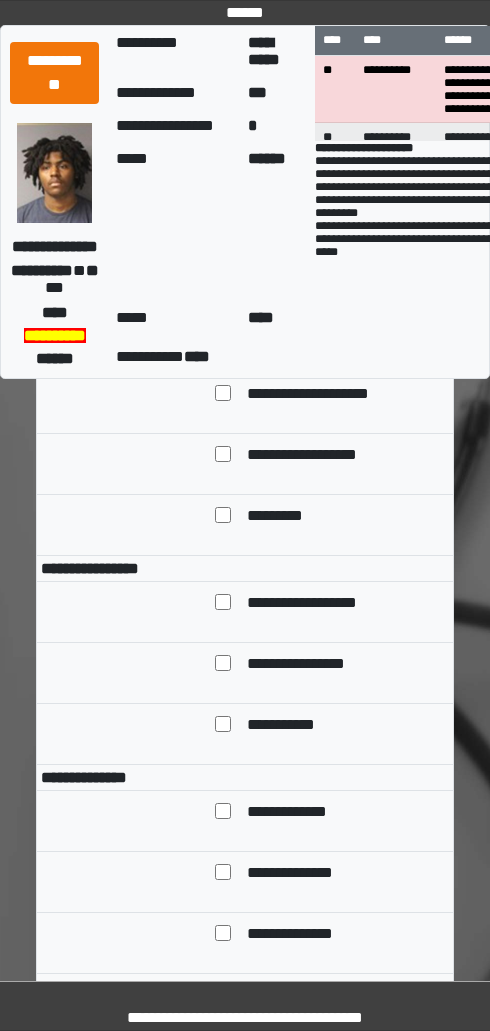 scroll, scrollTop: 2319, scrollLeft: 0, axis: vertical 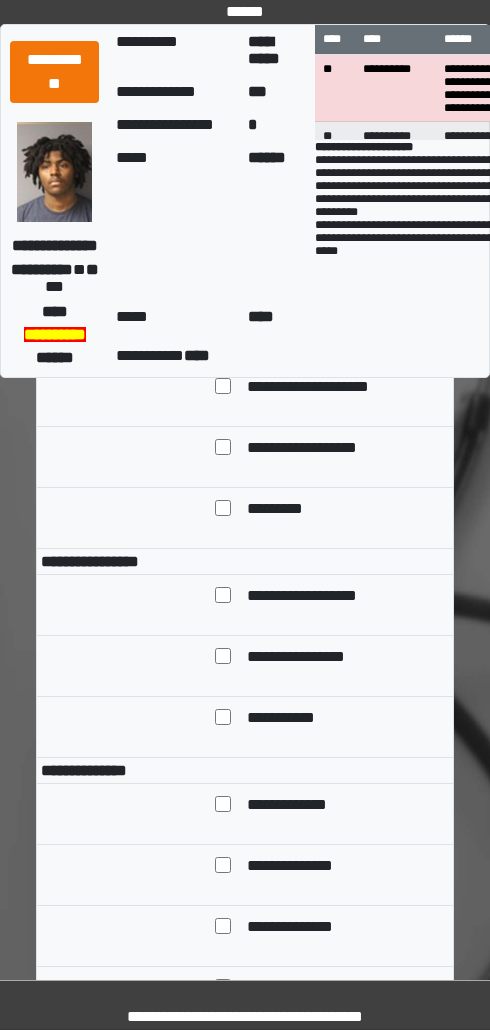 click on "**********" at bounding box center [324, 598] 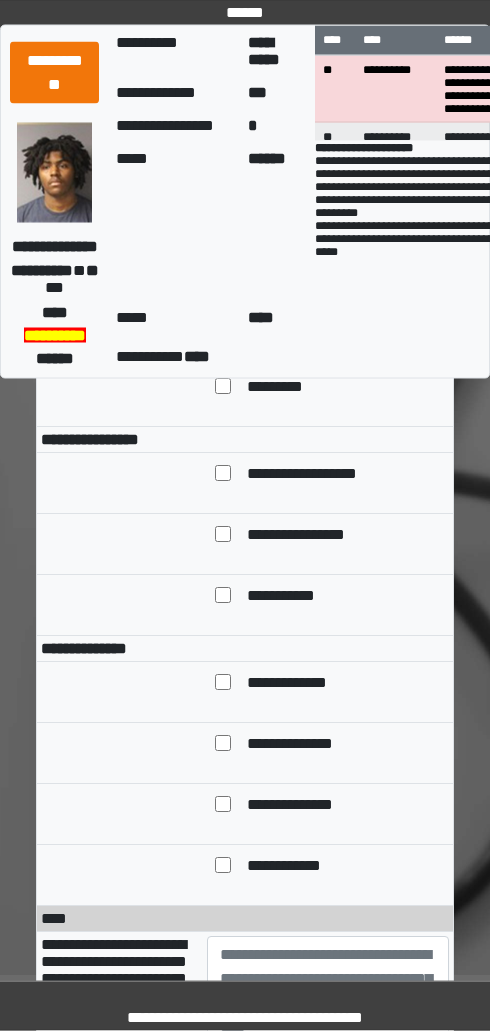 scroll, scrollTop: 2540, scrollLeft: 0, axis: vertical 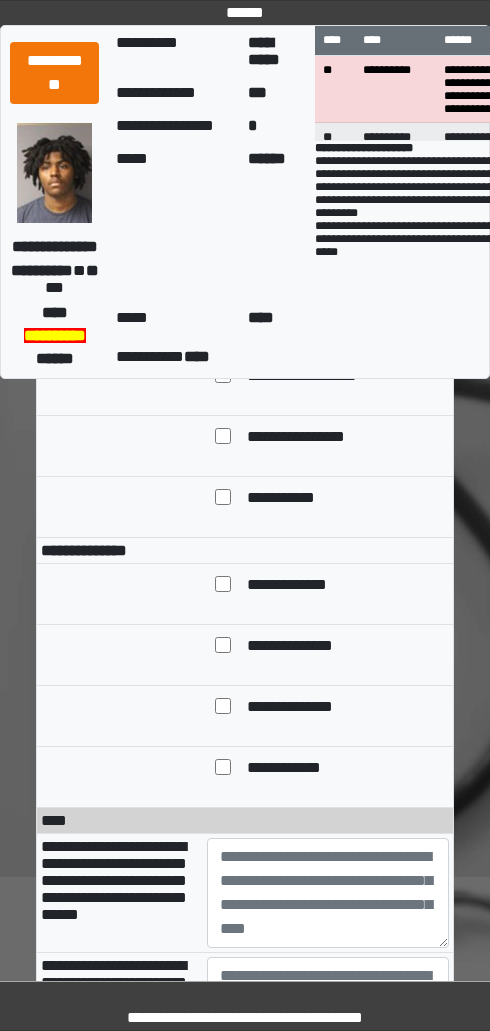 click on "**********" at bounding box center [295, 586] 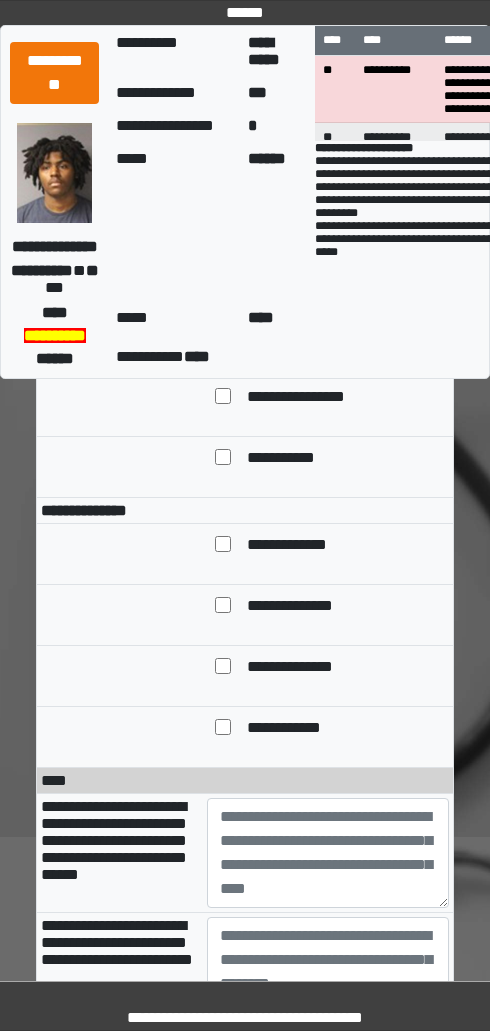 scroll, scrollTop: 2593, scrollLeft: 0, axis: vertical 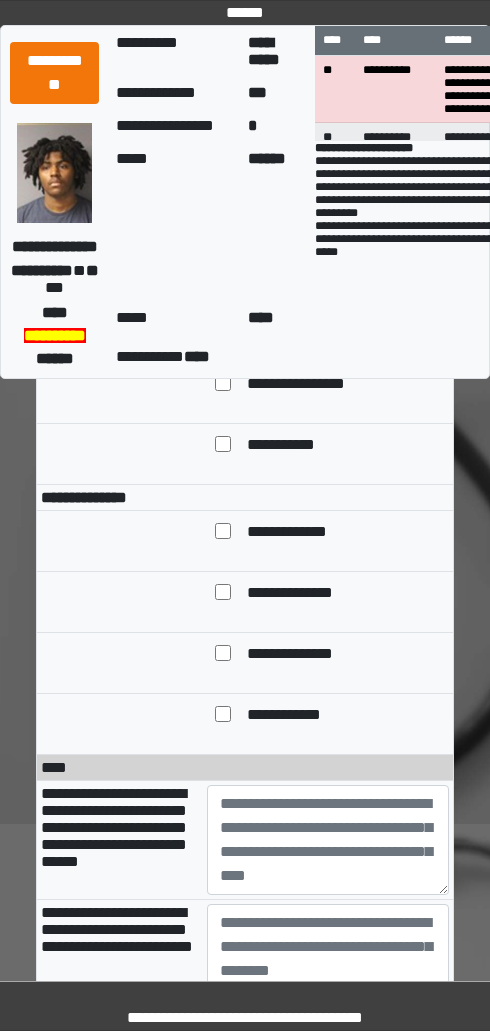 click at bounding box center [223, 533] 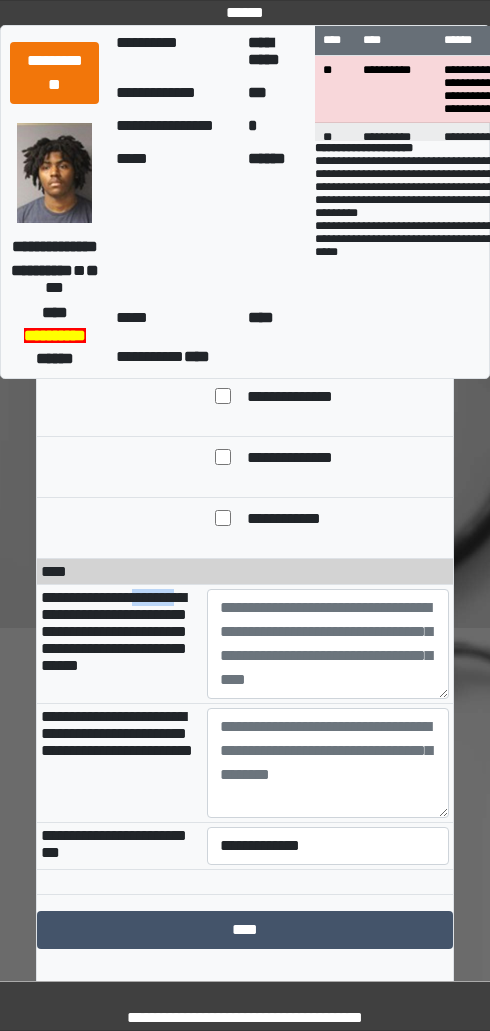 scroll, scrollTop: 2786, scrollLeft: 0, axis: vertical 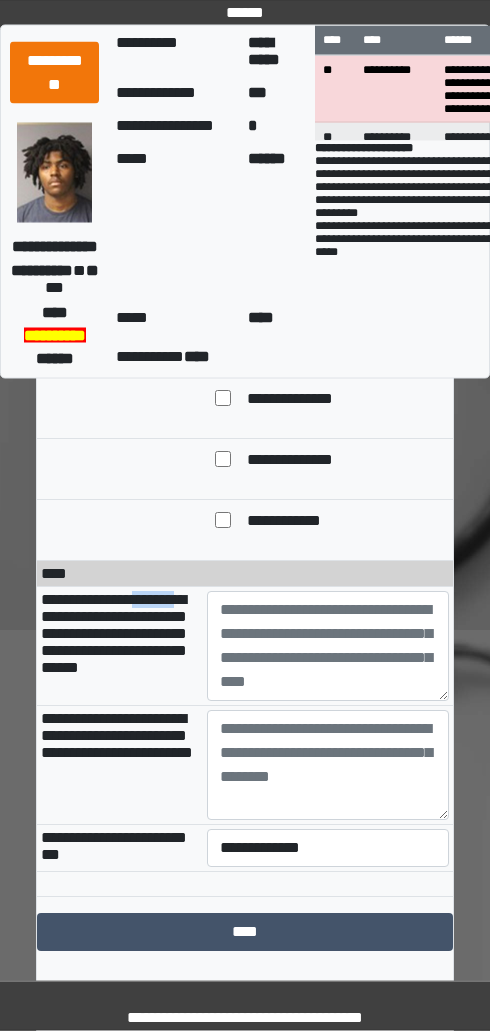 click on "**********" at bounding box center (114, 634) 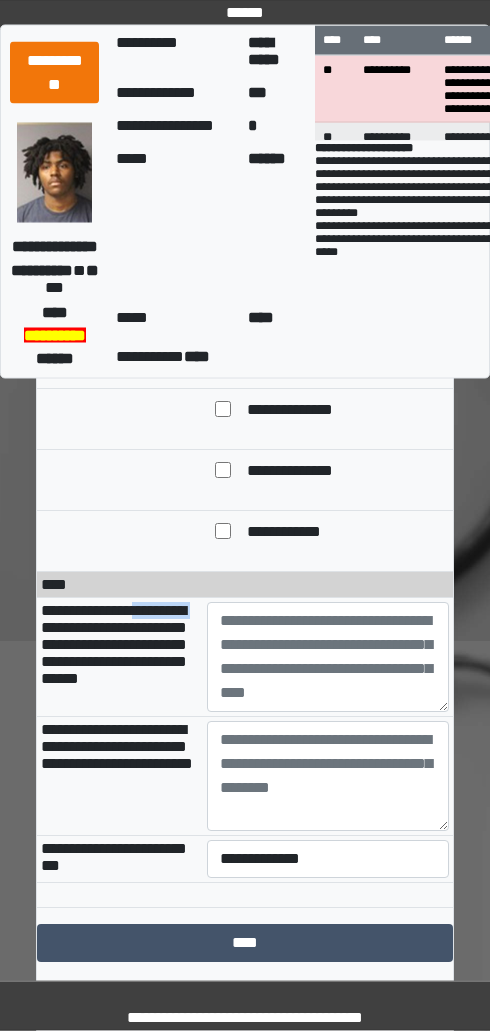 scroll, scrollTop: 2759, scrollLeft: 0, axis: vertical 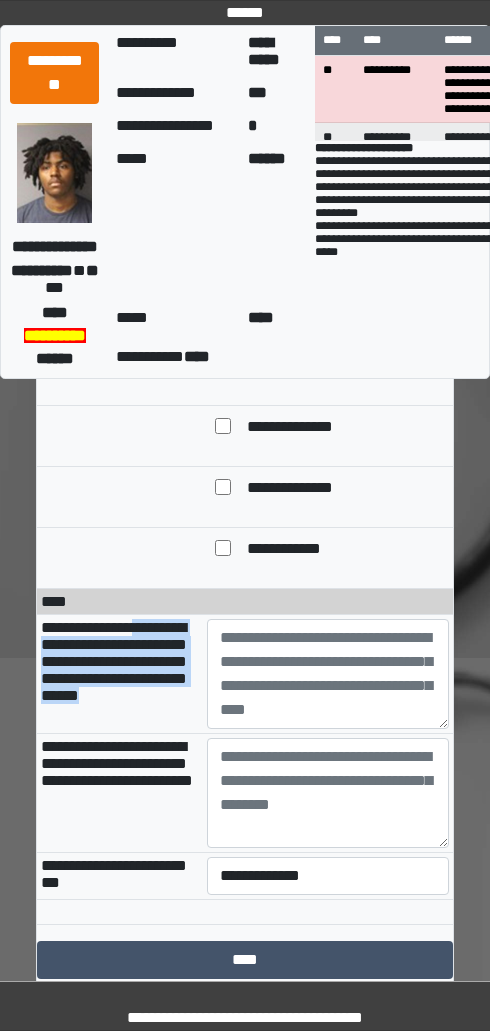 copy on "**********" 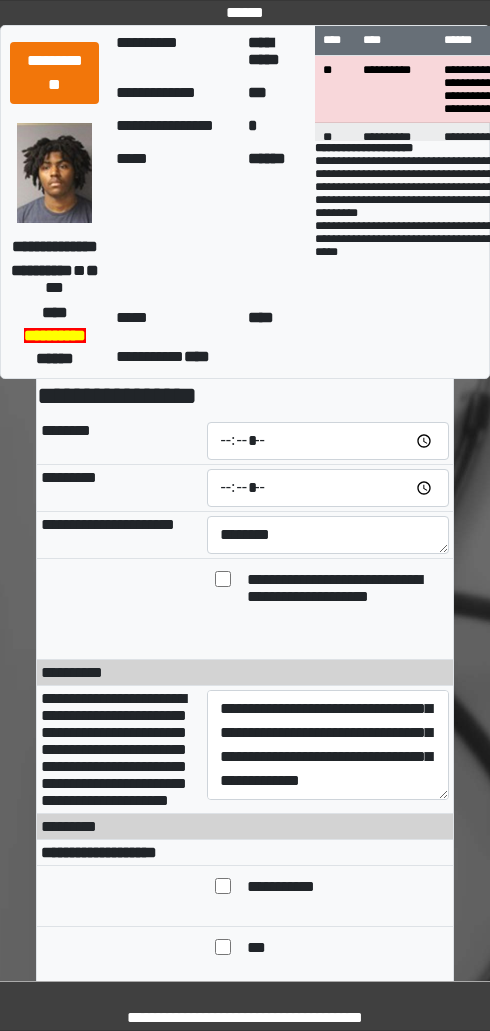 scroll, scrollTop: 0, scrollLeft: 0, axis: both 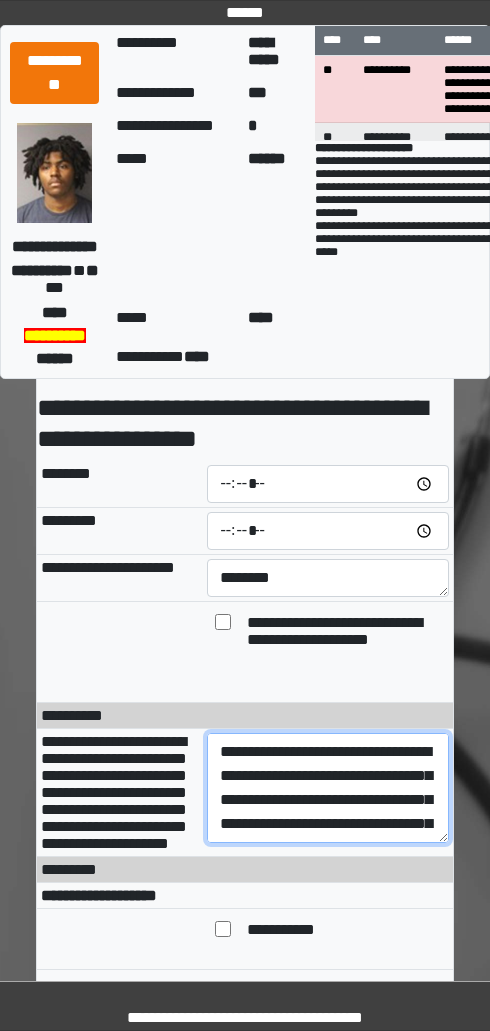 click on "**********" at bounding box center (328, 788) 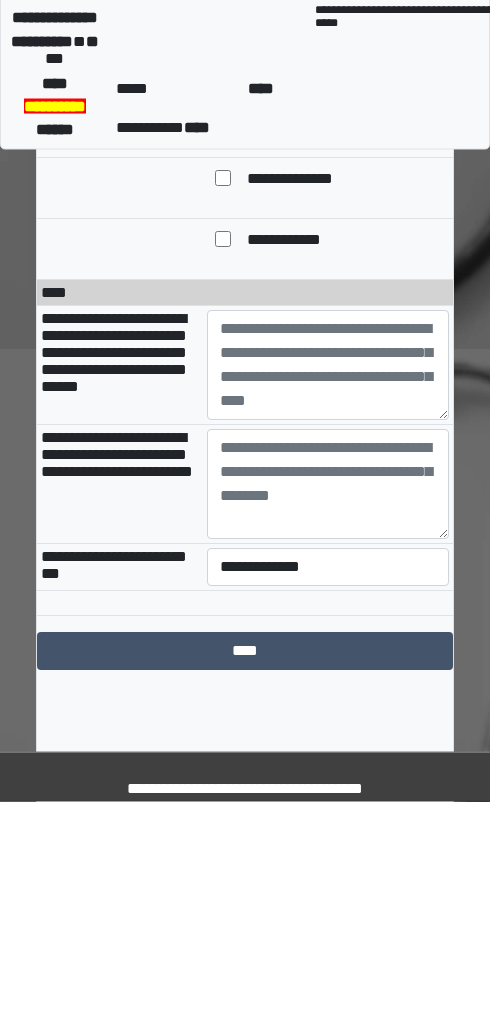 scroll, scrollTop: 2840, scrollLeft: 0, axis: vertical 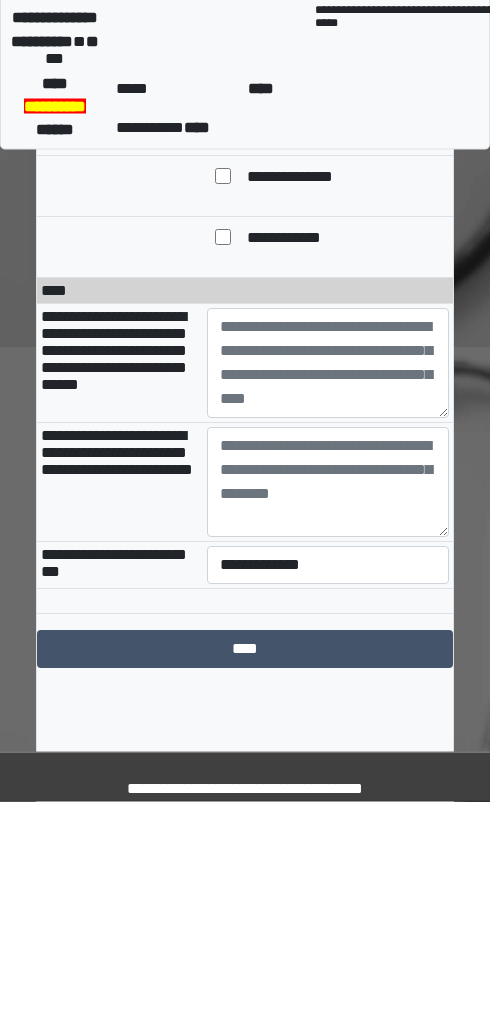 type on "**********" 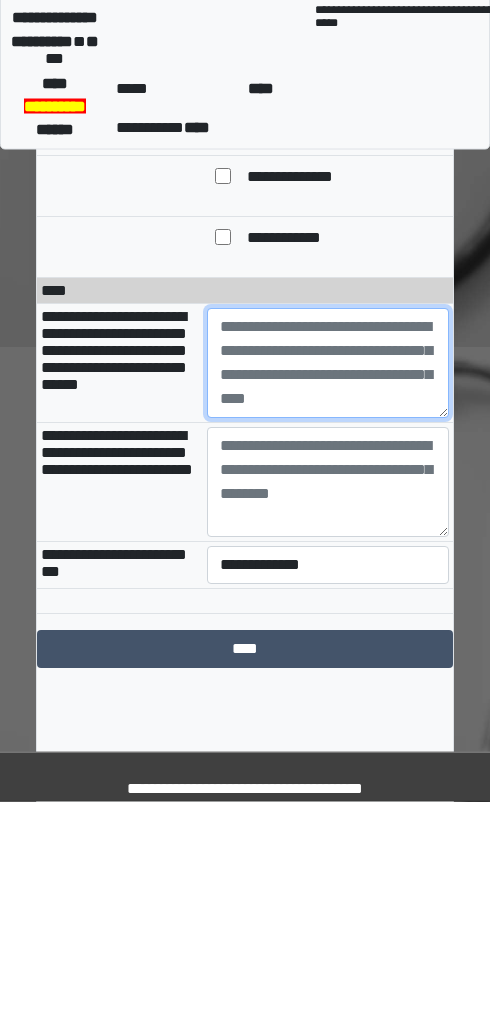 click at bounding box center [328, 593] 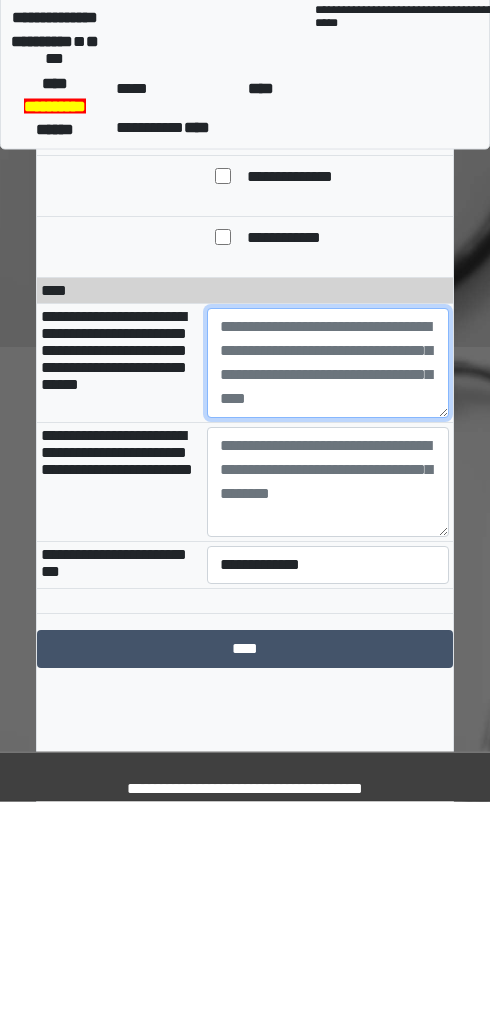 click at bounding box center [328, 593] 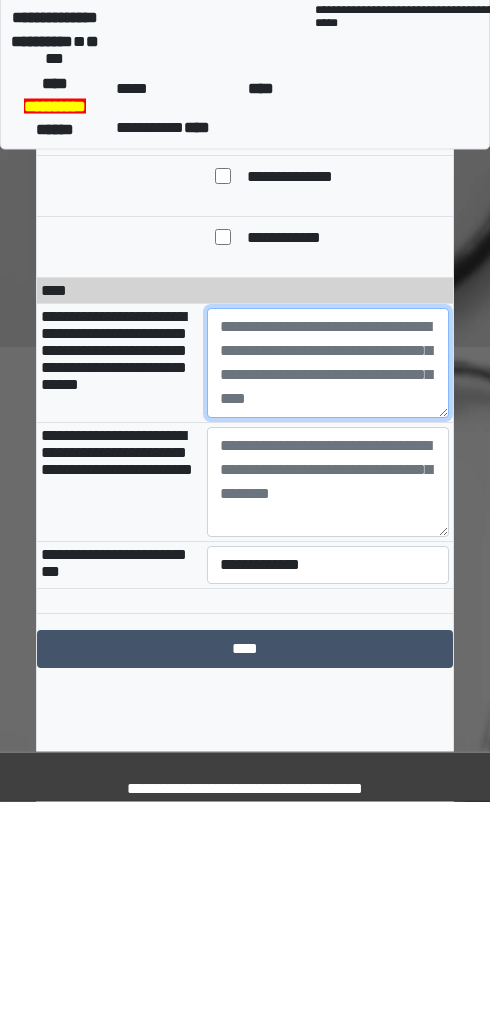 click at bounding box center (328, 593) 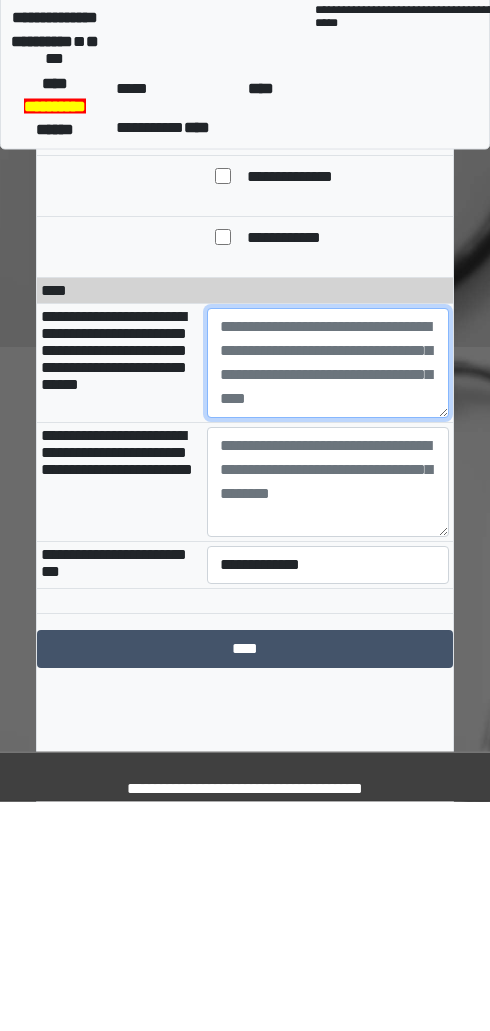 paste on "**********" 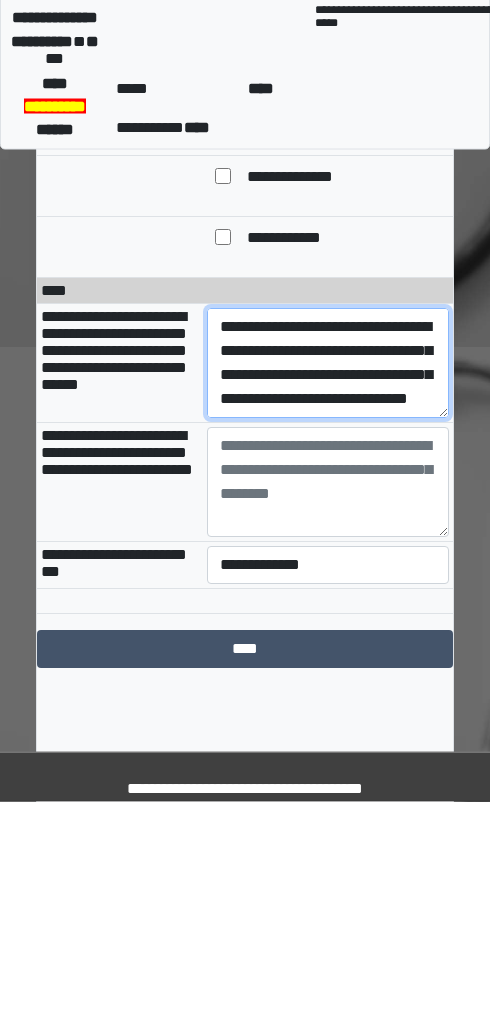 scroll, scrollTop: 288, scrollLeft: 0, axis: vertical 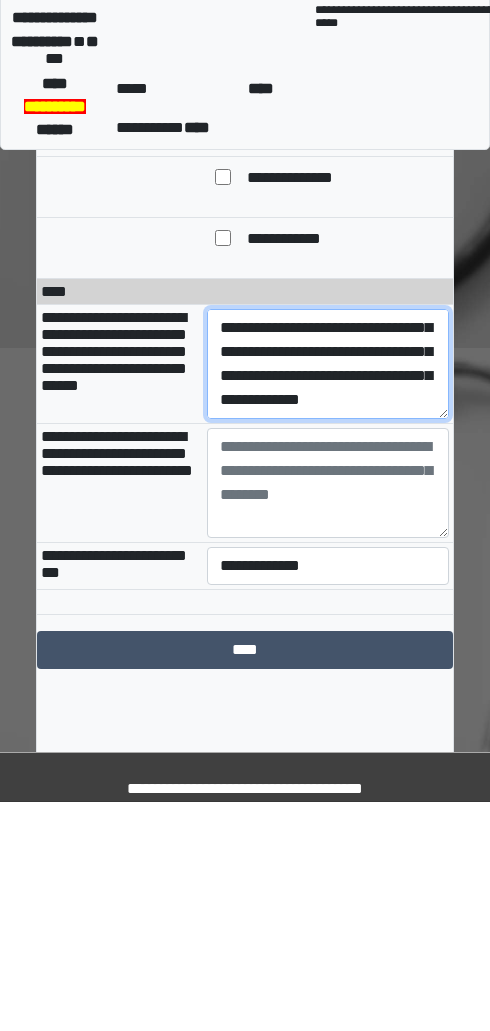 type on "**********" 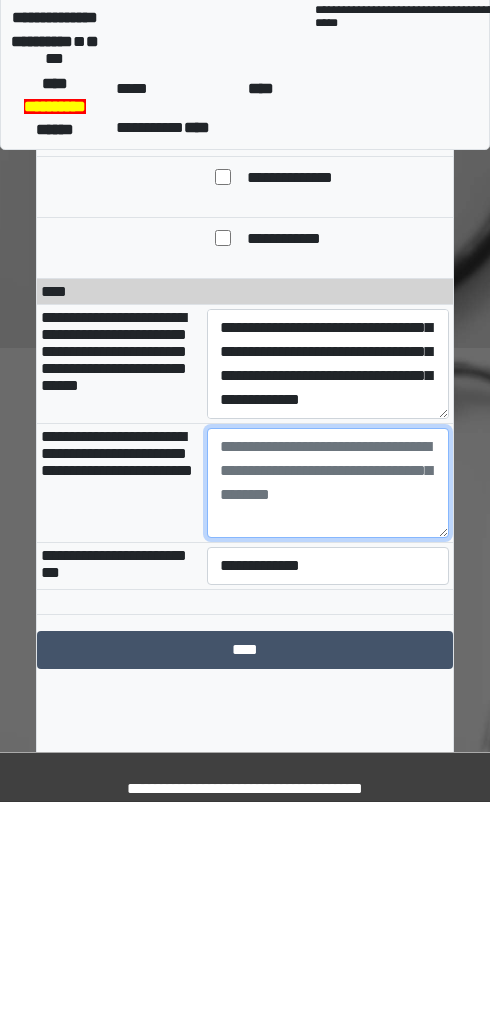 click at bounding box center [328, 712] 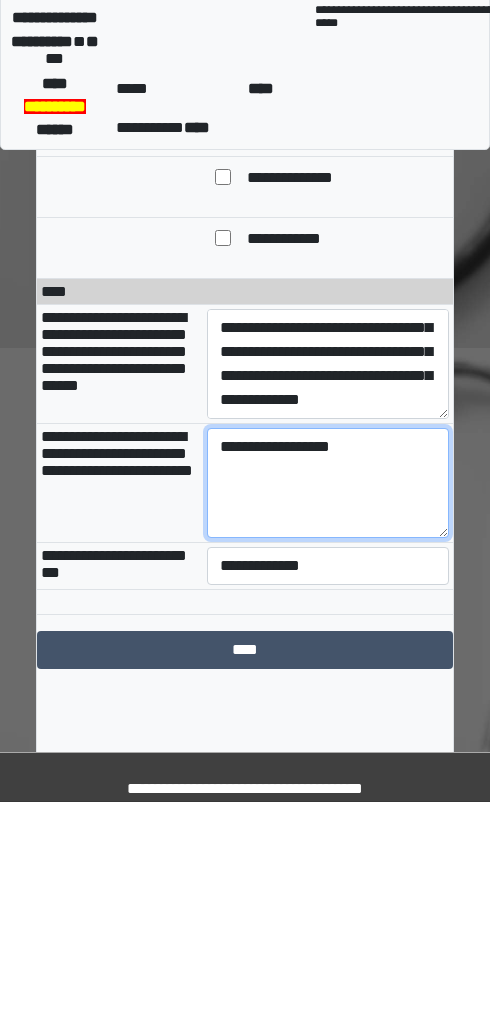 type on "**********" 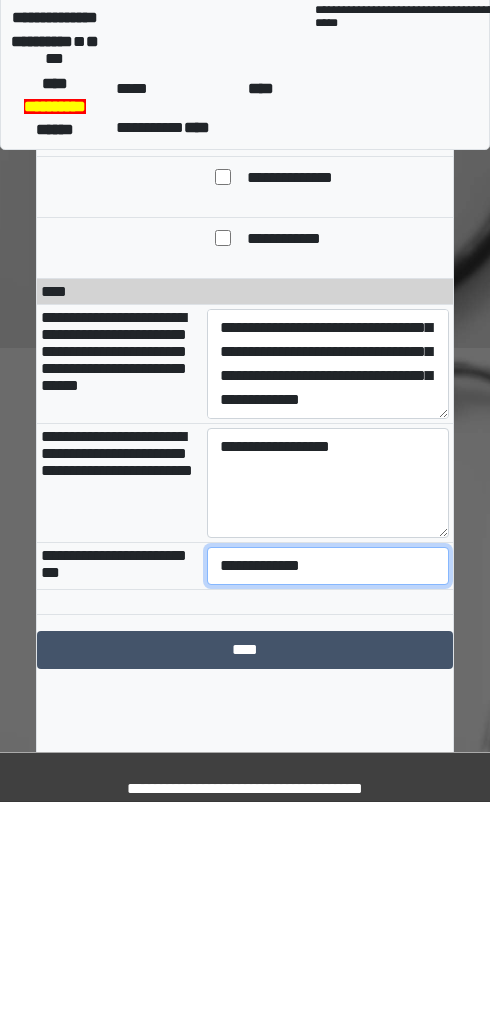 click on "**********" at bounding box center (328, 795) 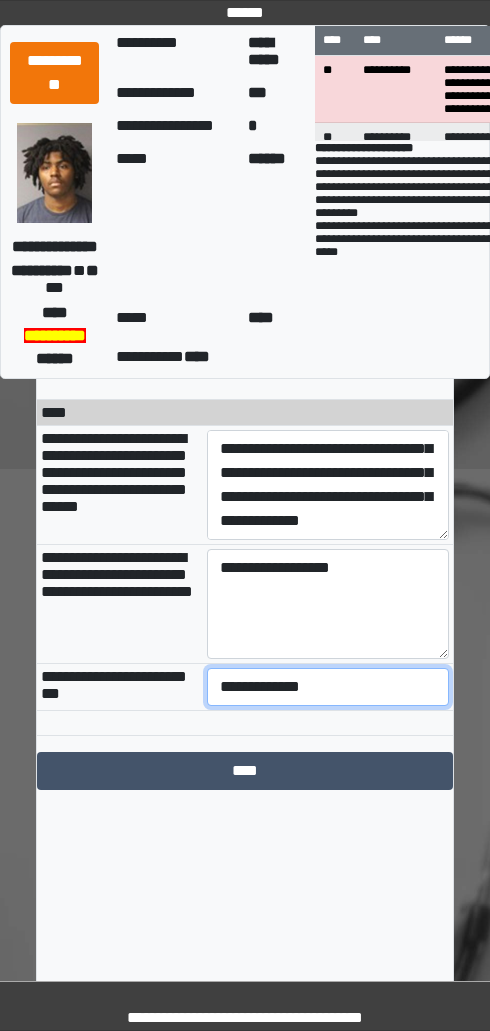 select on "***" 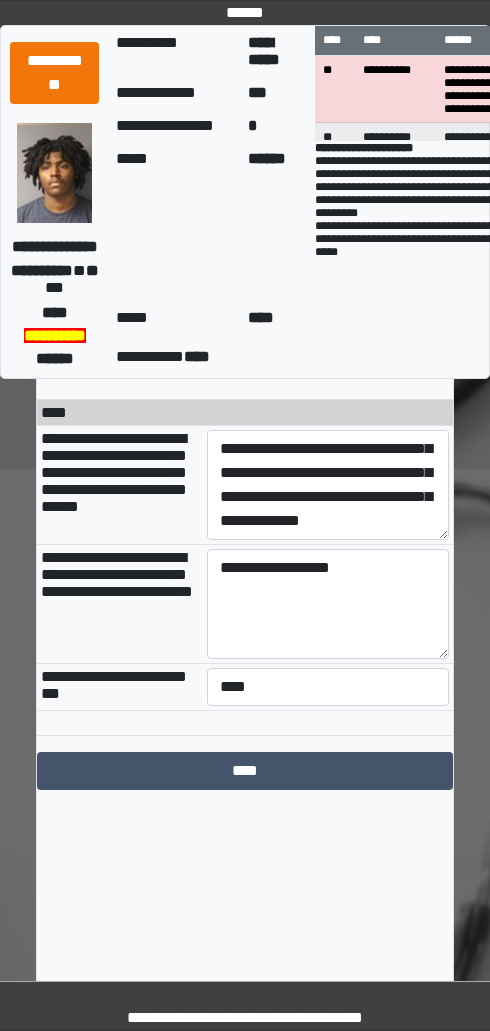 click on "****" at bounding box center (245, 771) 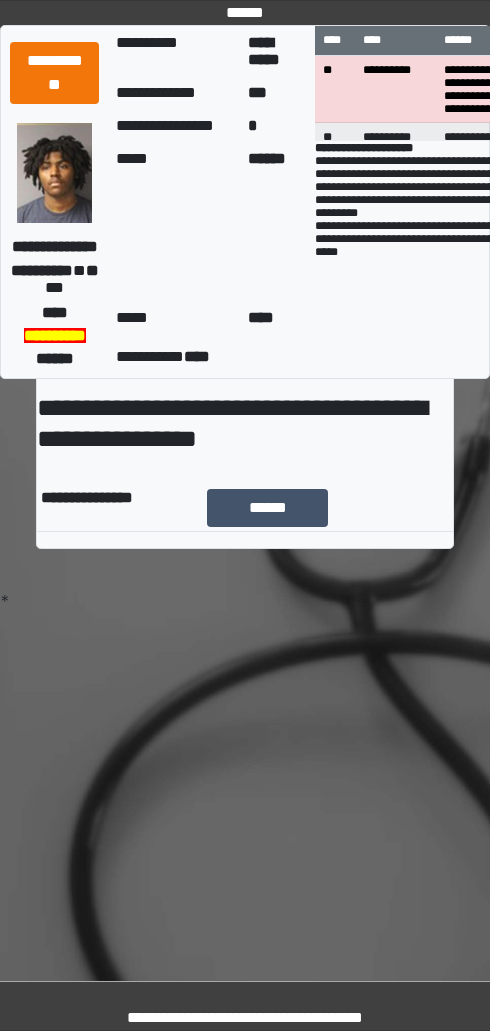 scroll, scrollTop: 0, scrollLeft: 0, axis: both 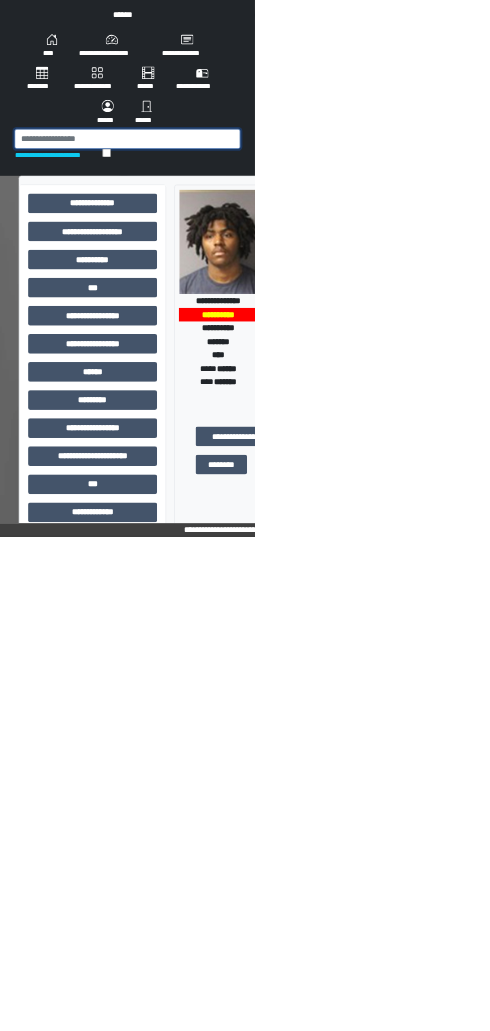 click at bounding box center [245, 267] 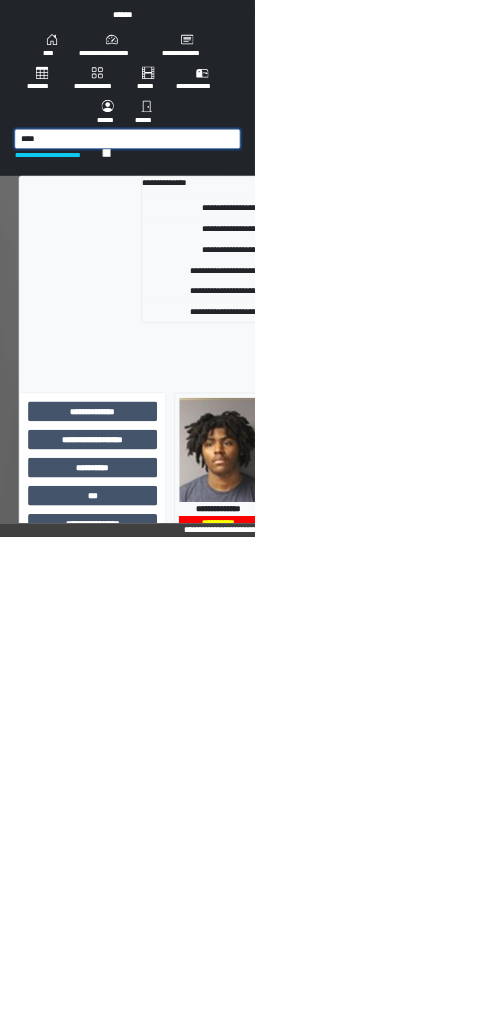 type on "****" 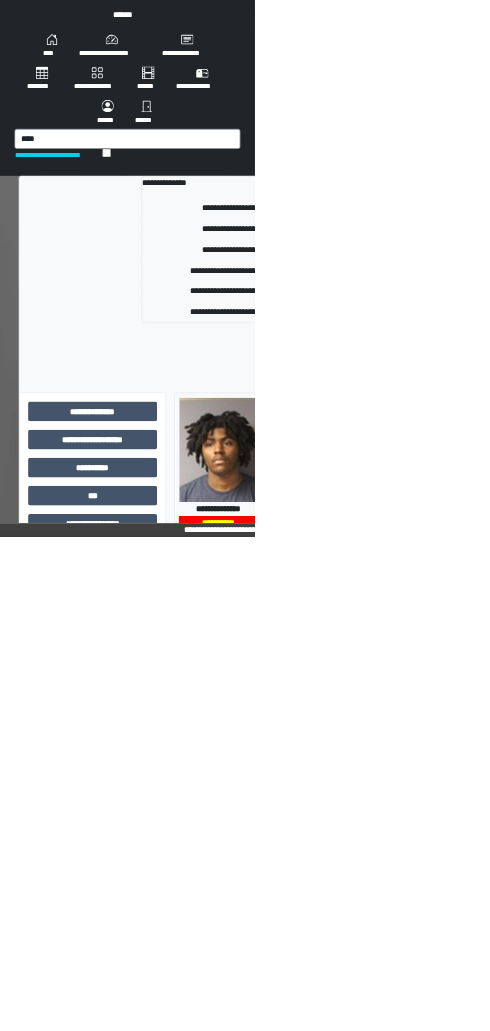 type 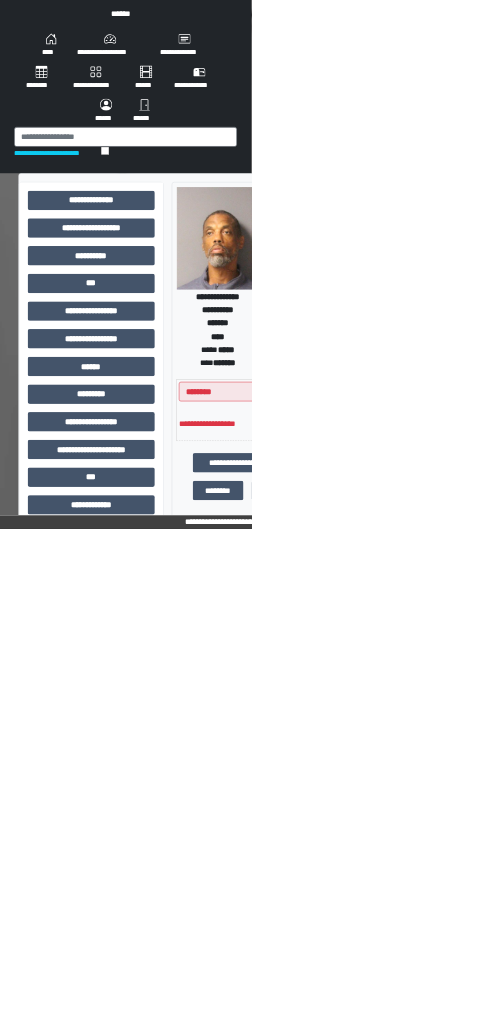 click on "***" at bounding box center [178, 553] 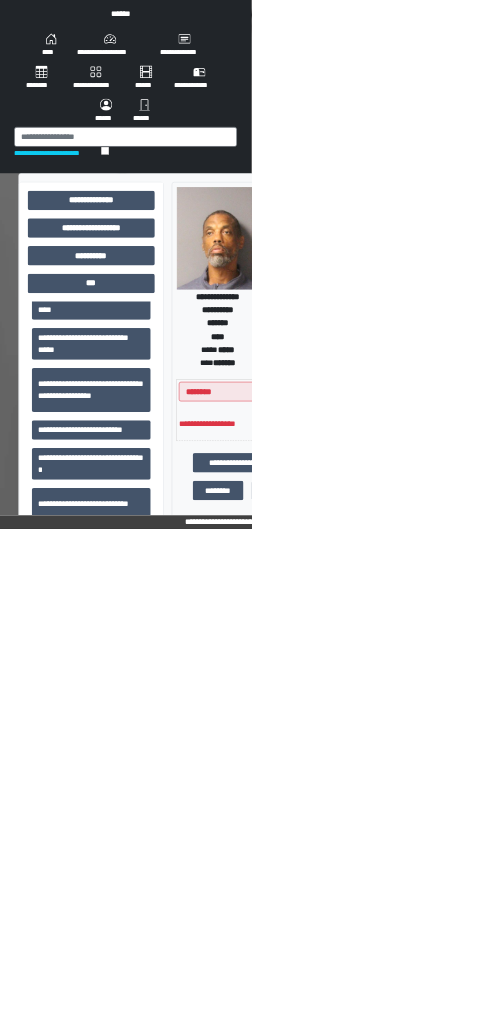 scroll, scrollTop: 479, scrollLeft: 0, axis: vertical 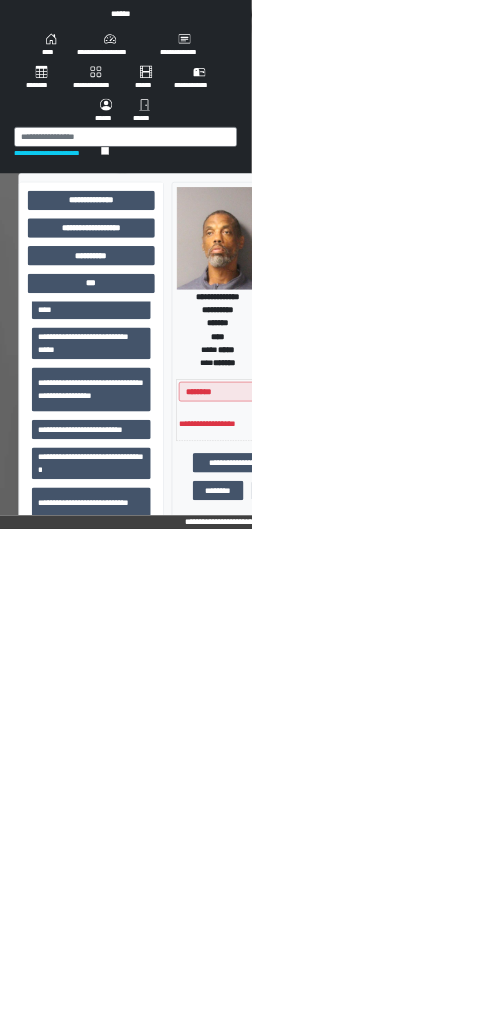 click on "**********" at bounding box center (178, 760) 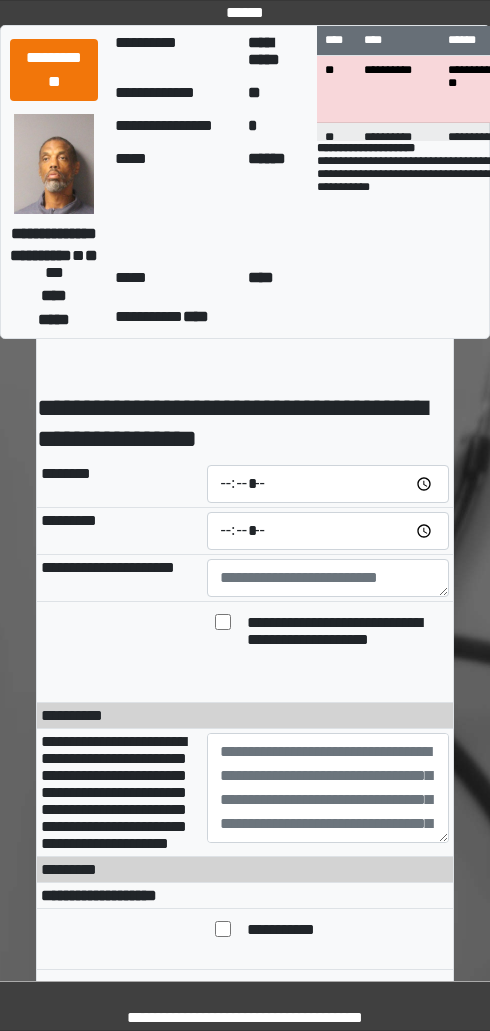 scroll, scrollTop: 0, scrollLeft: 0, axis: both 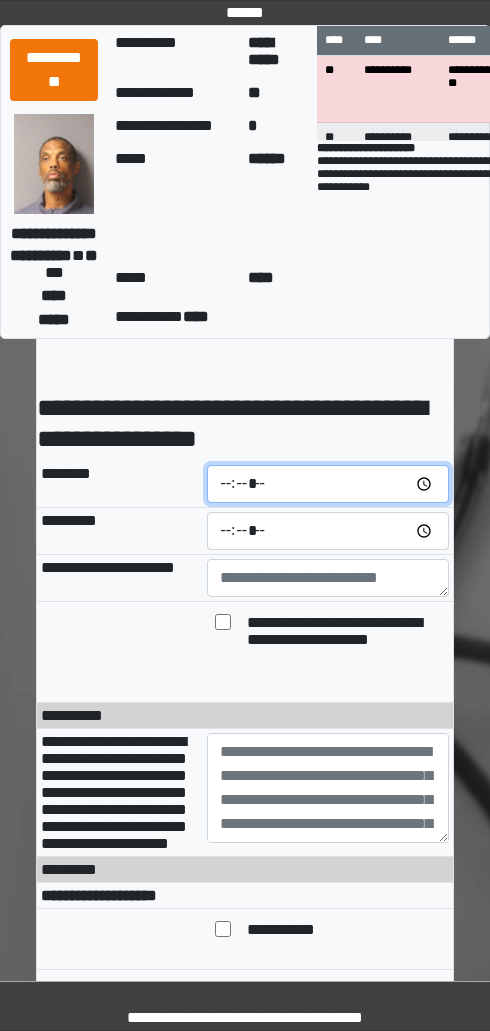click at bounding box center [328, 484] 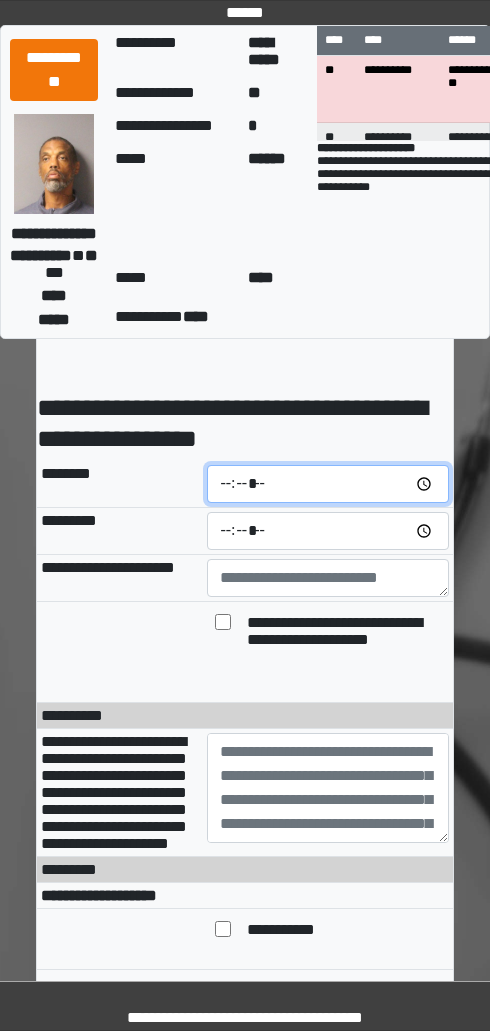 type on "*****" 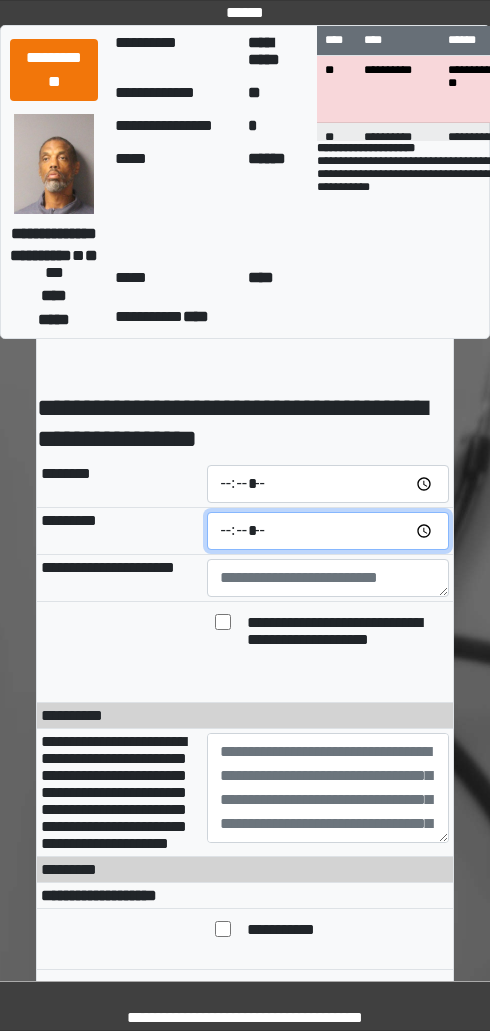click at bounding box center (328, 531) 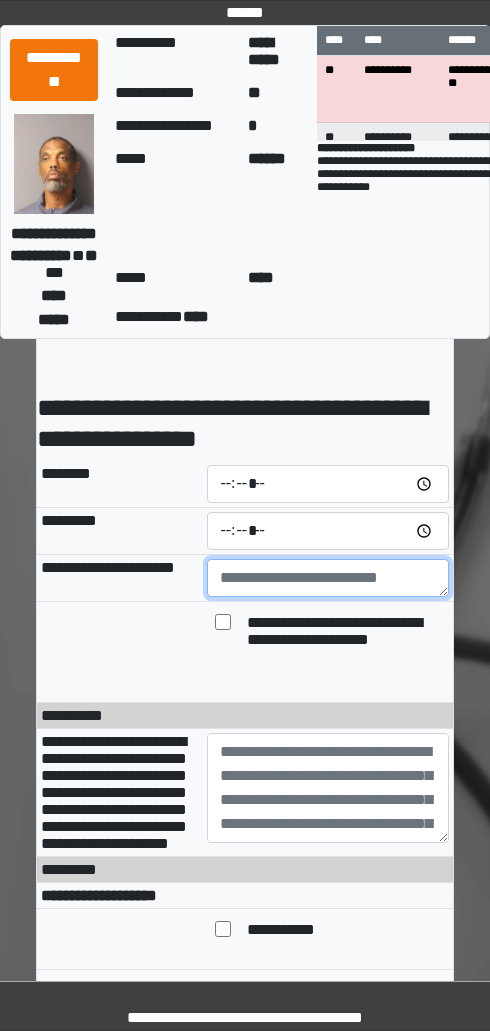 click at bounding box center [328, 578] 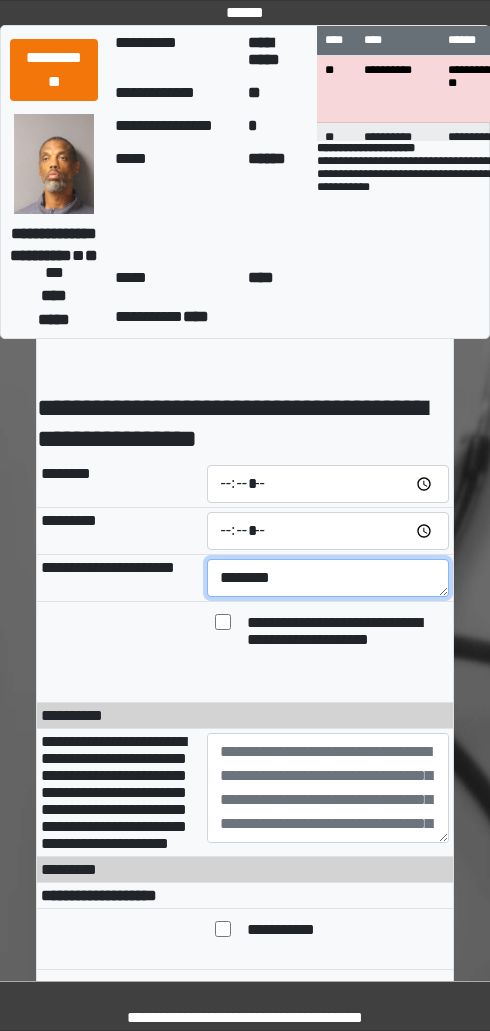 type on "*******" 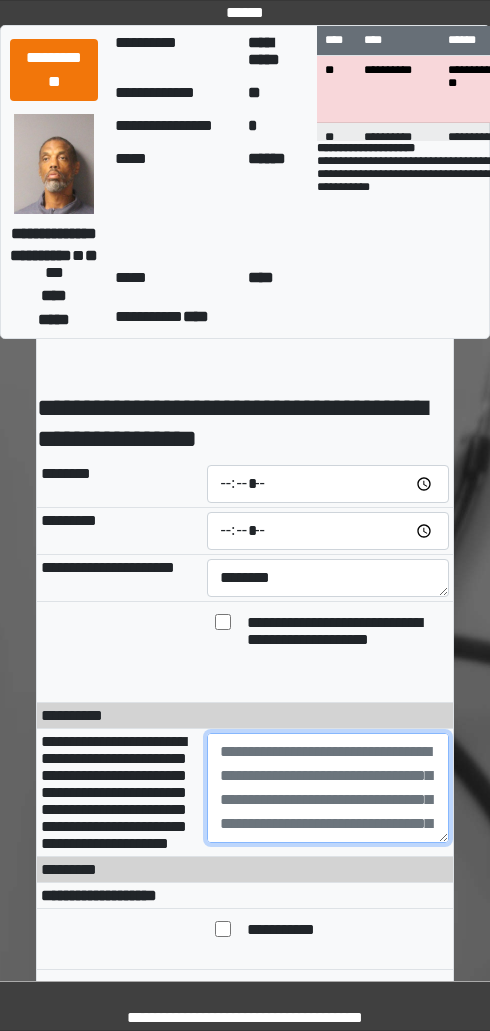 click at bounding box center (328, 788) 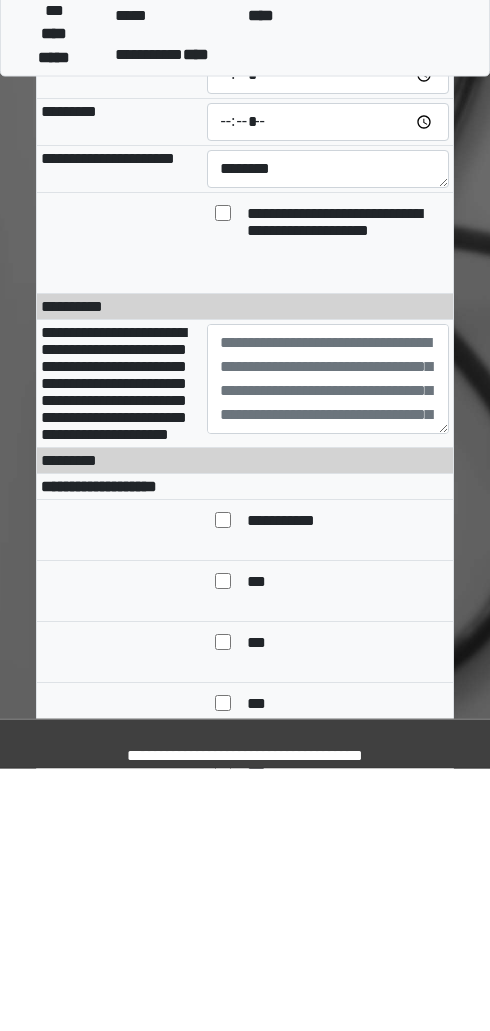 click on "**********" at bounding box center [114, 646] 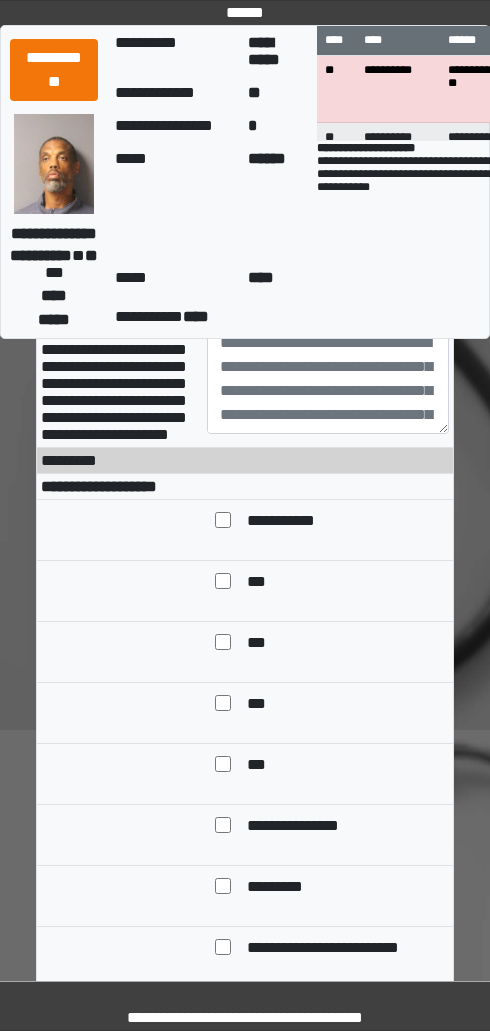 click on "**********" at bounding box center [114, 383] 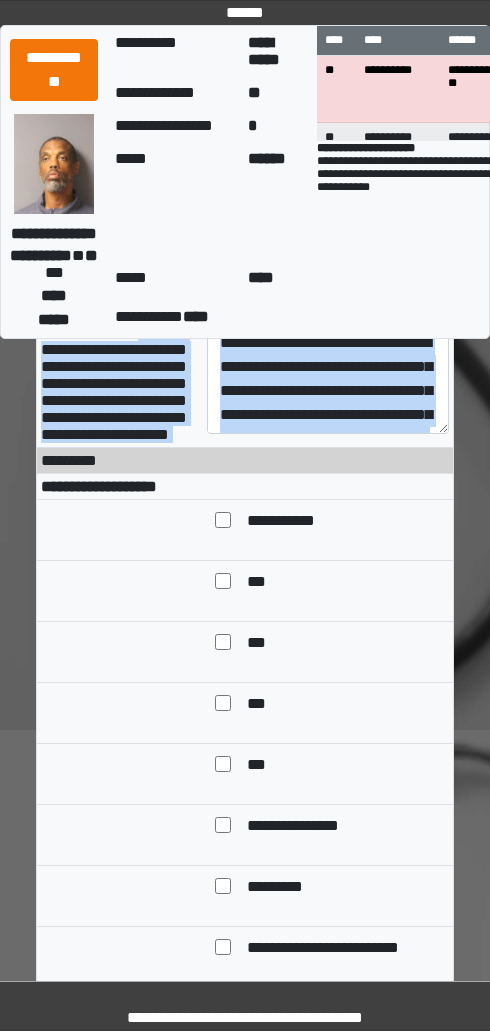 copy on "**********" 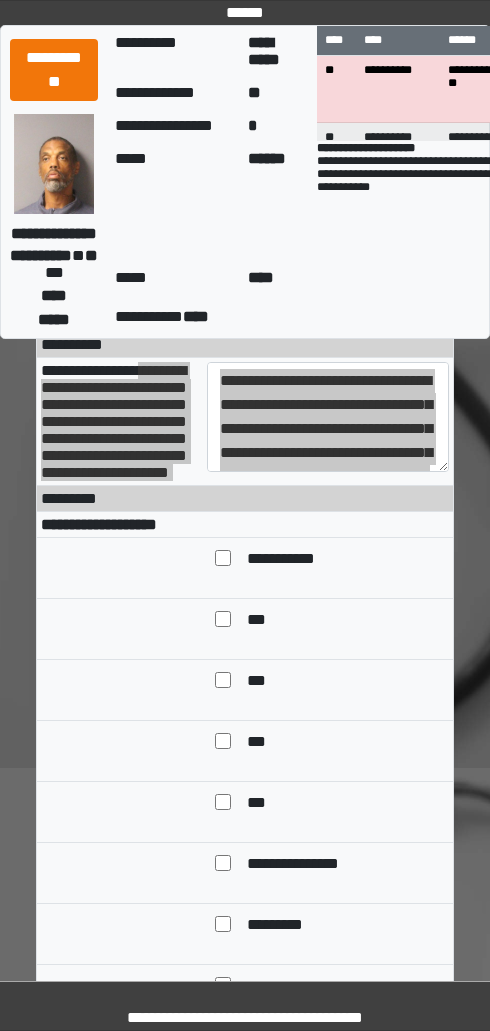 scroll, scrollTop: 355, scrollLeft: 0, axis: vertical 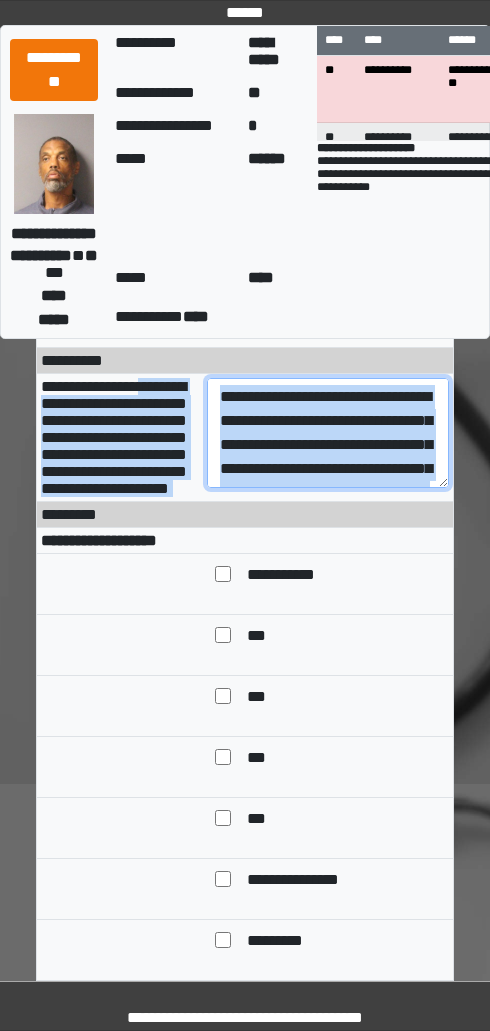 click at bounding box center (328, 433) 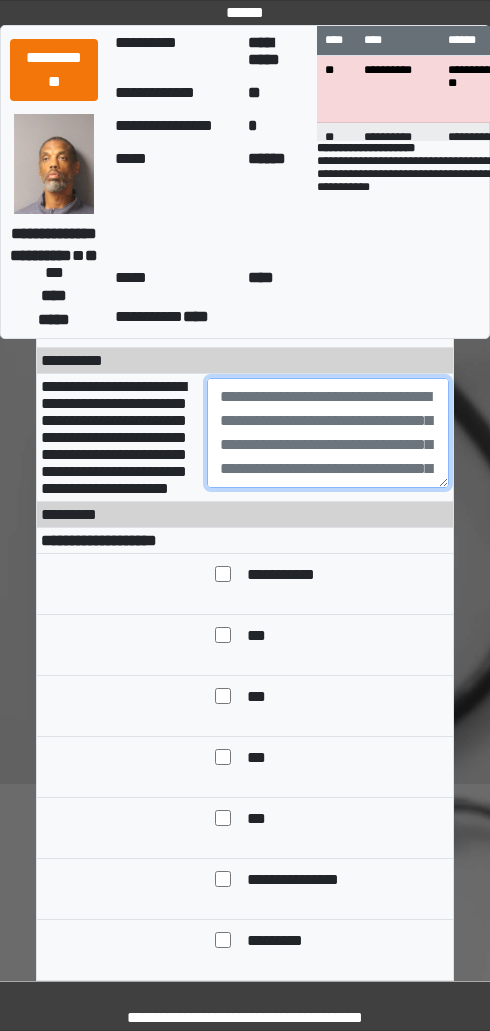 click at bounding box center (328, 433) 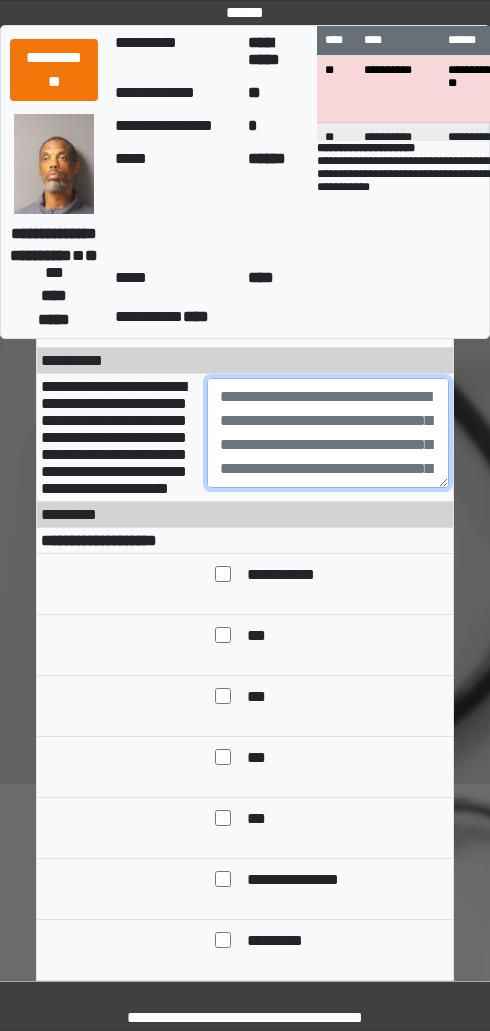 click at bounding box center [328, 433] 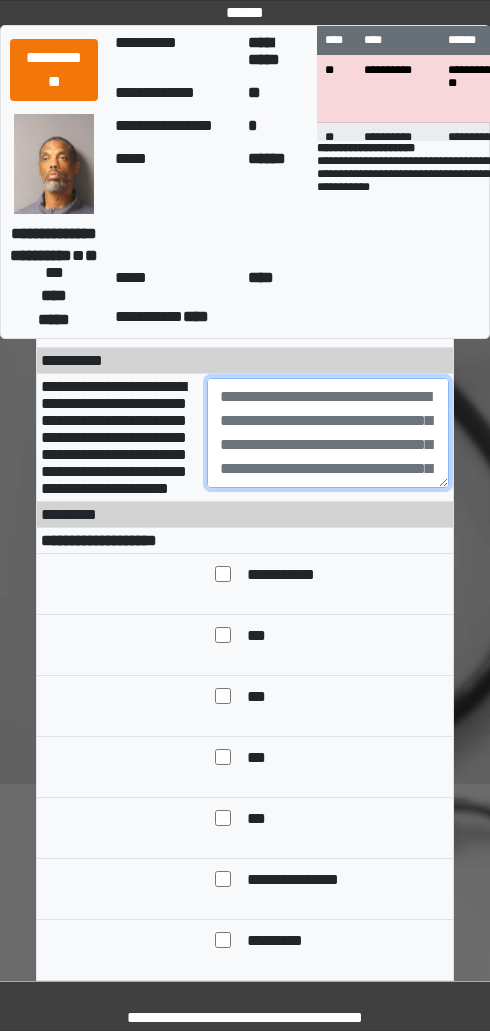 paste on "**********" 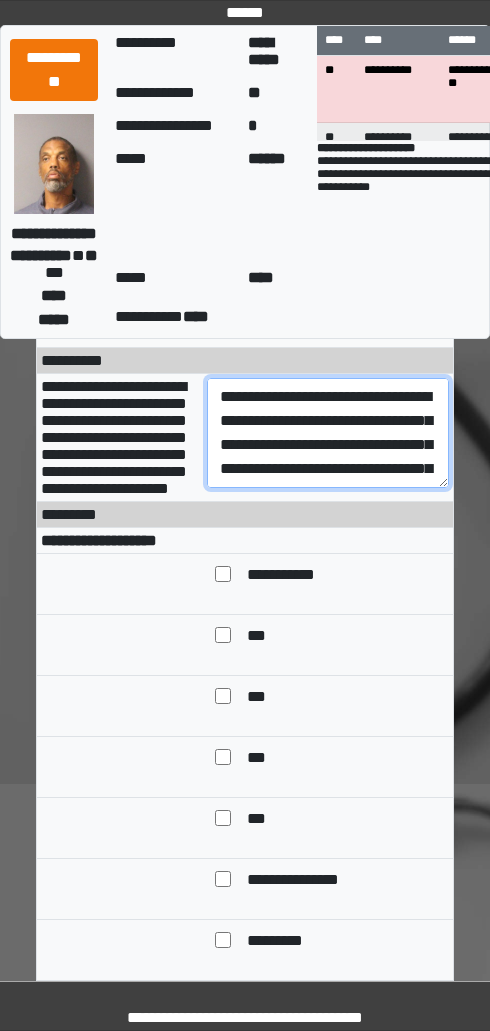 scroll, scrollTop: 0, scrollLeft: 0, axis: both 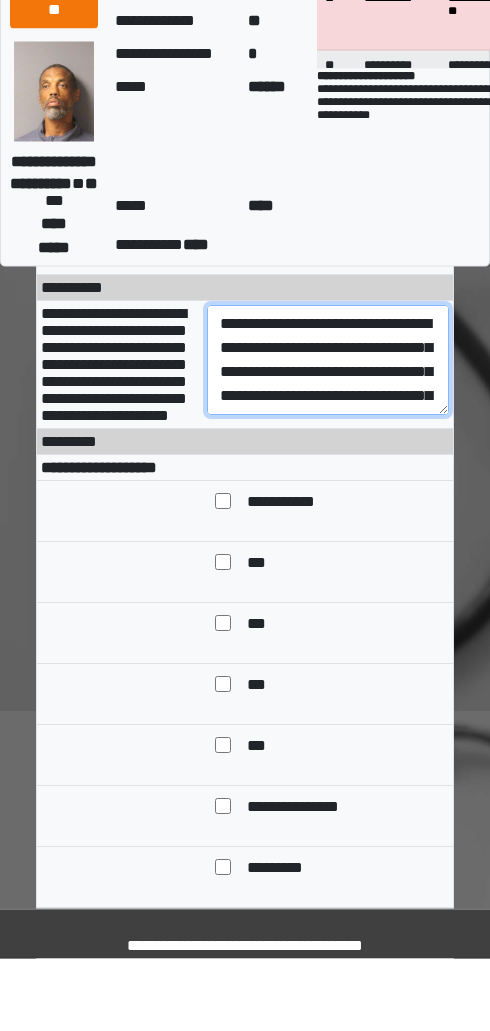 type on "**********" 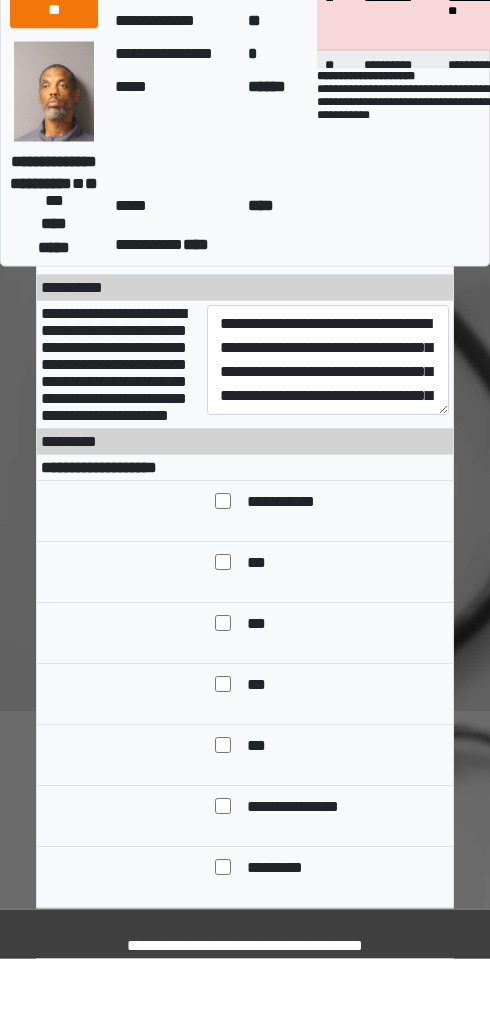 click on "**********" at bounding box center (99, 540) 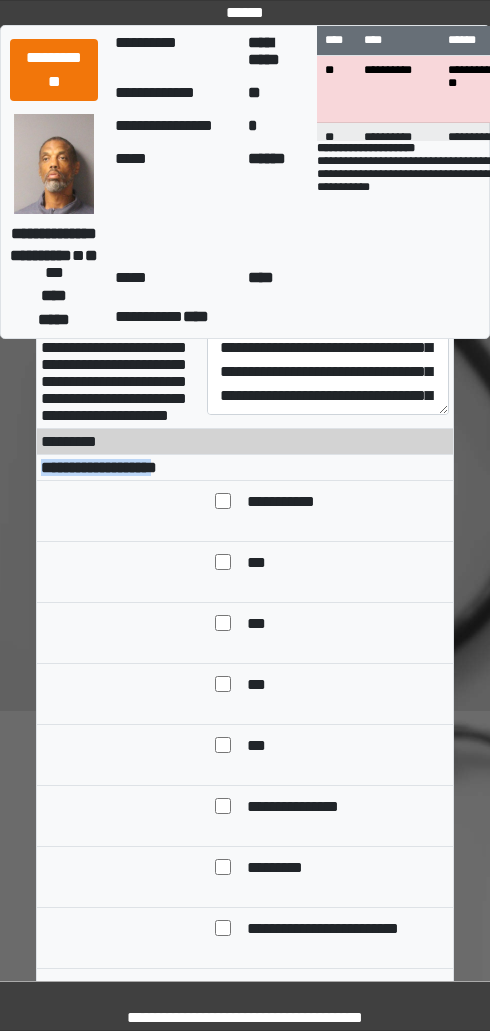 copy on "**********" 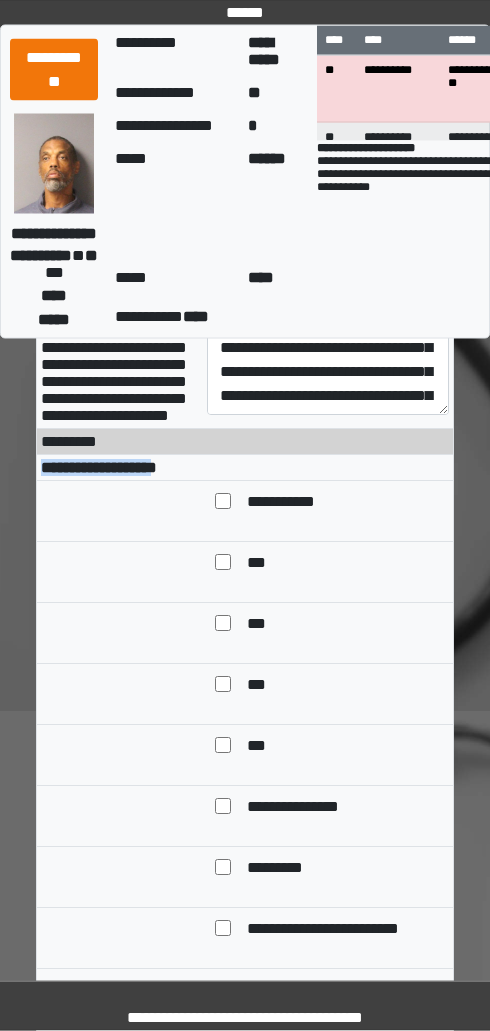 click on "**********" at bounding box center (339, 931) 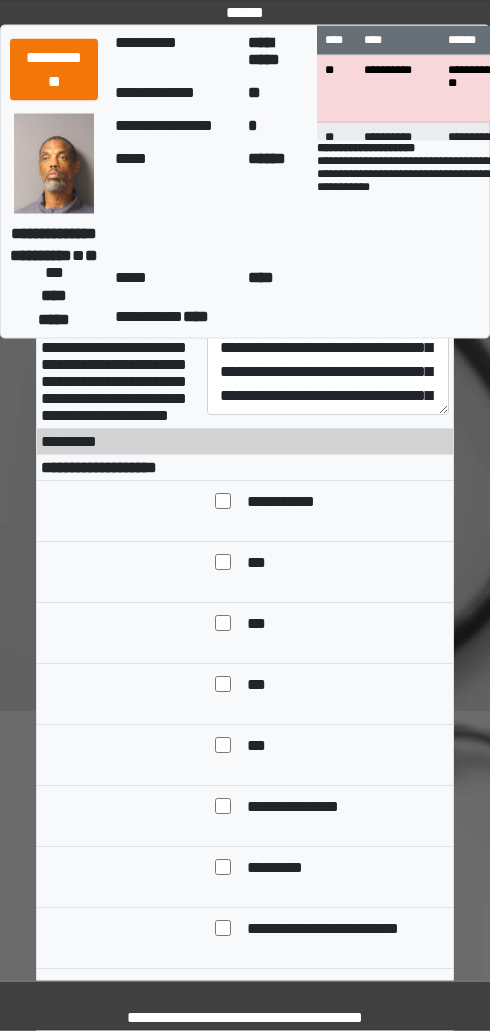 click on "***" at bounding box center (344, 565) 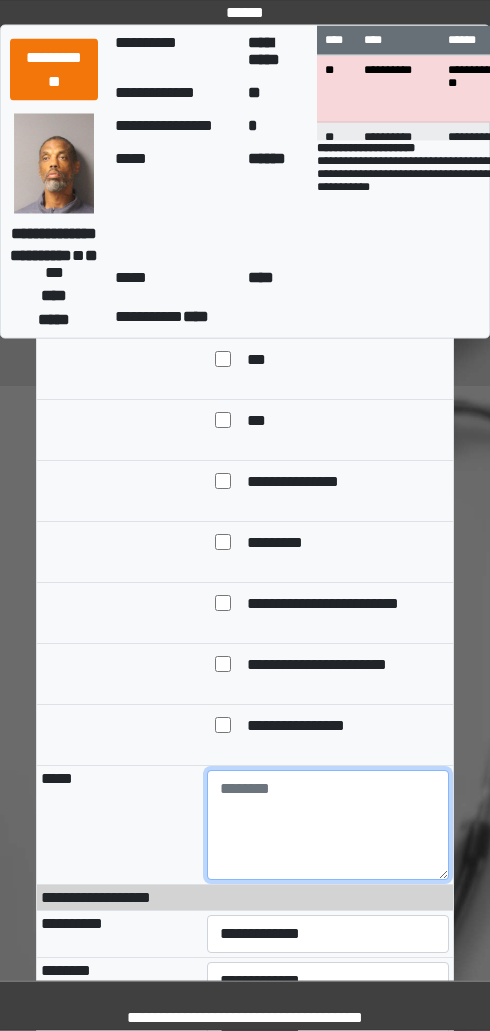 click at bounding box center (328, 826) 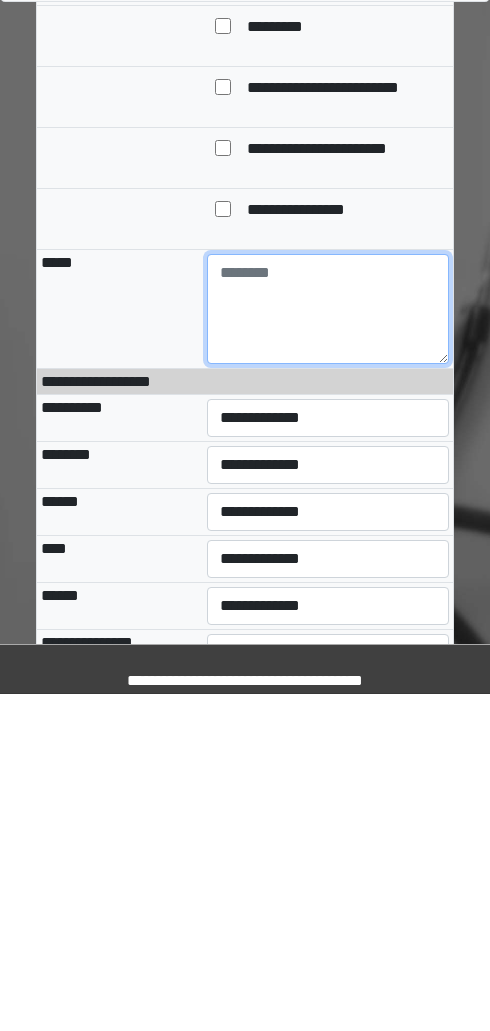 click at bounding box center [328, 646] 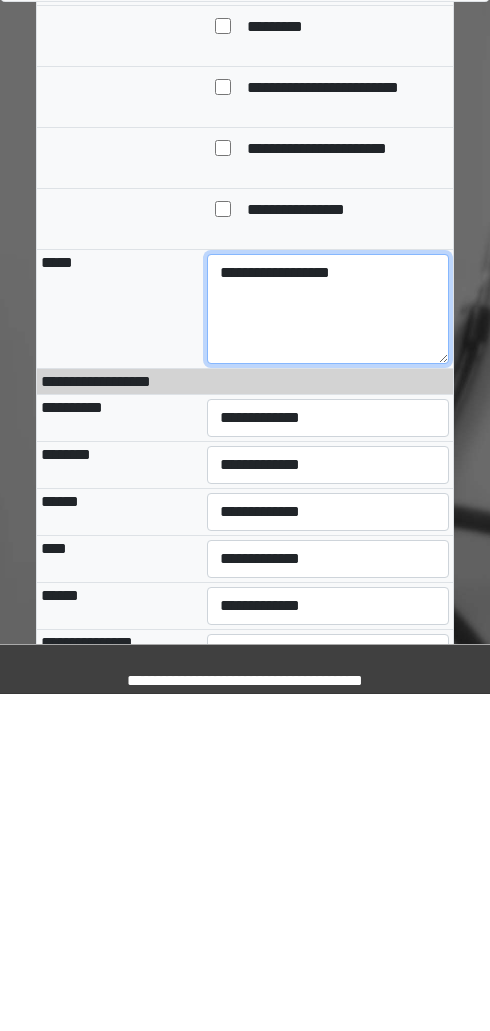 click on "**********" at bounding box center [328, 646] 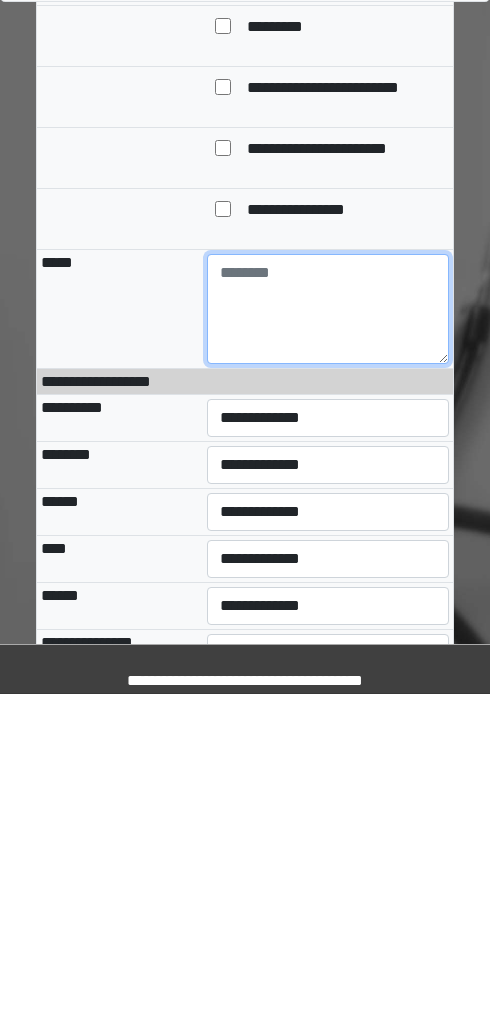 paste on "**********" 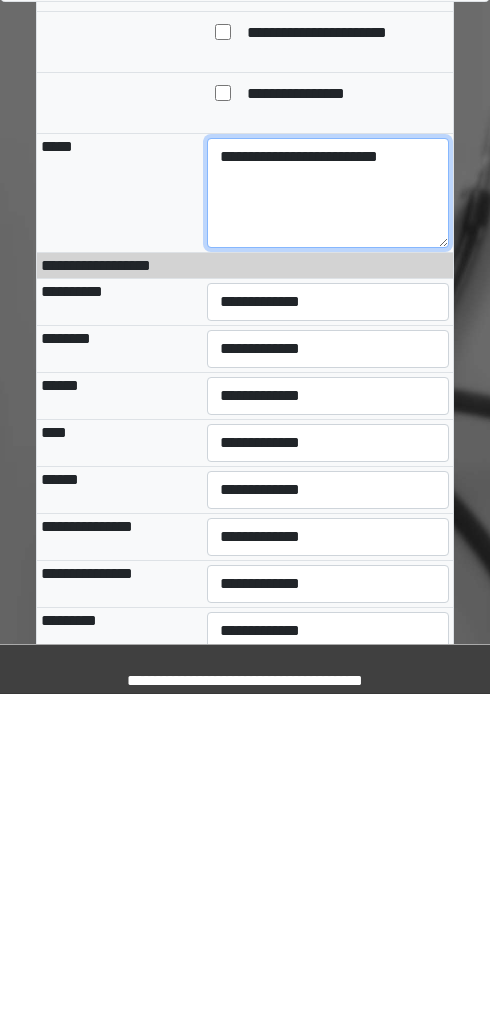 type on "**********" 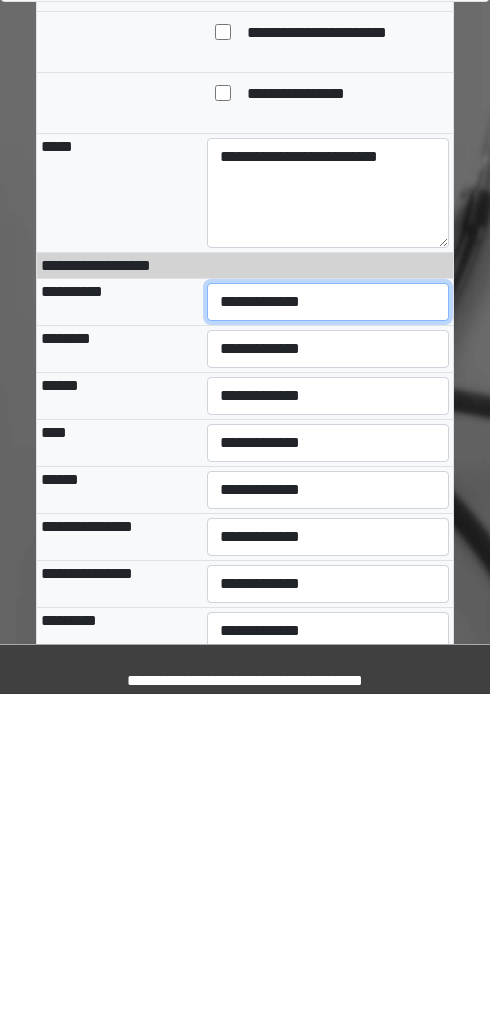 click on "**********" at bounding box center [328, 639] 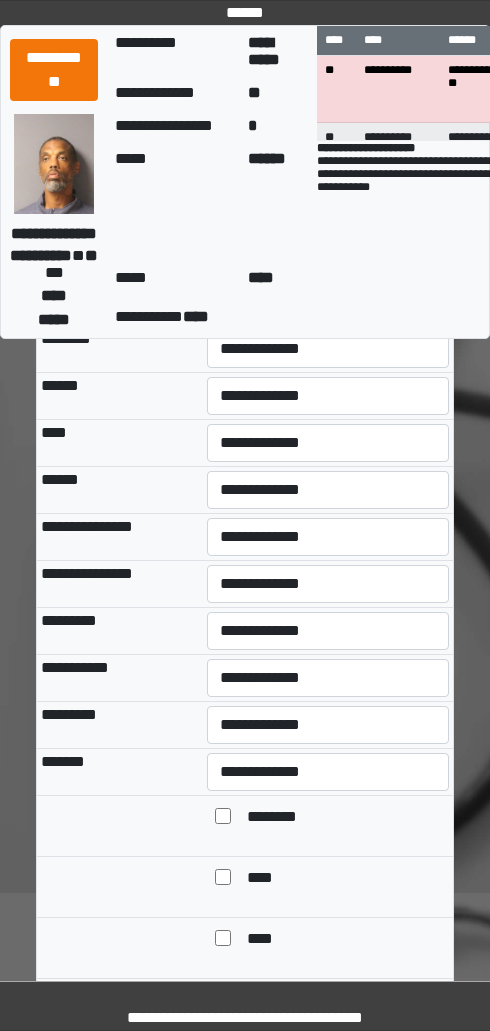 select on "***" 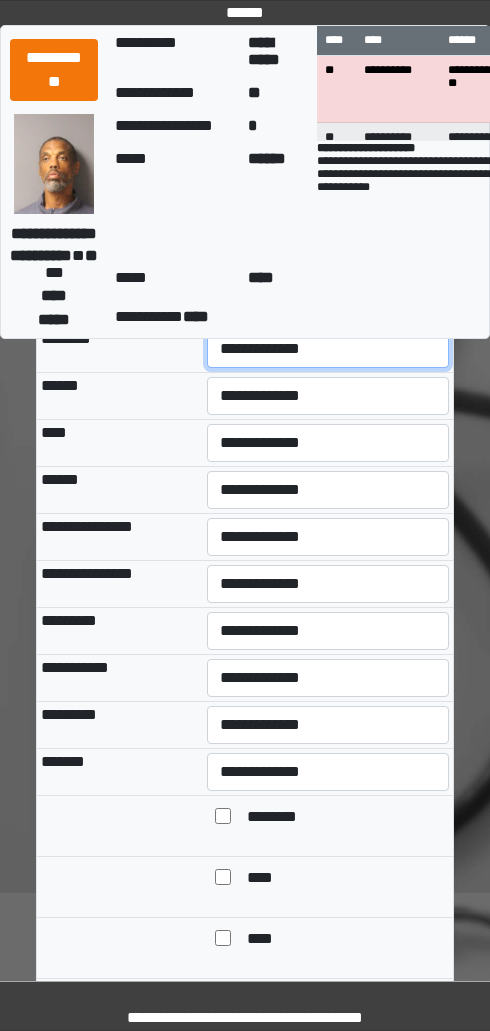 click on "**********" at bounding box center [328, 349] 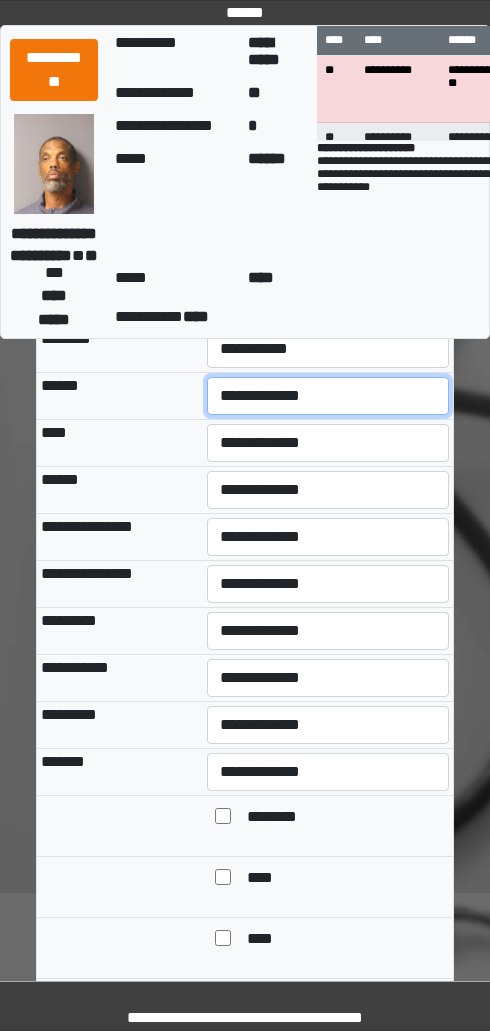 click on "**********" at bounding box center (328, 396) 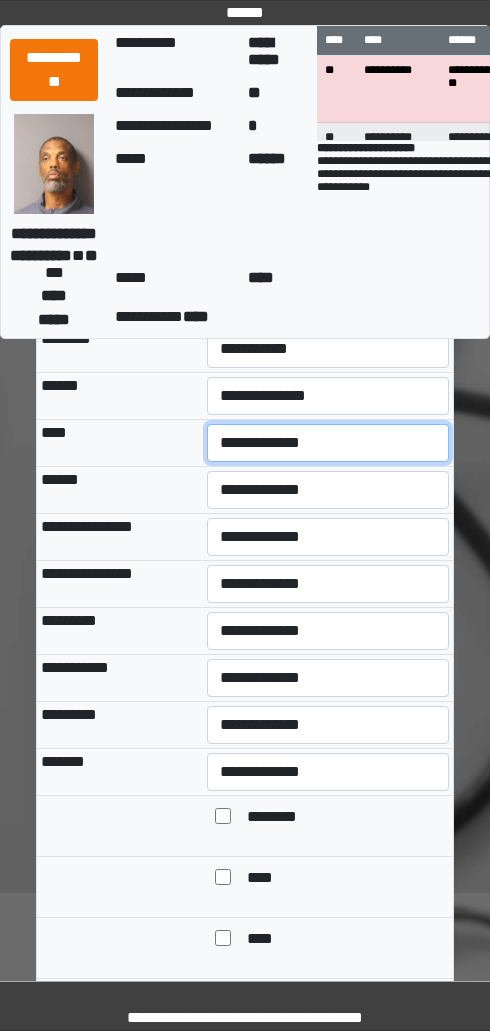 click on "**********" at bounding box center [328, 443] 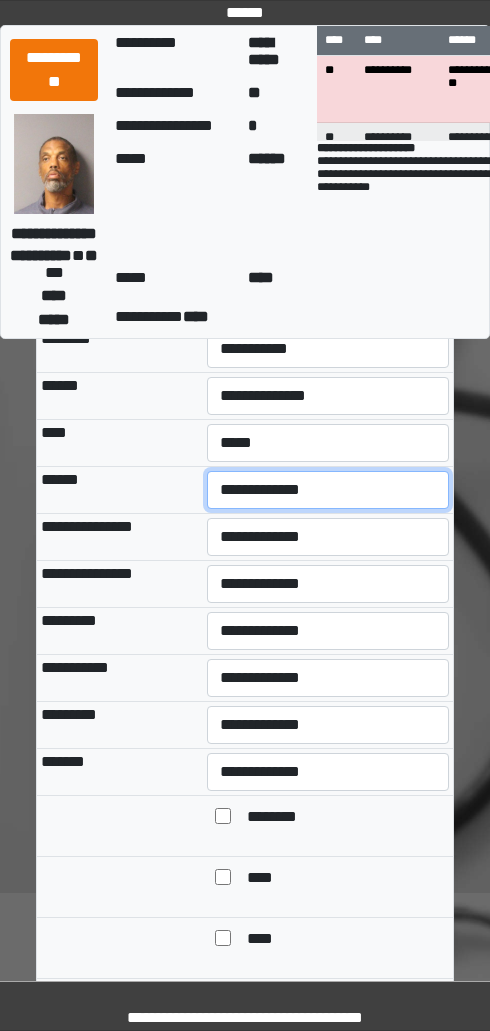 click on "**********" at bounding box center [328, 490] 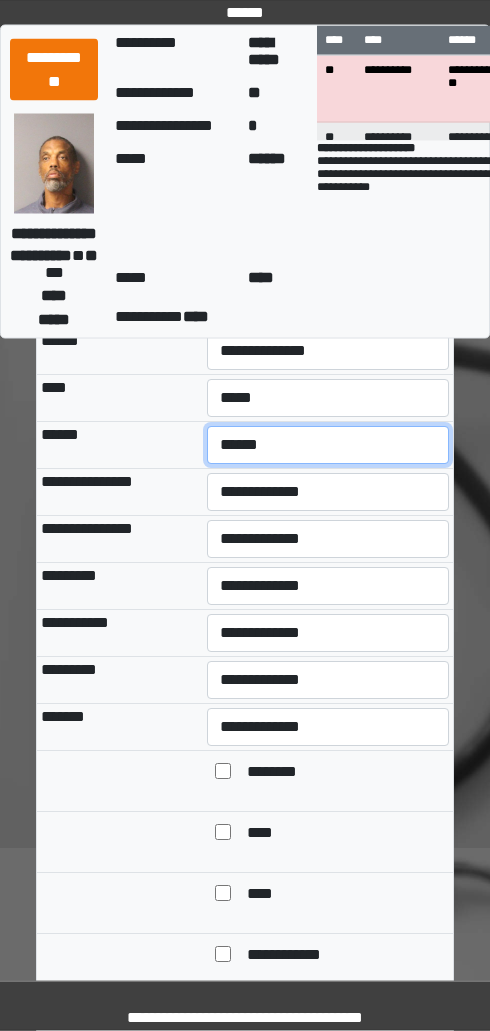 scroll, scrollTop: 1430, scrollLeft: 0, axis: vertical 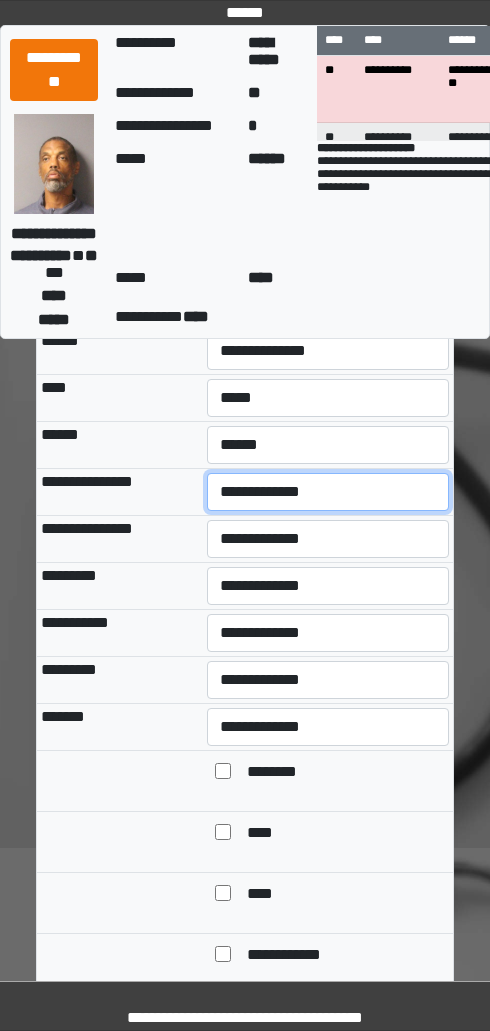 click on "**********" at bounding box center [328, 492] 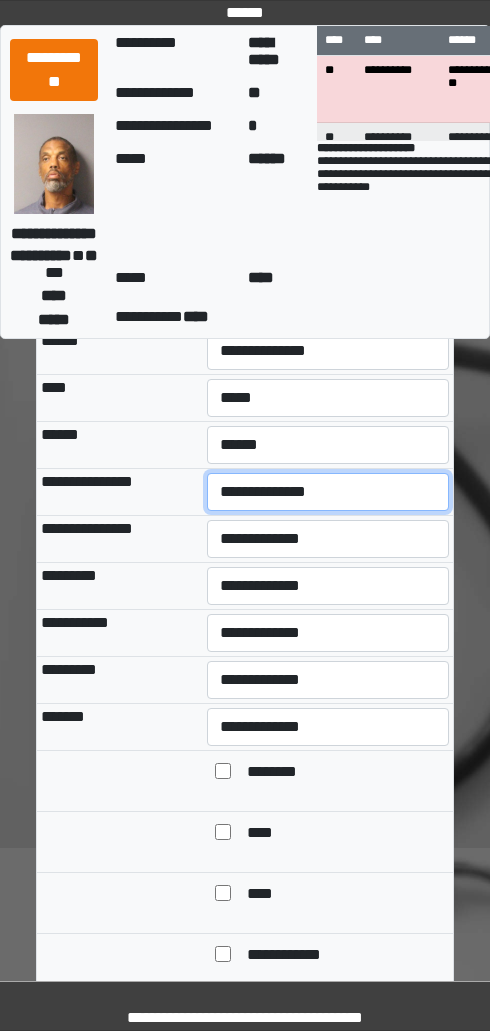 click on "**********" at bounding box center (328, 492) 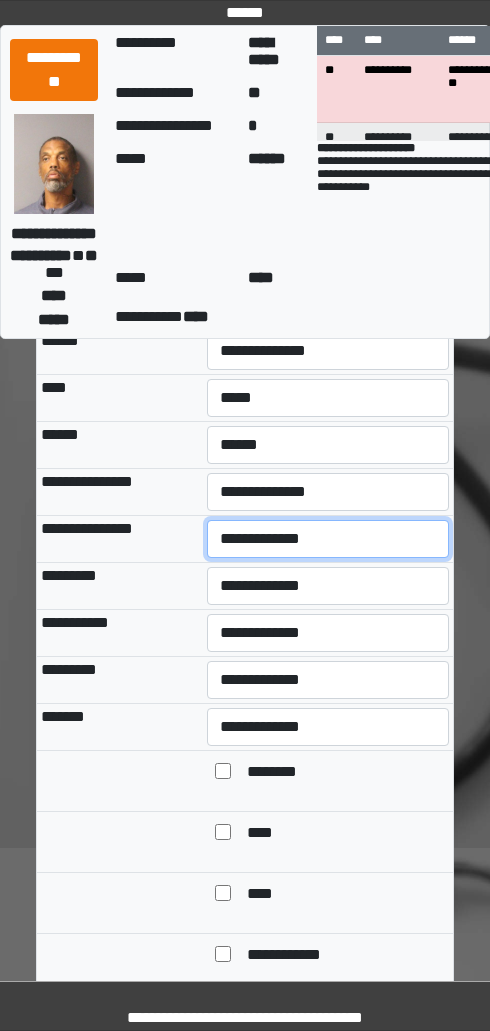 click on "**********" at bounding box center (328, 539) 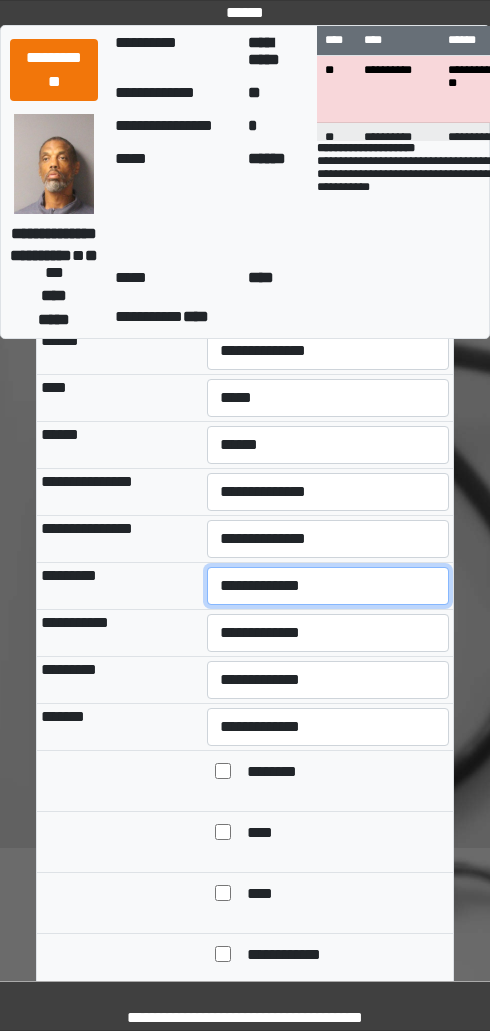 click on "**********" at bounding box center [328, 586] 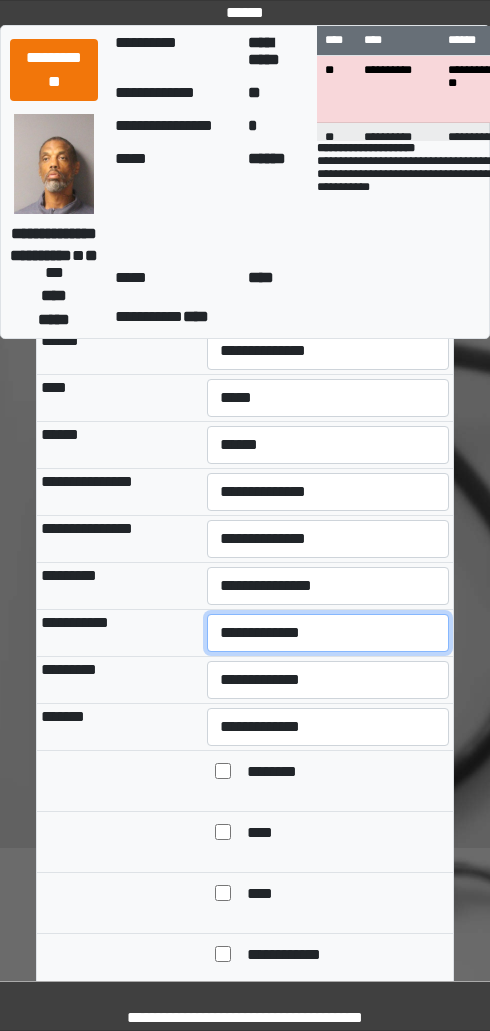 click on "**********" at bounding box center [328, 633] 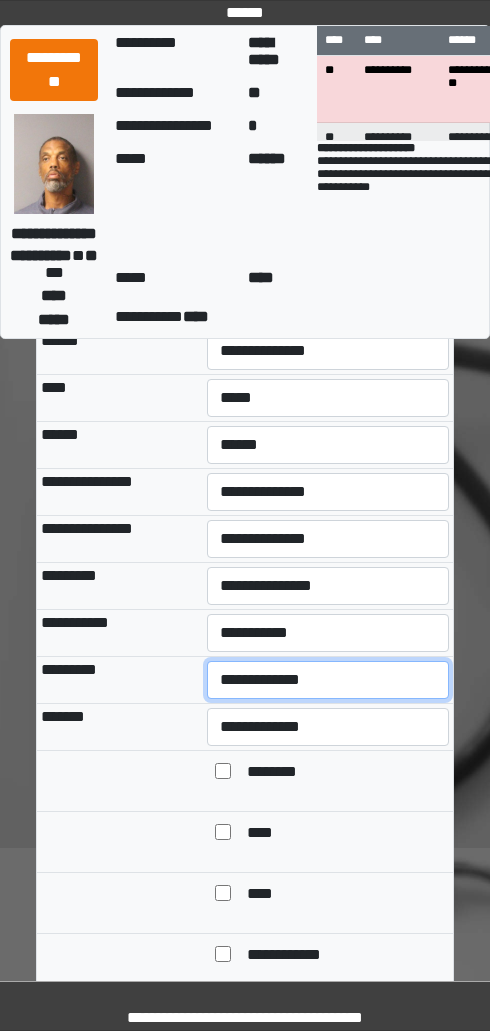 click on "**********" at bounding box center (328, 680) 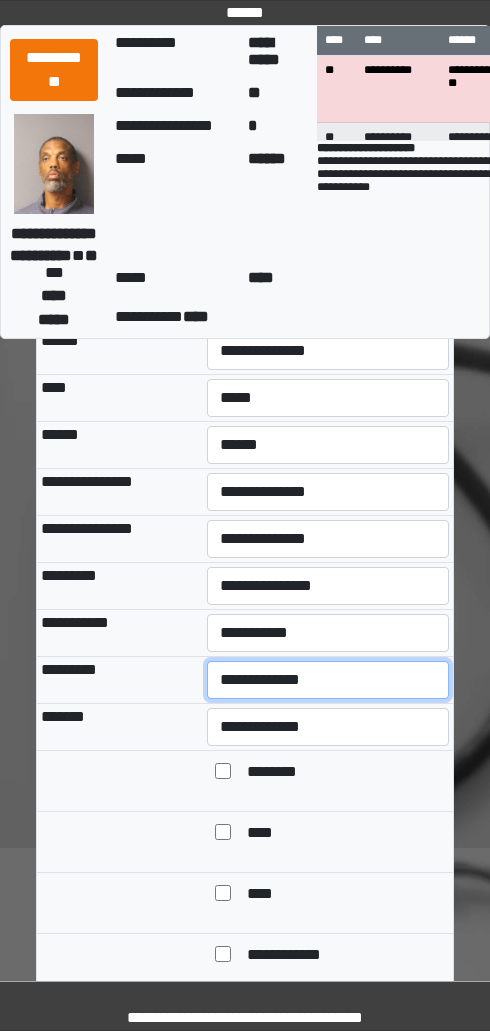 scroll, scrollTop: 1484, scrollLeft: 0, axis: vertical 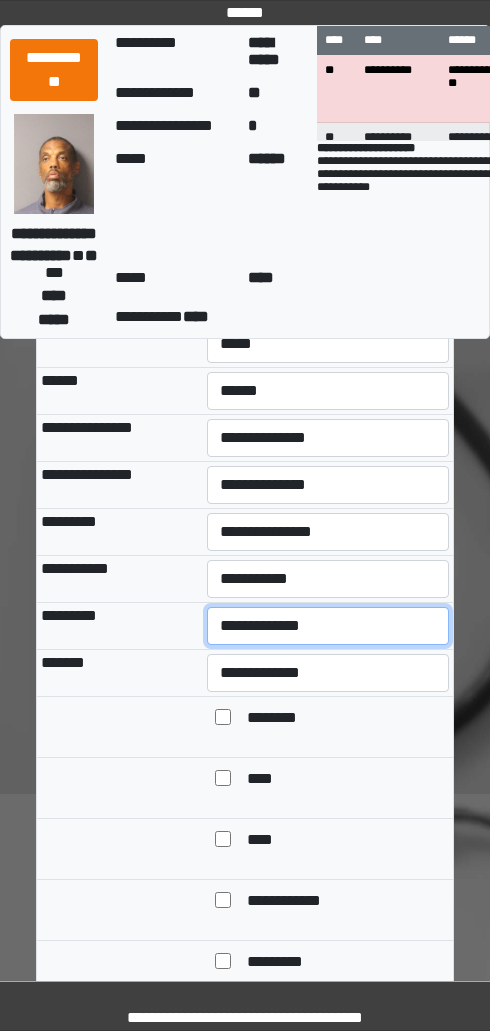 click on "**********" at bounding box center [328, 626] 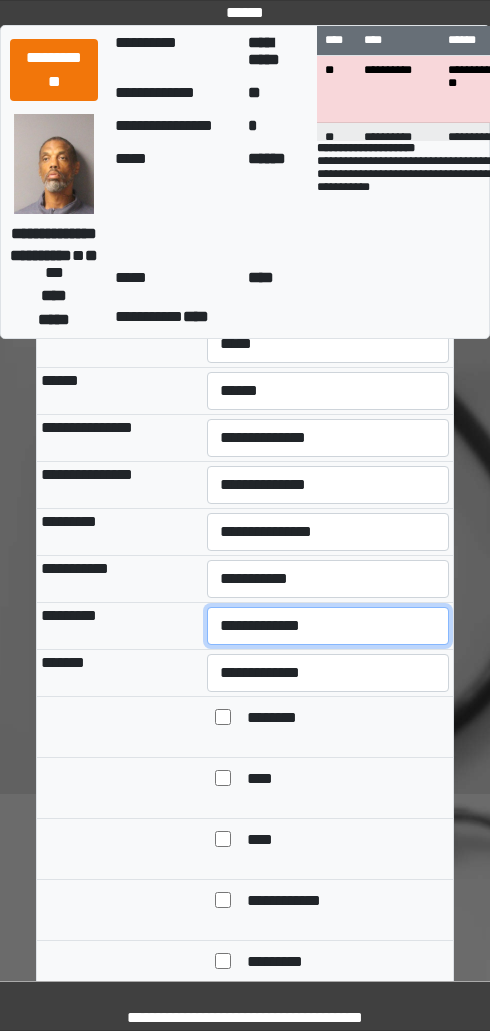 click on "**********" at bounding box center (328, 626) 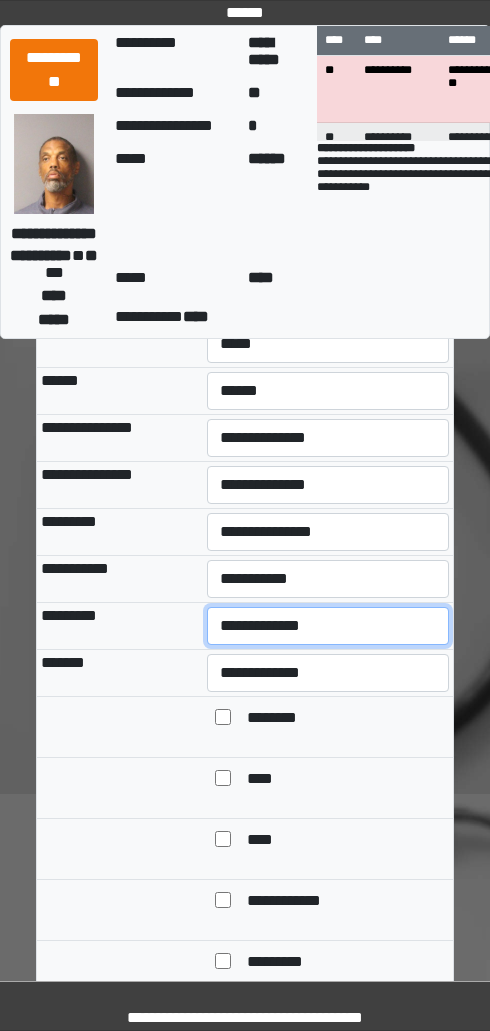 select on "***" 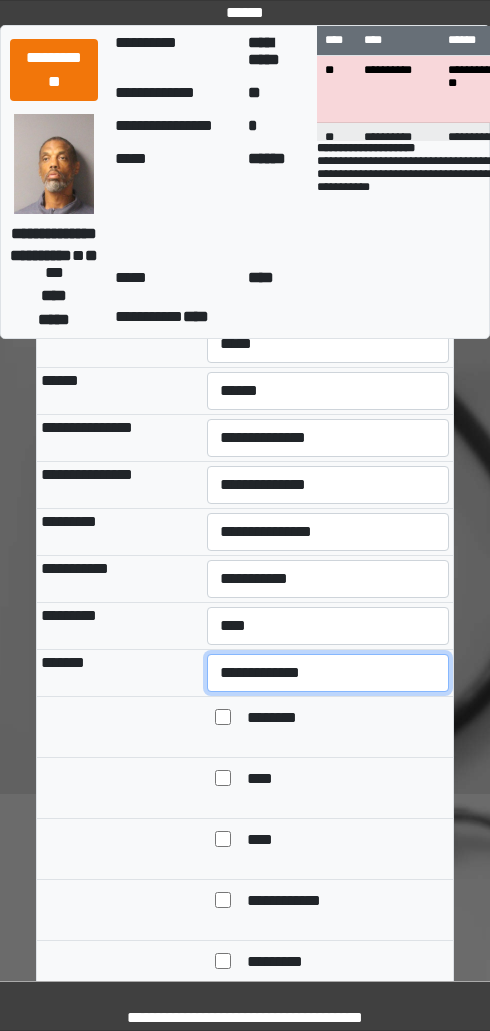 click on "**********" at bounding box center [328, 673] 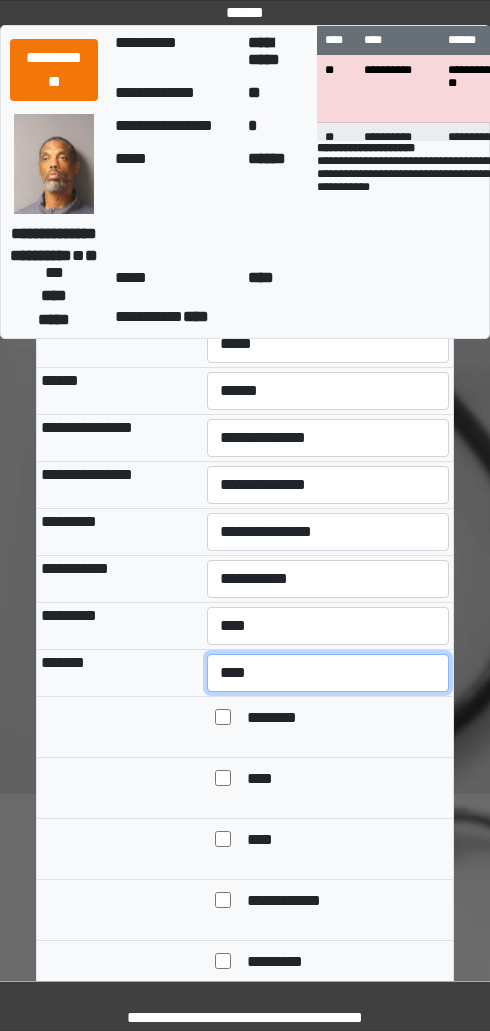 click on "**********" at bounding box center (328, 673) 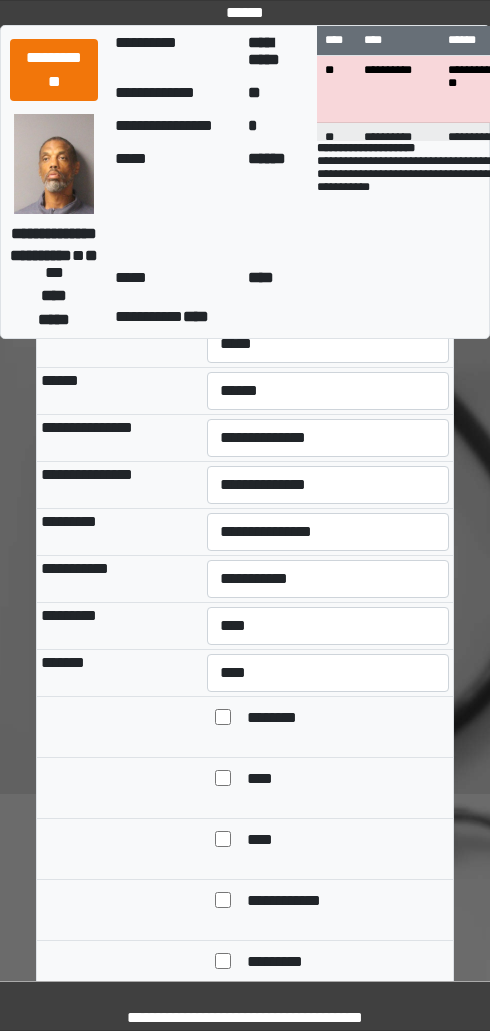 click on "****" at bounding box center [262, 841] 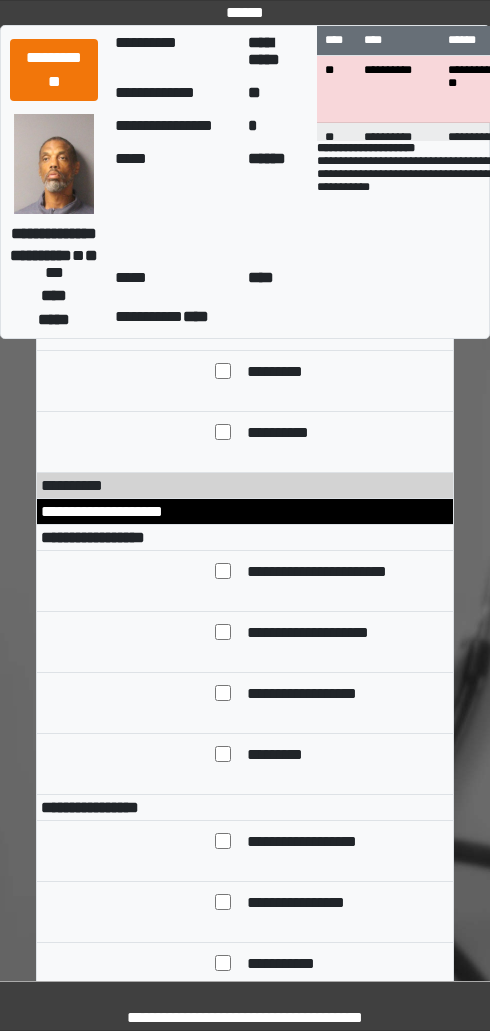 scroll, scrollTop: 2076, scrollLeft: 0, axis: vertical 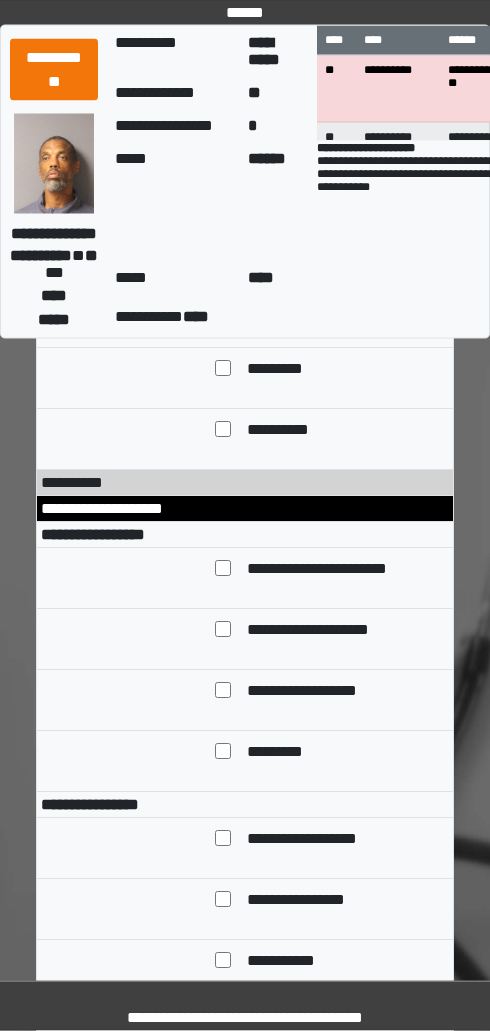 click on "*********" at bounding box center [288, 754] 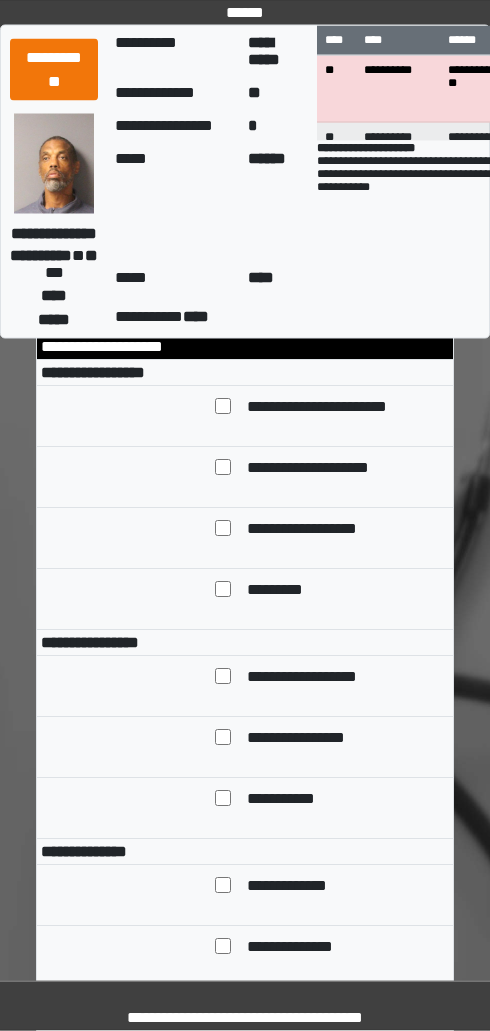 scroll, scrollTop: 2262, scrollLeft: 0, axis: vertical 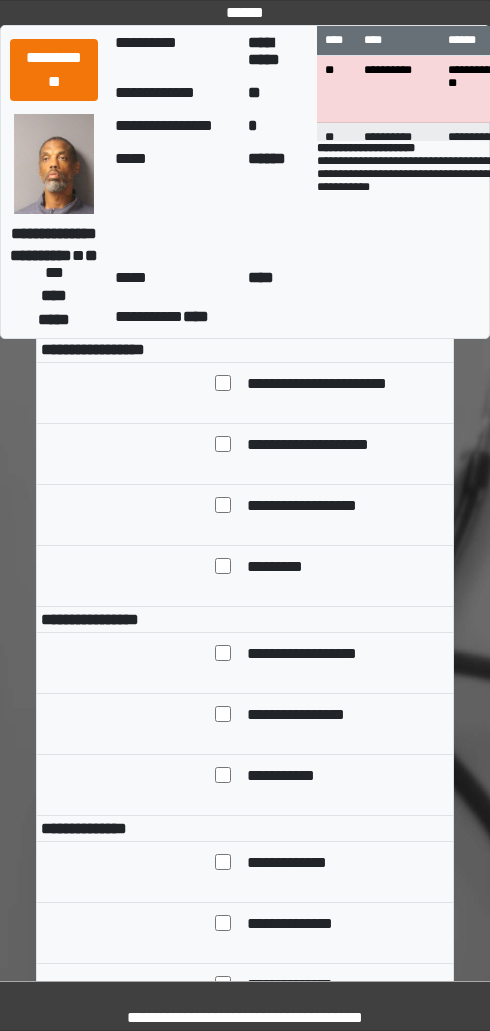 click on "**********" at bounding box center [324, 655] 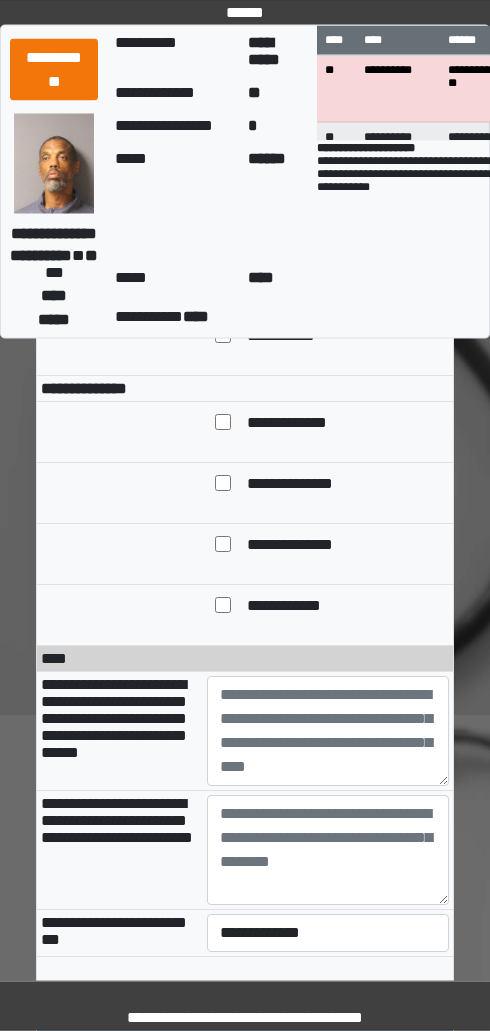 scroll, scrollTop: 2703, scrollLeft: 0, axis: vertical 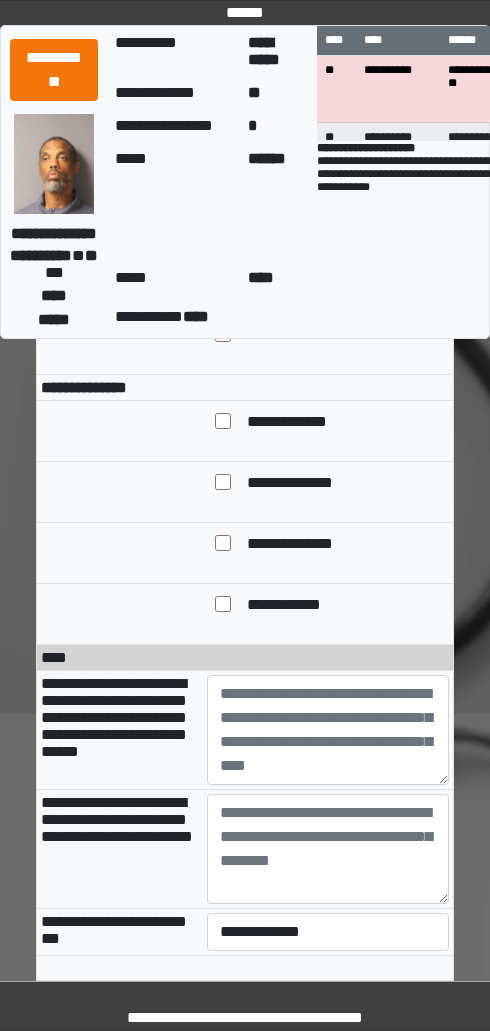 click on "**********" at bounding box center (297, 606) 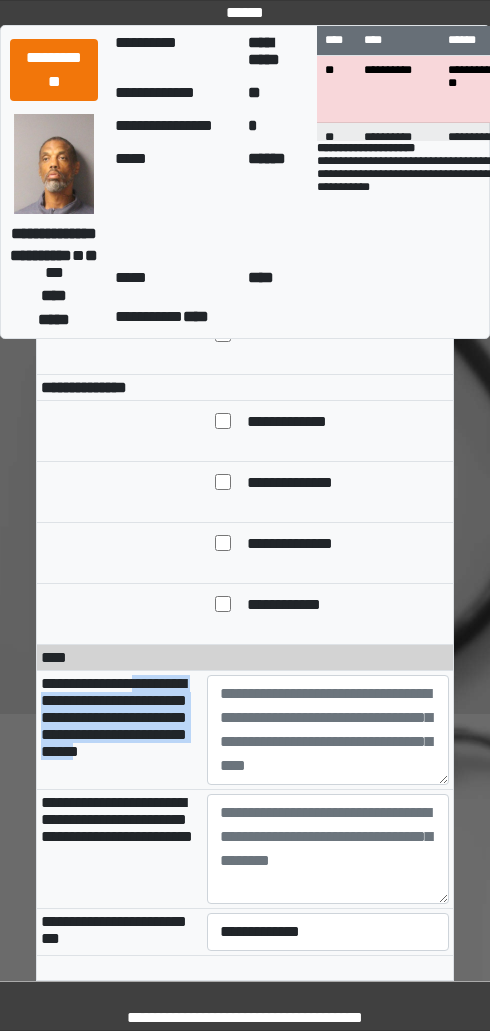 copy on "**********" 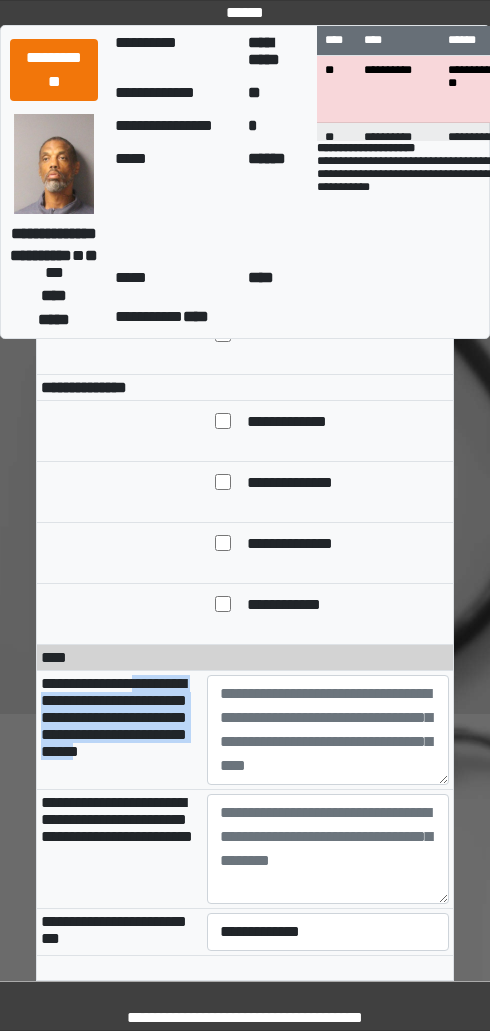 scroll, scrollTop: 2702, scrollLeft: 0, axis: vertical 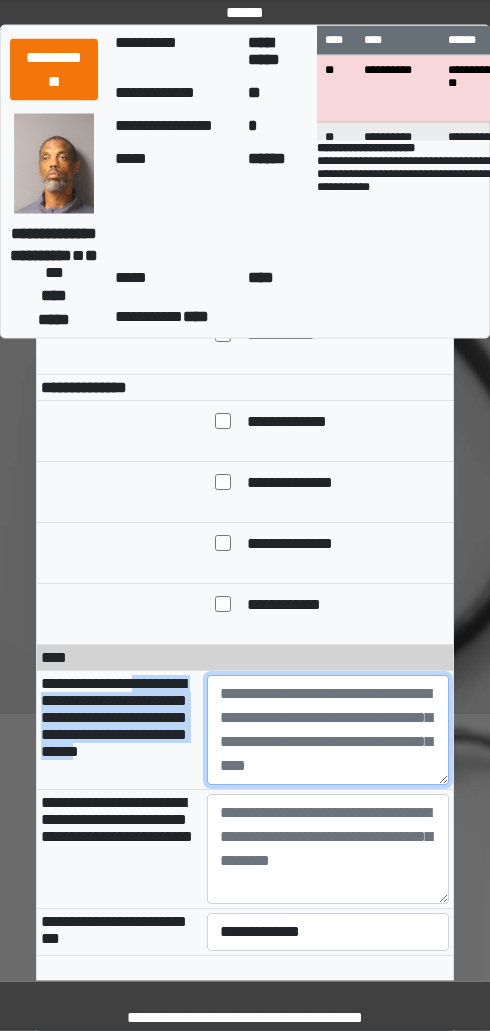click at bounding box center (328, 731) 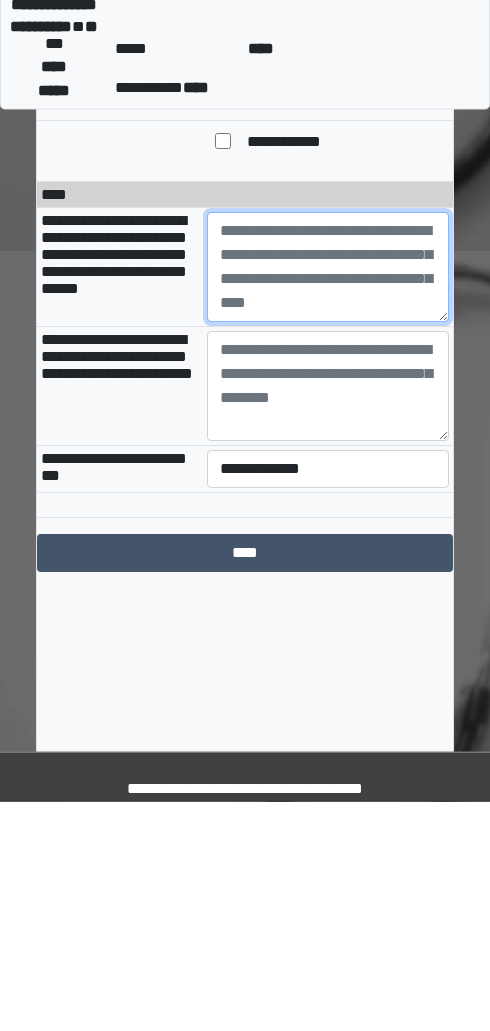 click at bounding box center (328, 497) 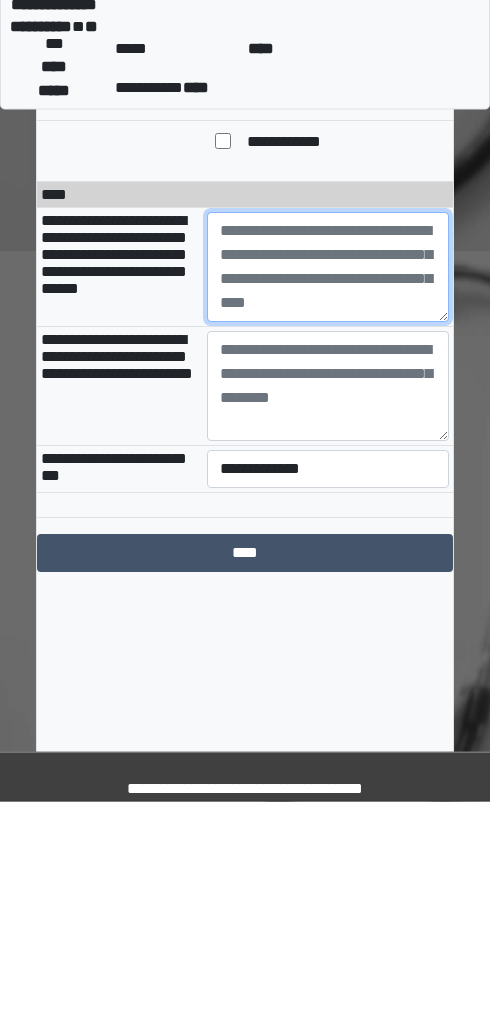 click at bounding box center [328, 497] 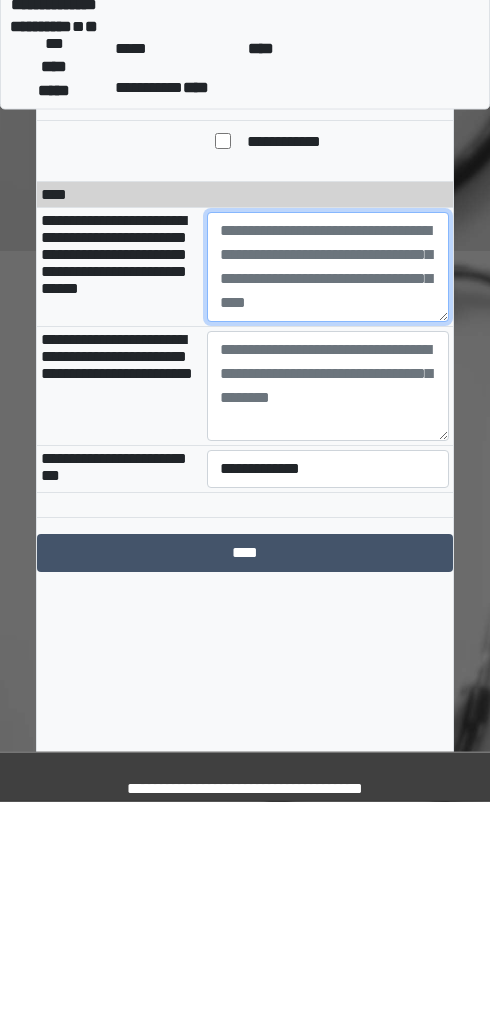paste on "**********" 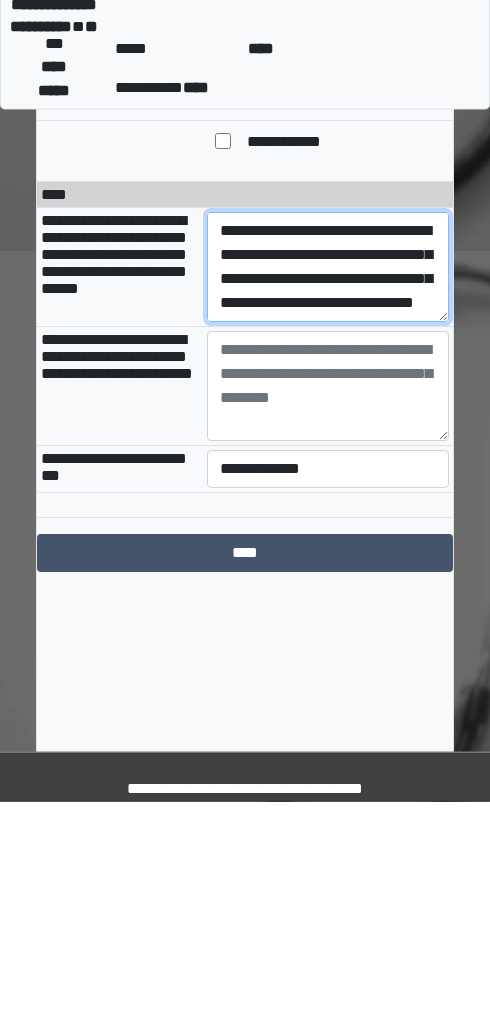 scroll, scrollTop: 288, scrollLeft: 0, axis: vertical 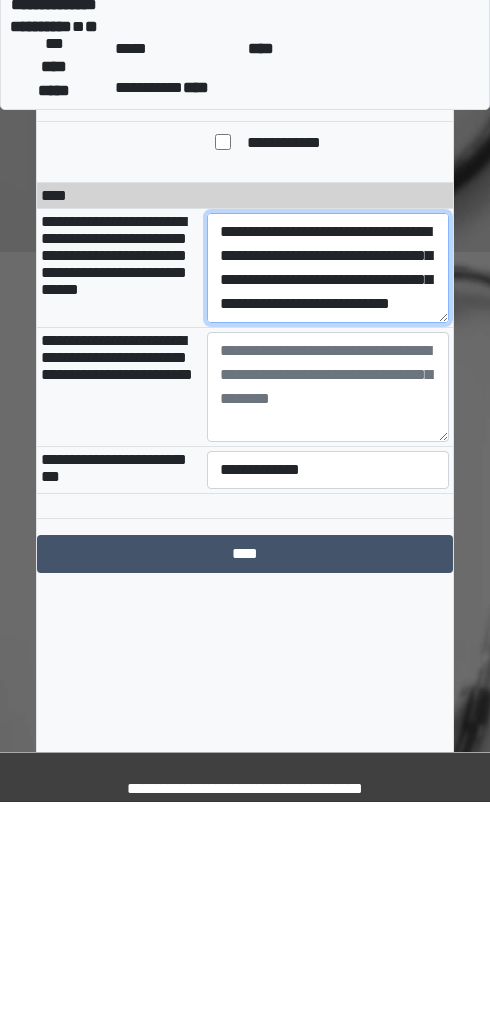 type on "**********" 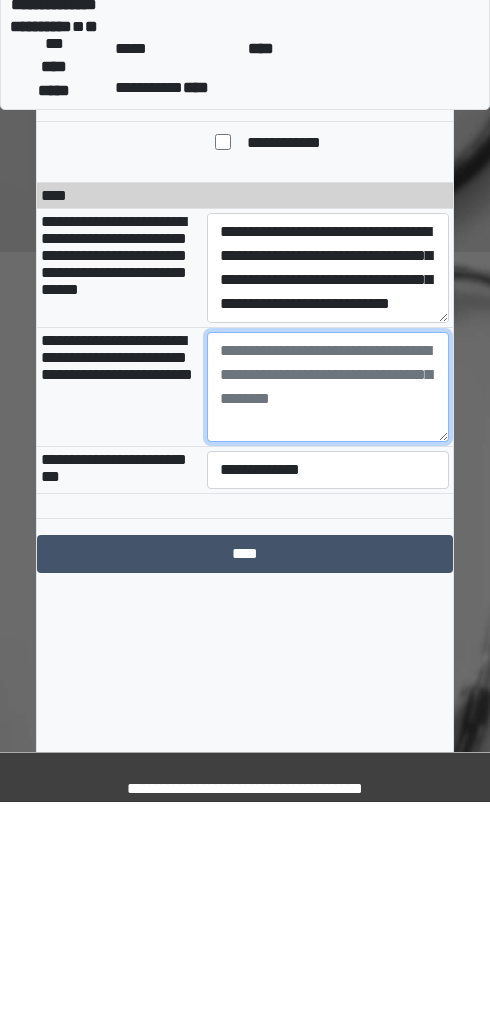 click at bounding box center [328, 616] 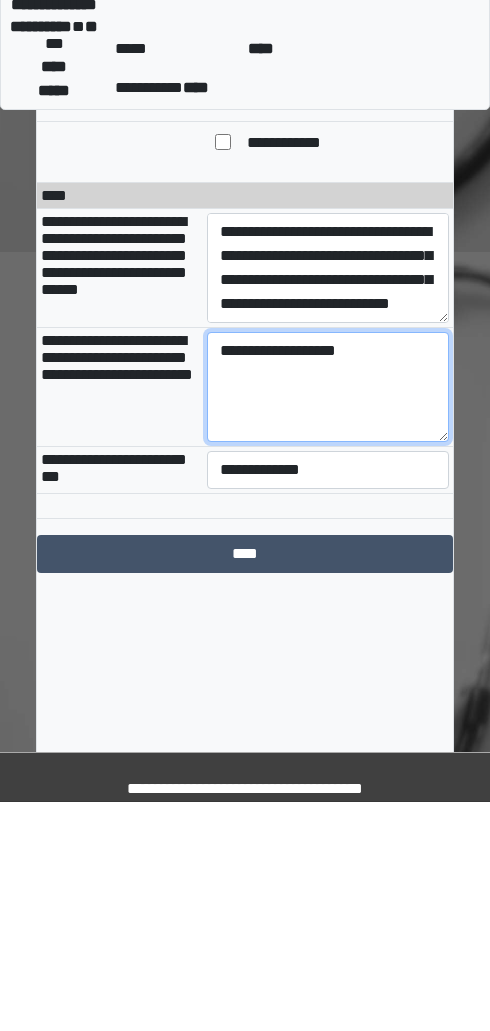 type on "**********" 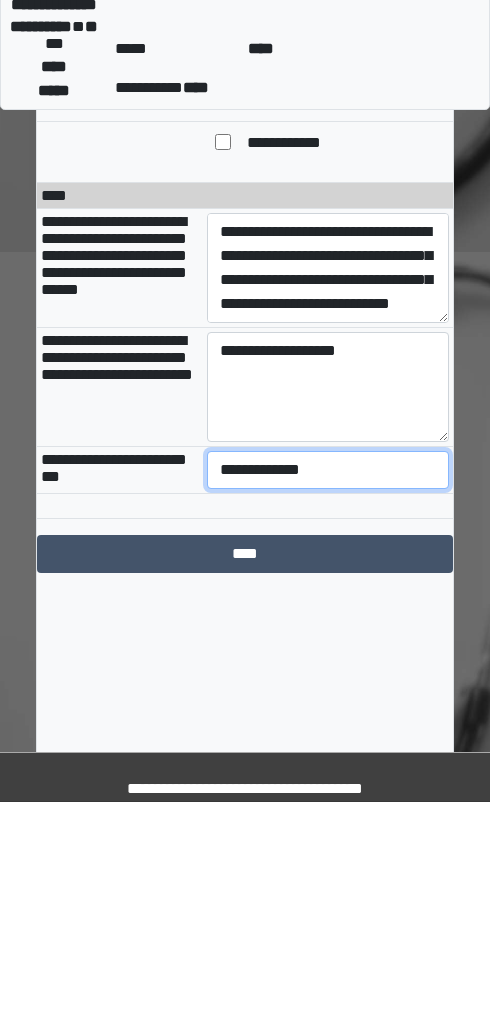 click on "**********" at bounding box center [328, 699] 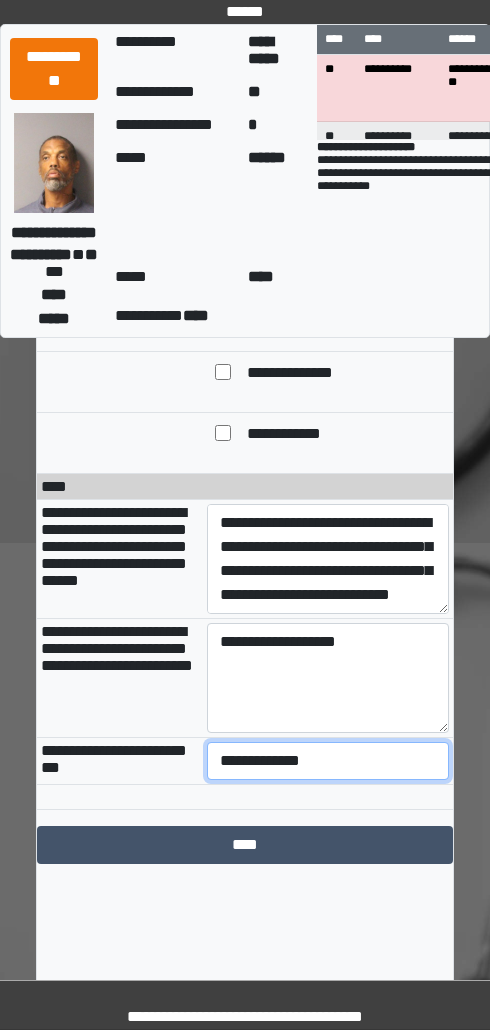 select on "***" 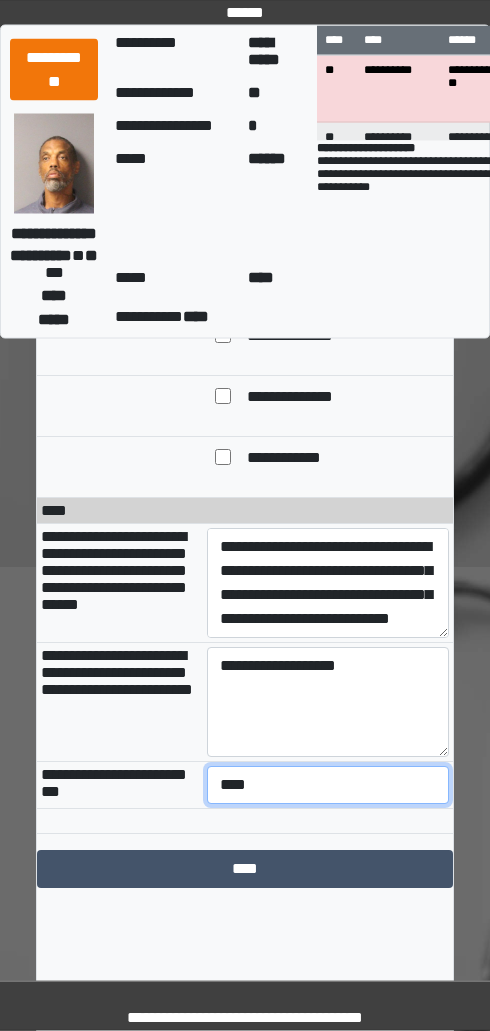 scroll, scrollTop: 2873, scrollLeft: 0, axis: vertical 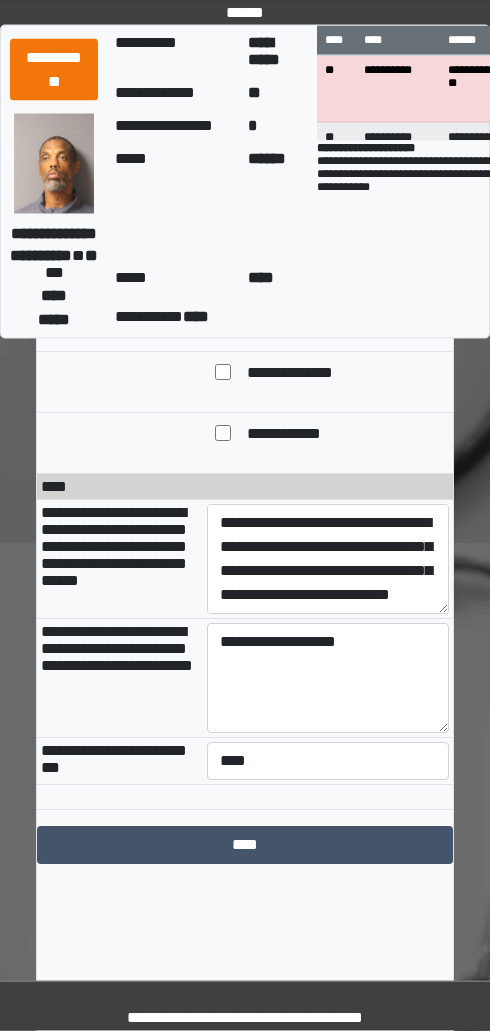 click on "****" at bounding box center (245, 846) 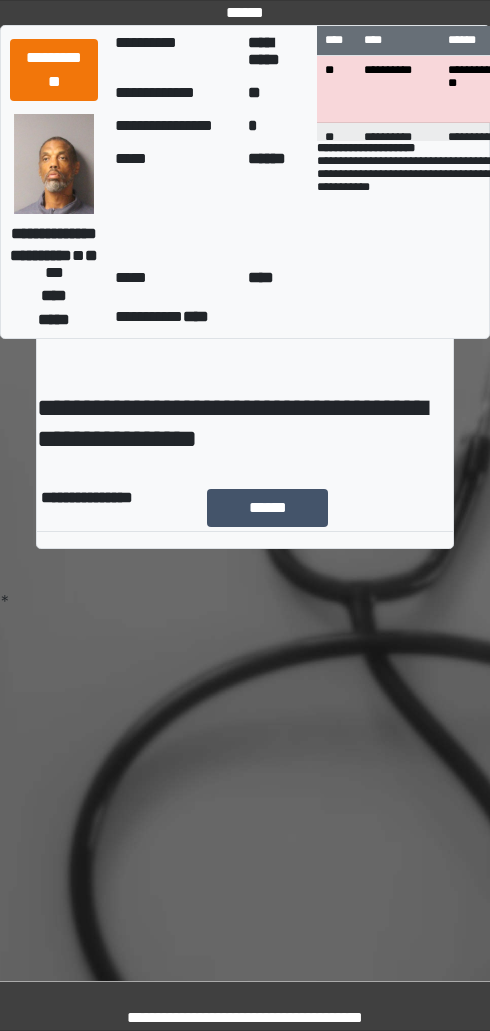 scroll, scrollTop: 0, scrollLeft: 0, axis: both 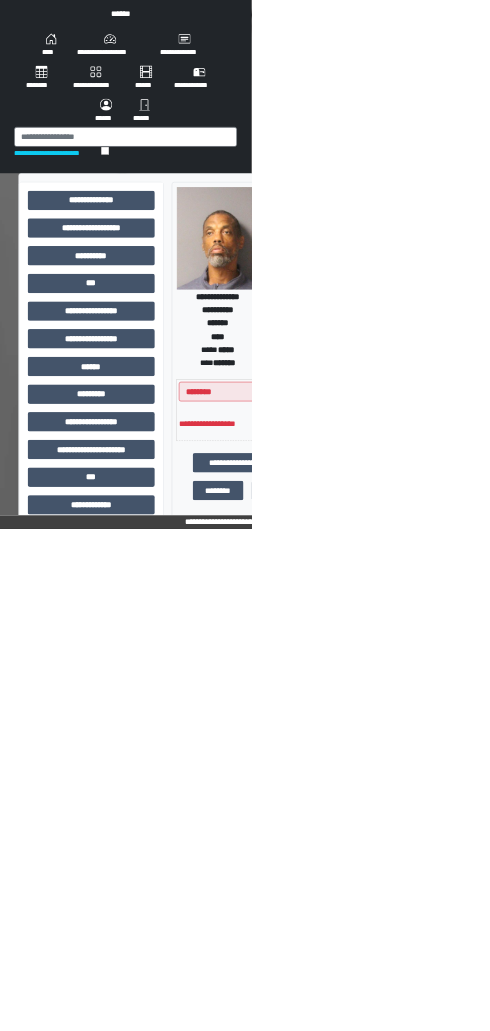 click on "***" at bounding box center [178, 553] 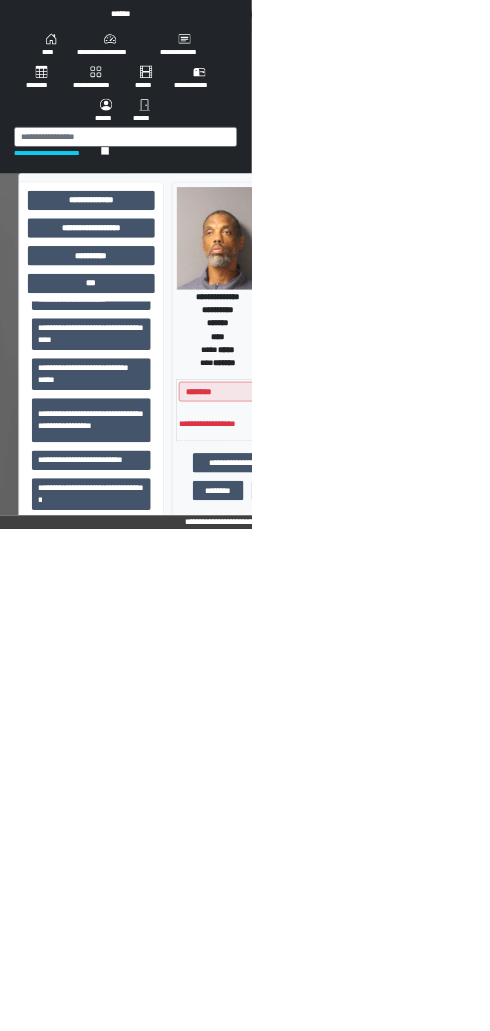 scroll, scrollTop: 429, scrollLeft: 0, axis: vertical 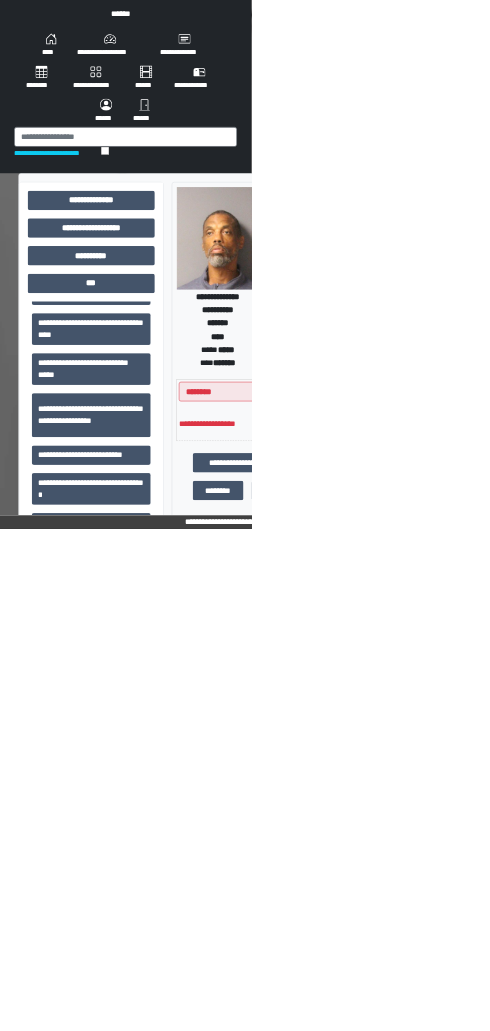click on "**********" at bounding box center [178, 810] 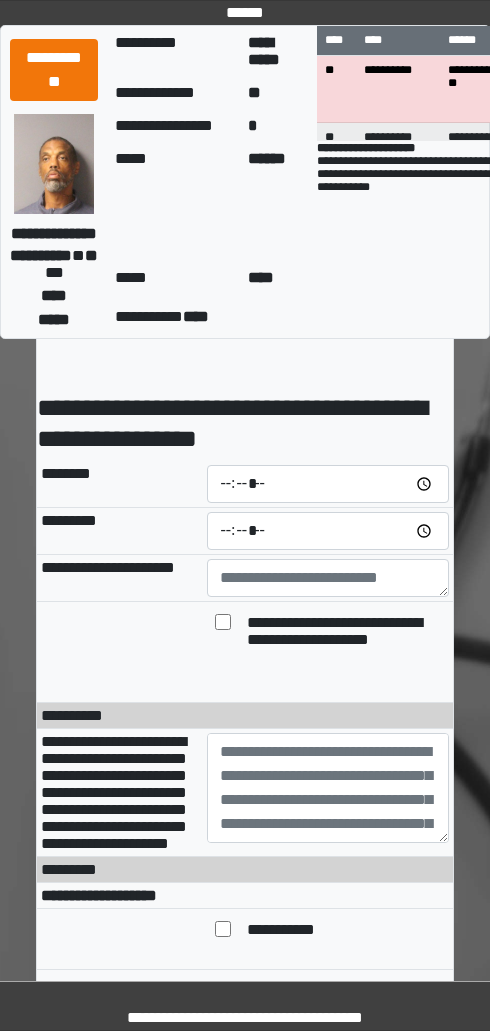 scroll, scrollTop: 0, scrollLeft: 0, axis: both 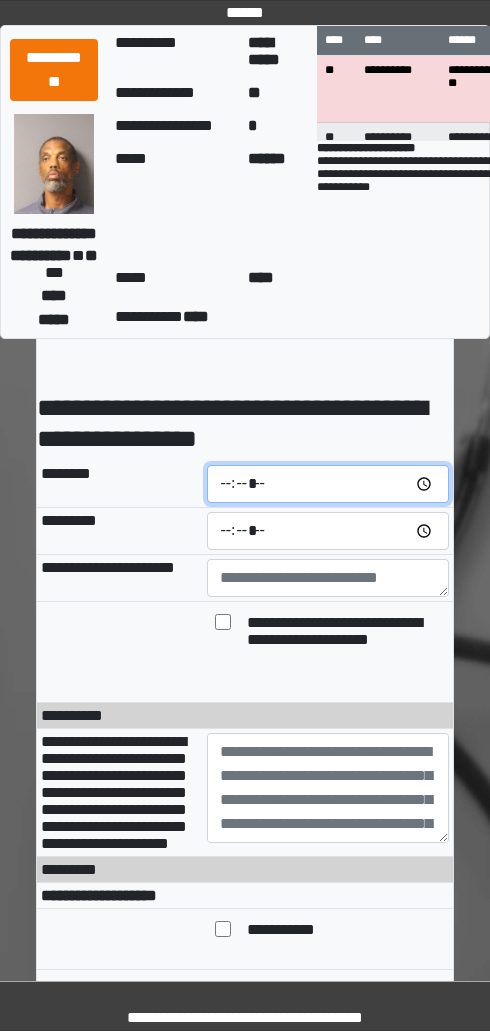 click at bounding box center (328, 484) 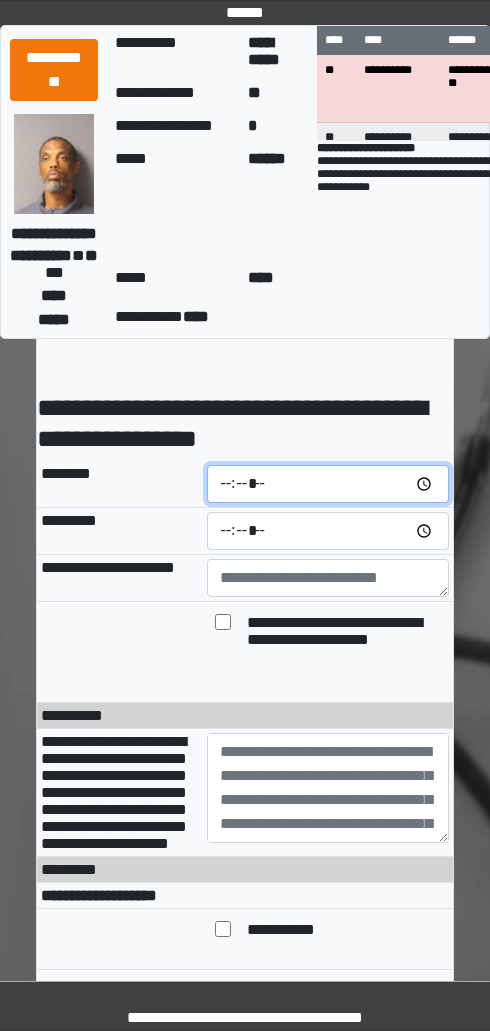 type on "*****" 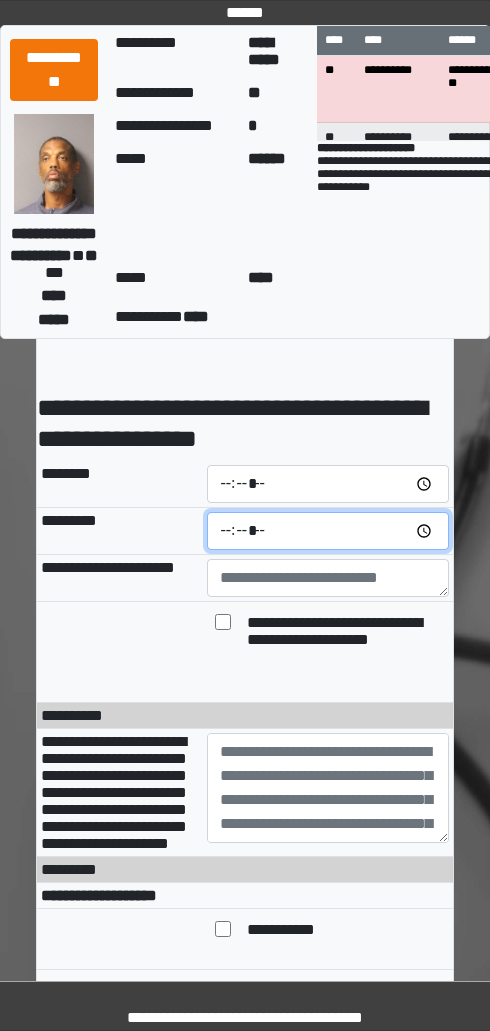 click at bounding box center [328, 531] 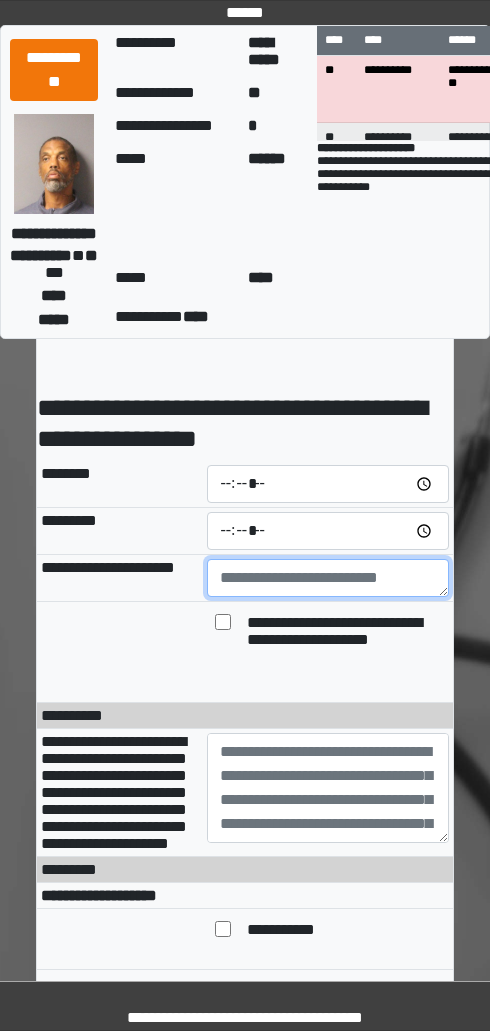 click at bounding box center (328, 578) 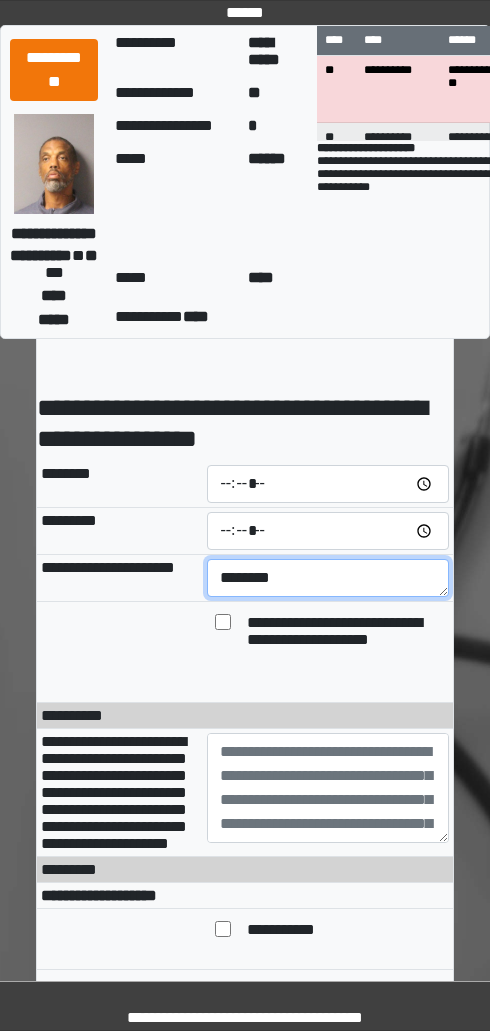 type on "*******" 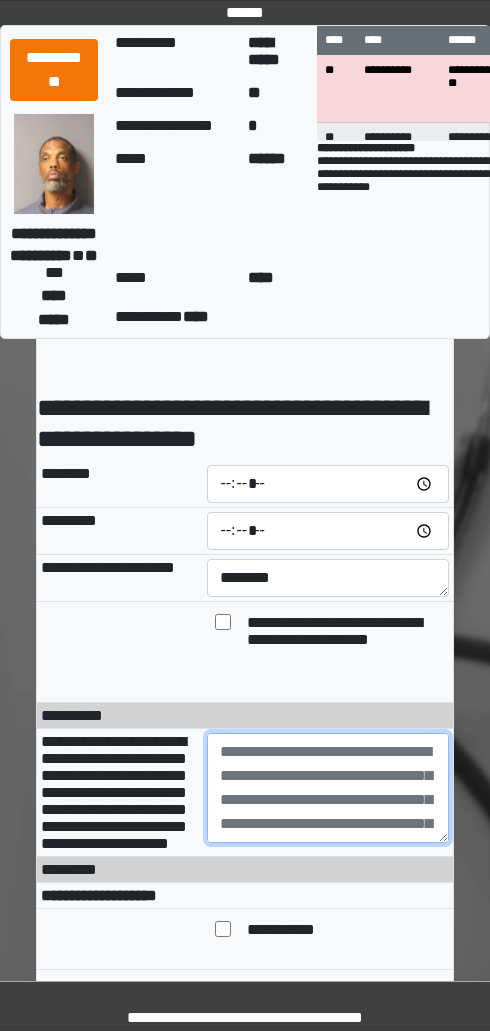 click at bounding box center (328, 788) 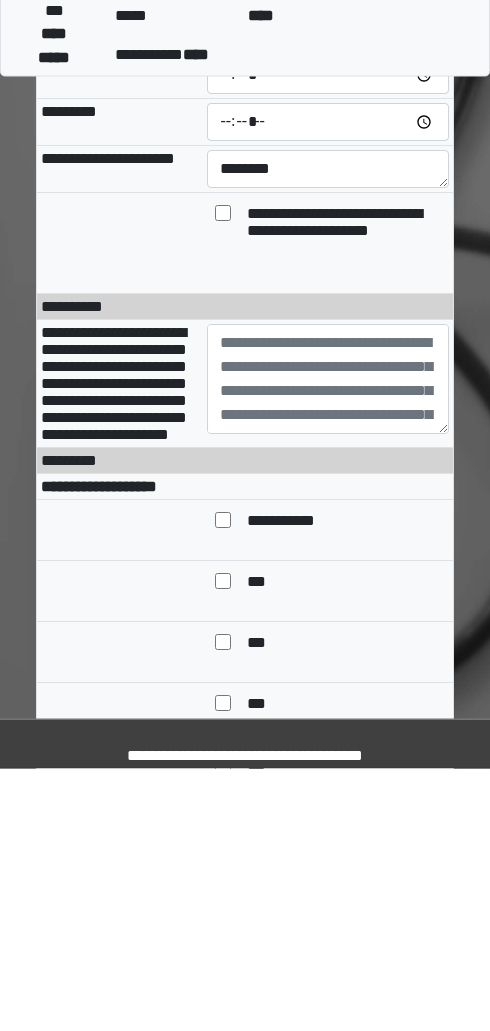 click on "**********" at bounding box center (114, 646) 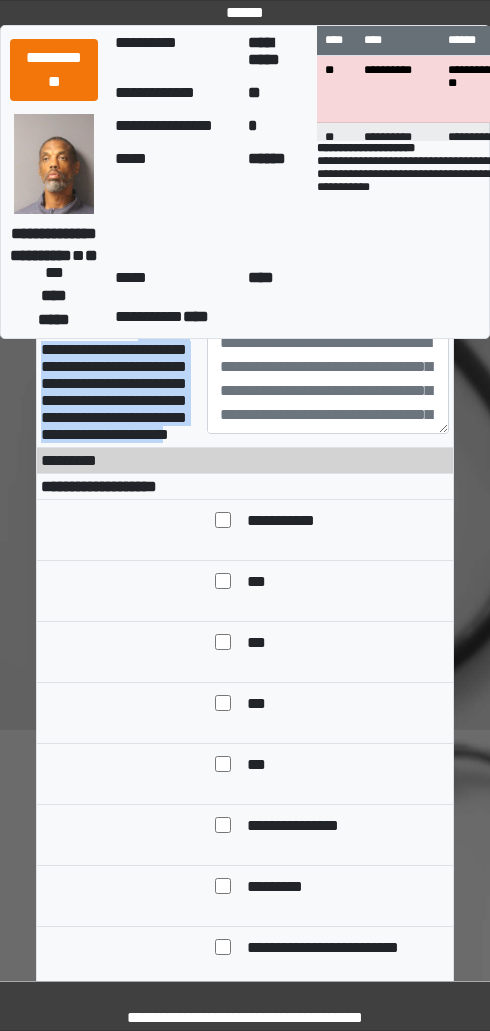 copy on "**********" 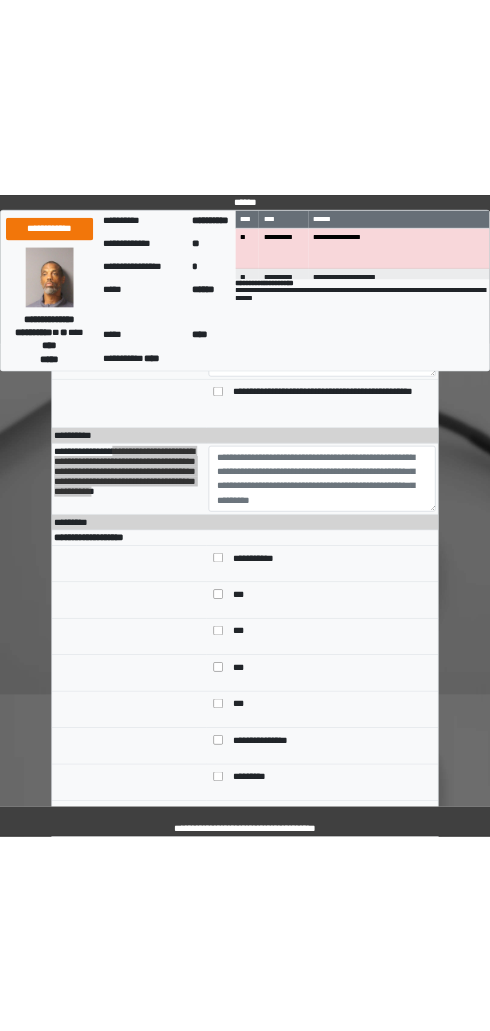 scroll, scrollTop: 409, scrollLeft: 0, axis: vertical 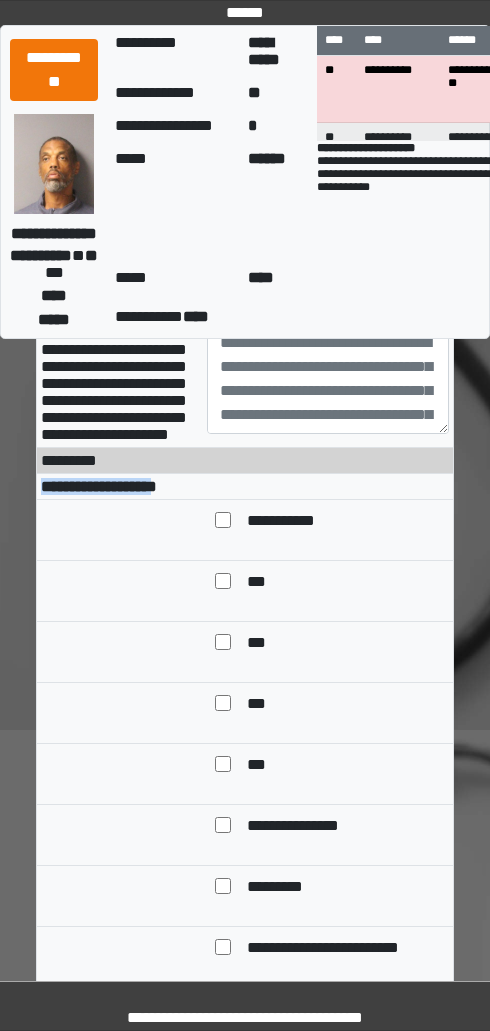 copy on "**********" 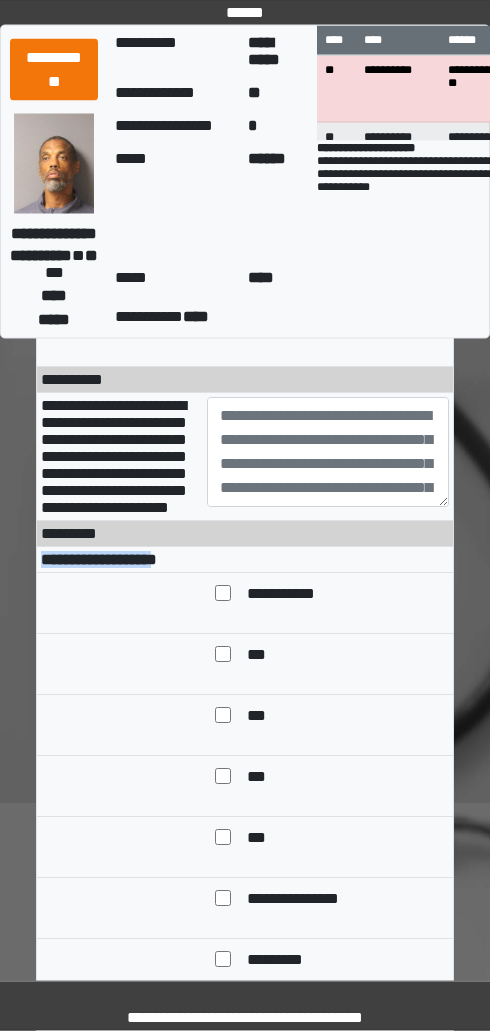 scroll, scrollTop: 292, scrollLeft: 0, axis: vertical 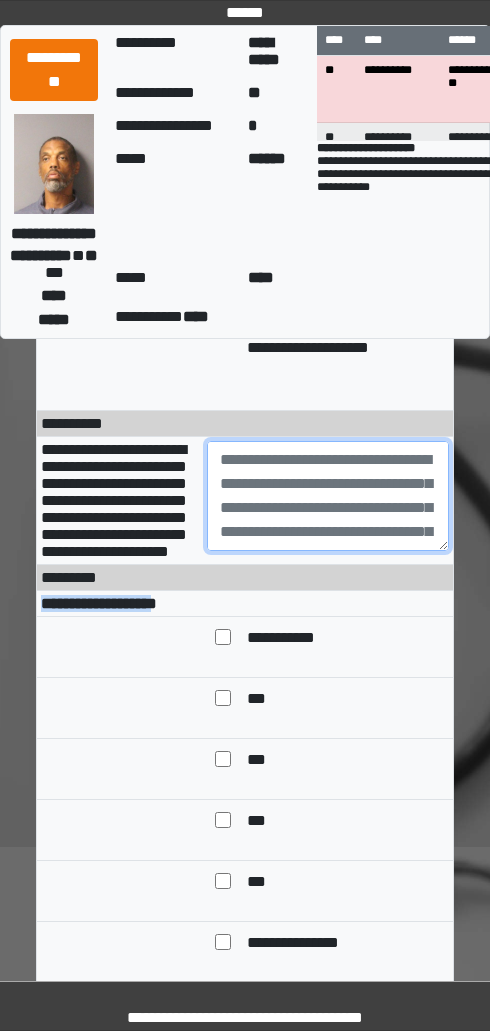 click at bounding box center (328, 496) 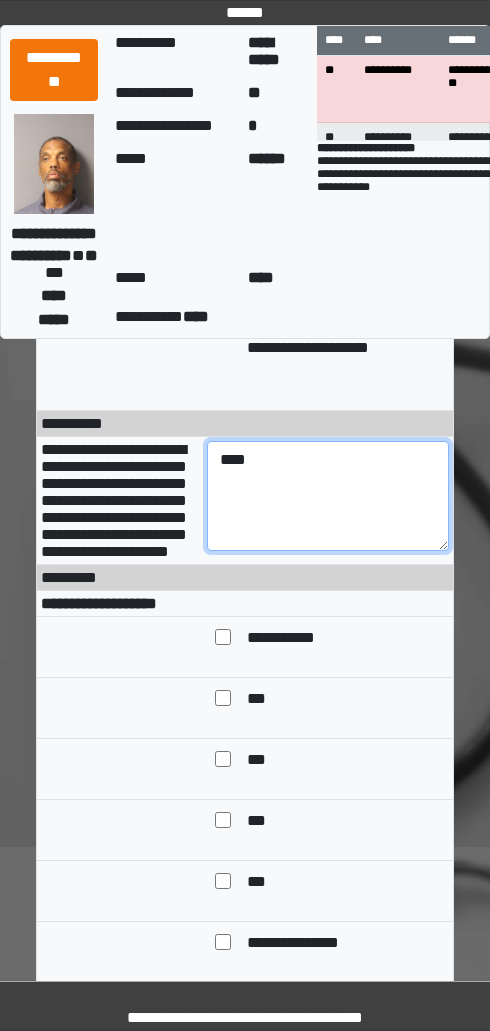 click on "****" at bounding box center (328, 496) 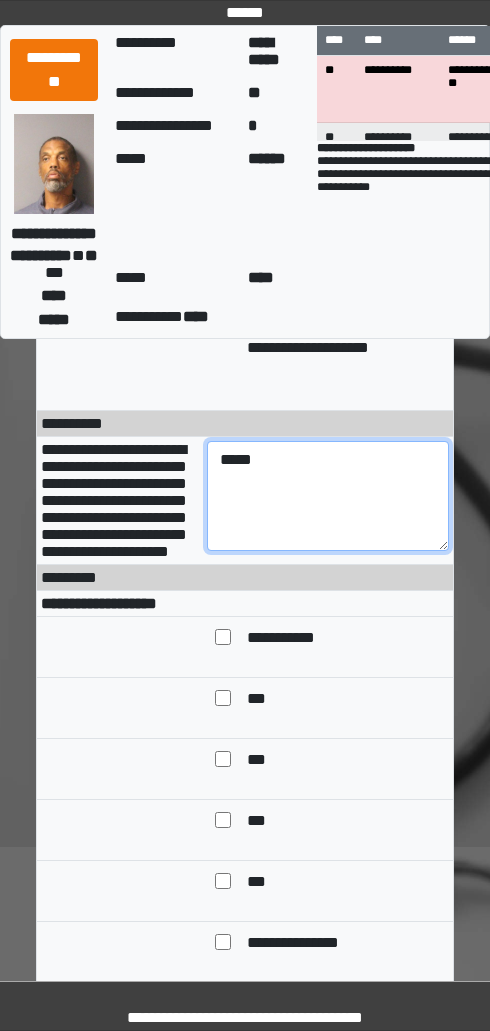 click on "****" at bounding box center (328, 496) 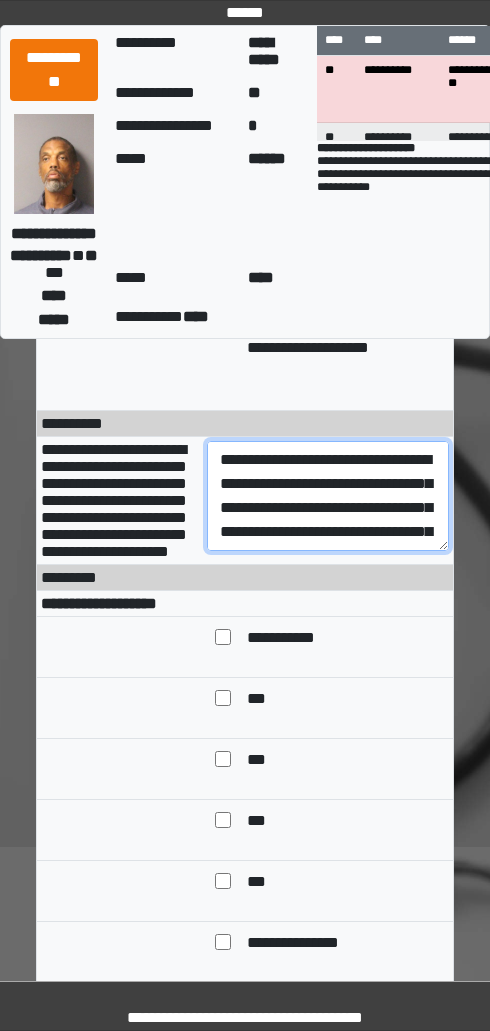 scroll, scrollTop: 288, scrollLeft: 0, axis: vertical 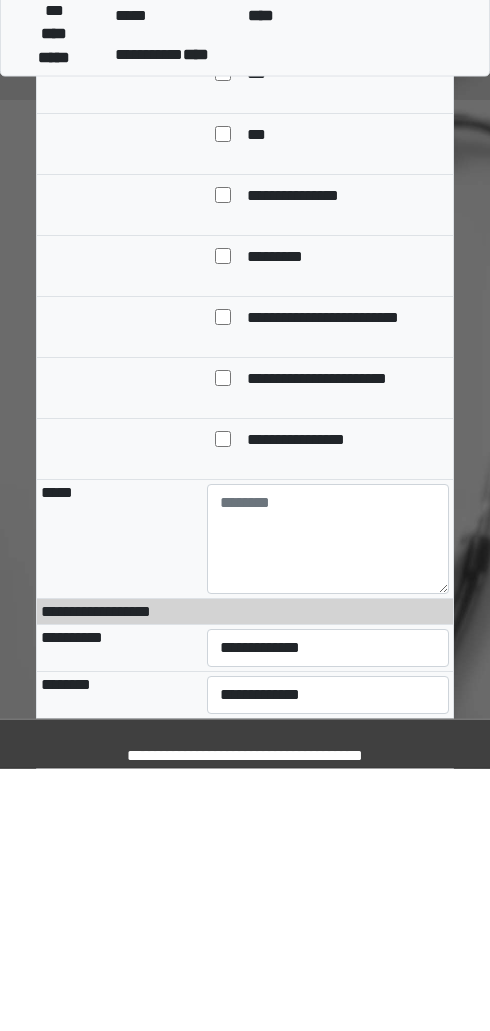 type on "**********" 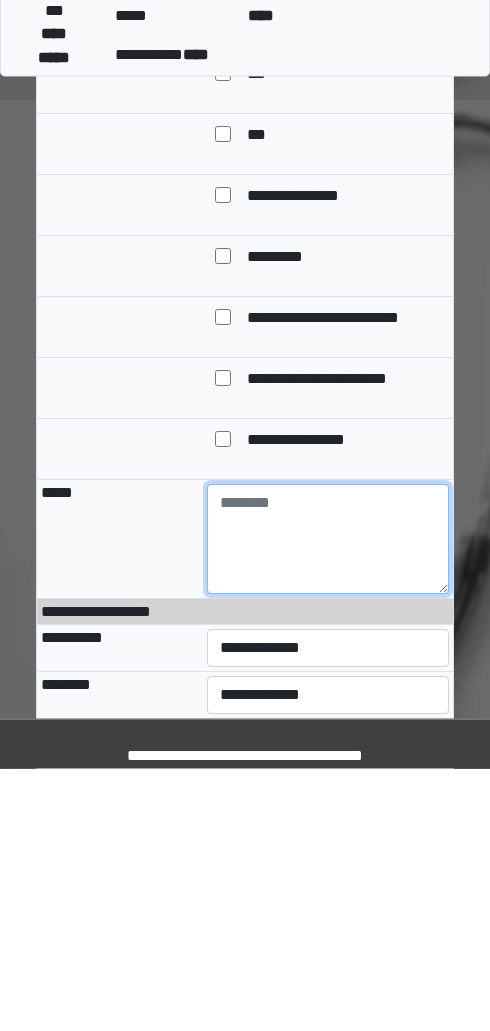 click at bounding box center [328, 802] 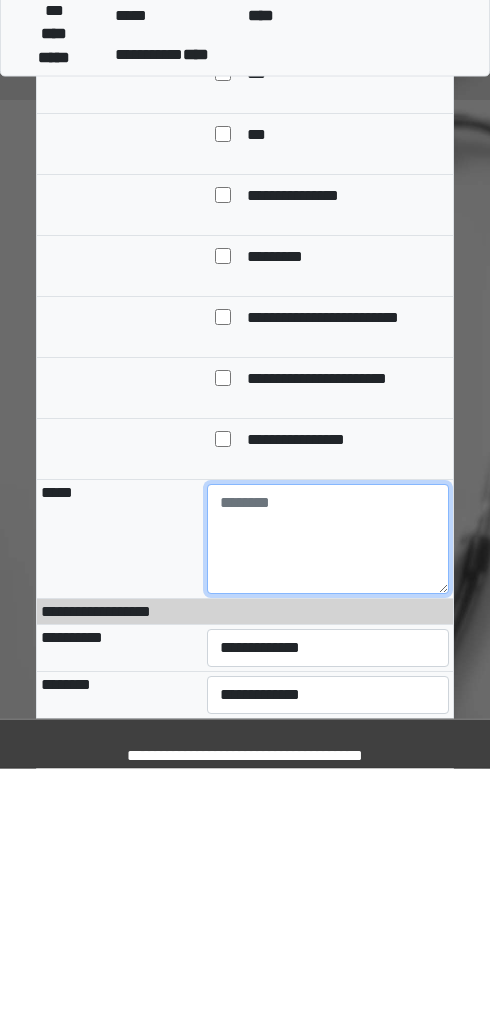 paste on "**********" 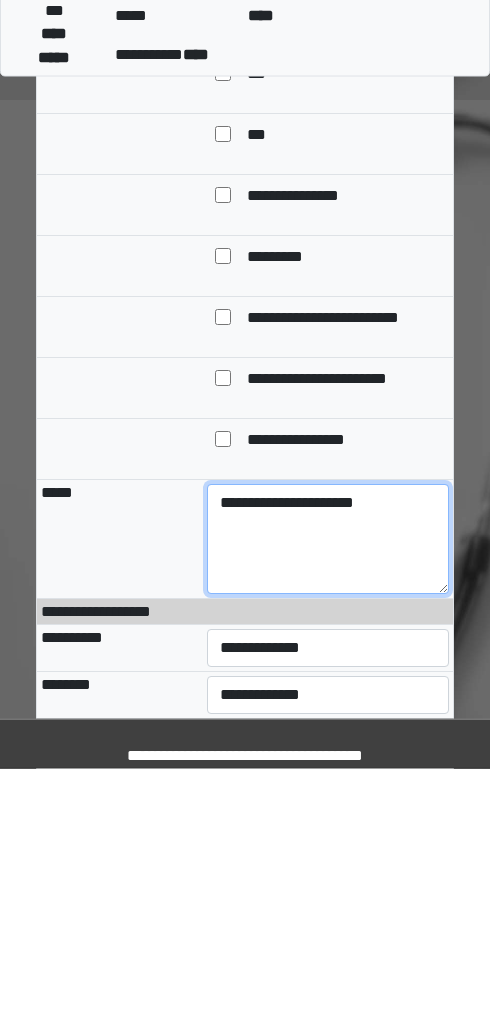click on "**********" at bounding box center [328, 802] 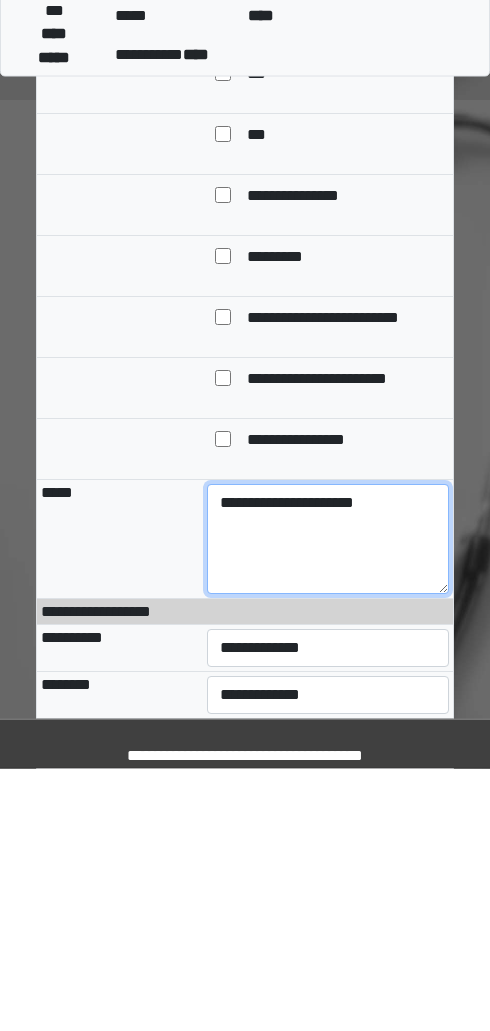 paste on "**********" 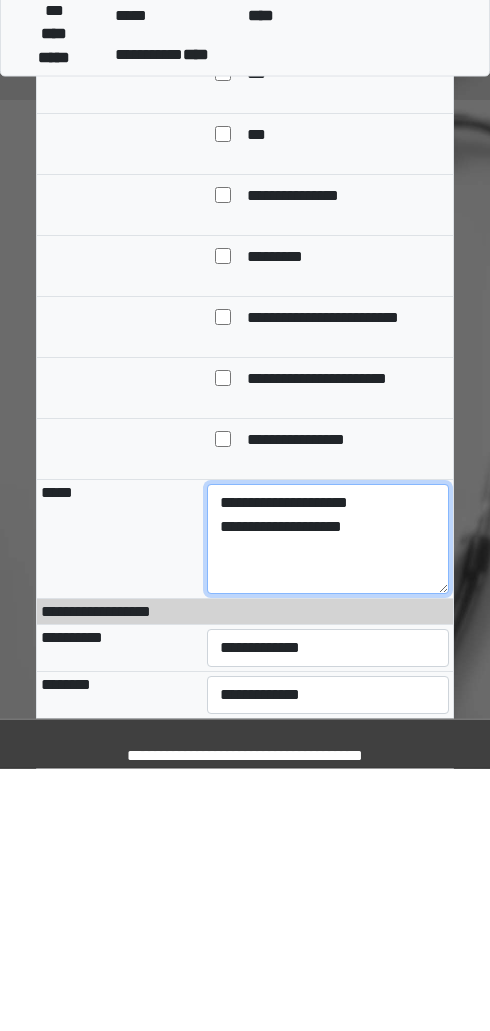 click on "**********" at bounding box center (328, 802) 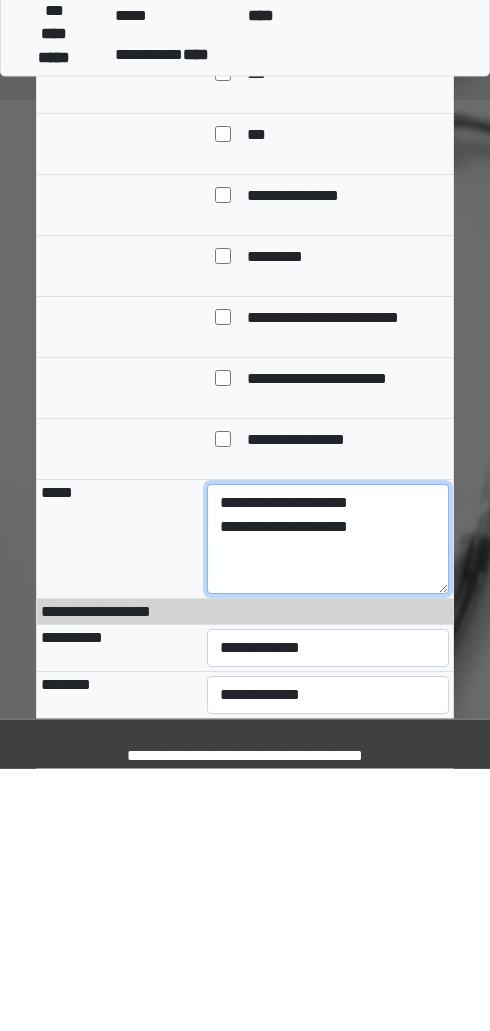 click on "**********" at bounding box center [328, 802] 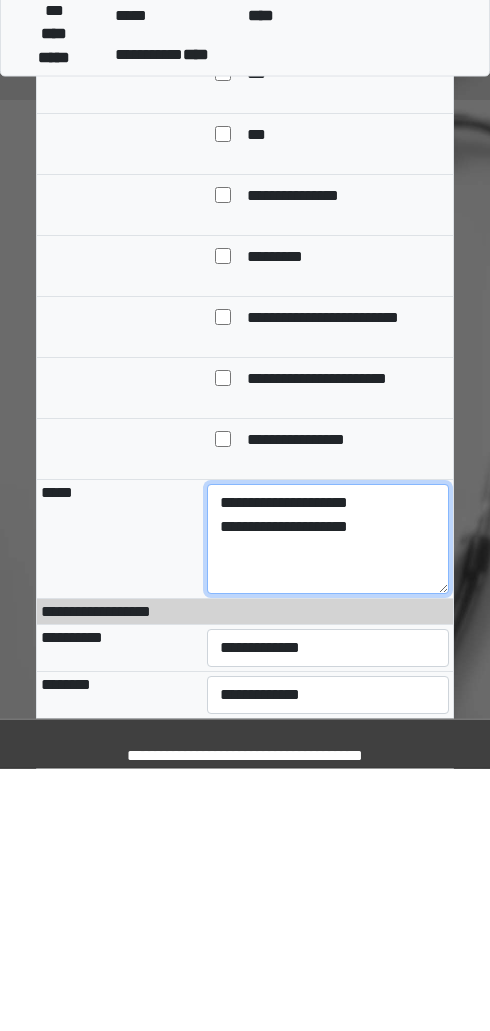 click on "**********" at bounding box center (328, 802) 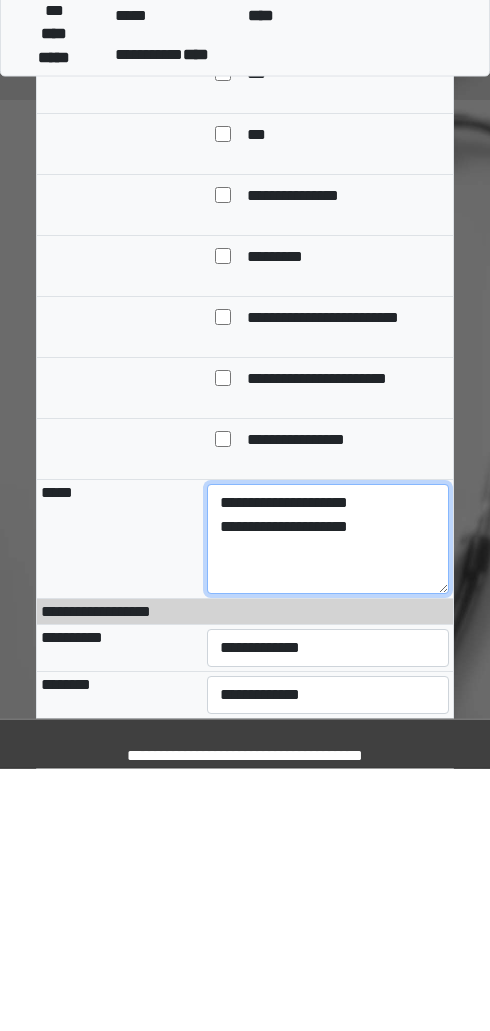 paste on "**********" 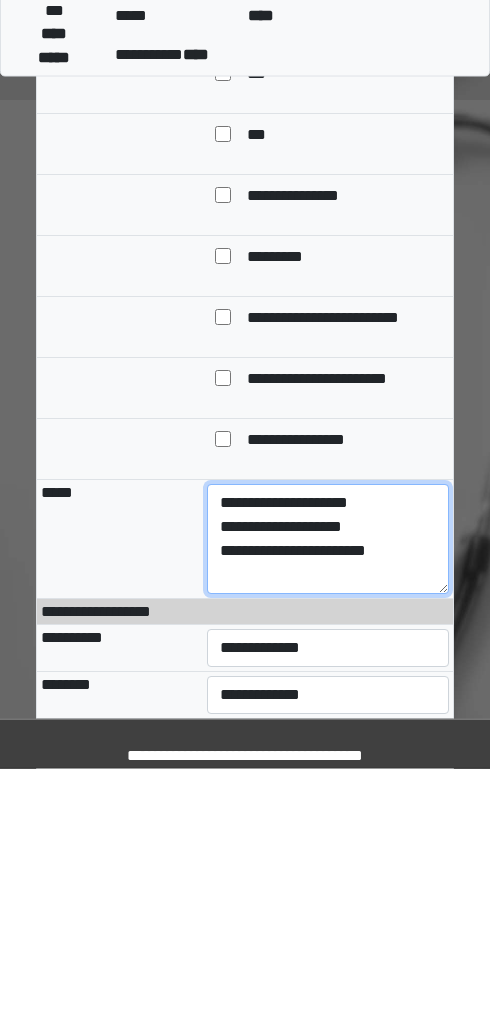 click on "**********" at bounding box center [328, 802] 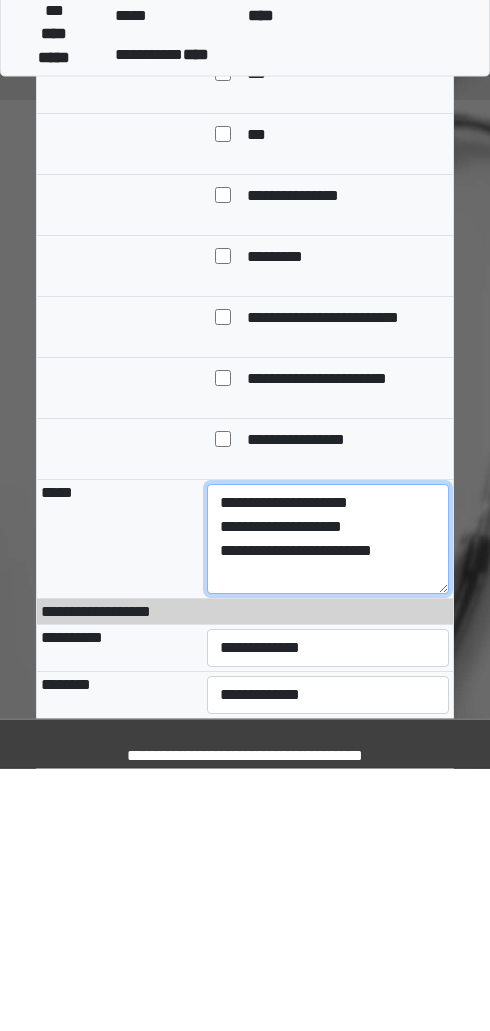 click on "**********" at bounding box center (328, 802) 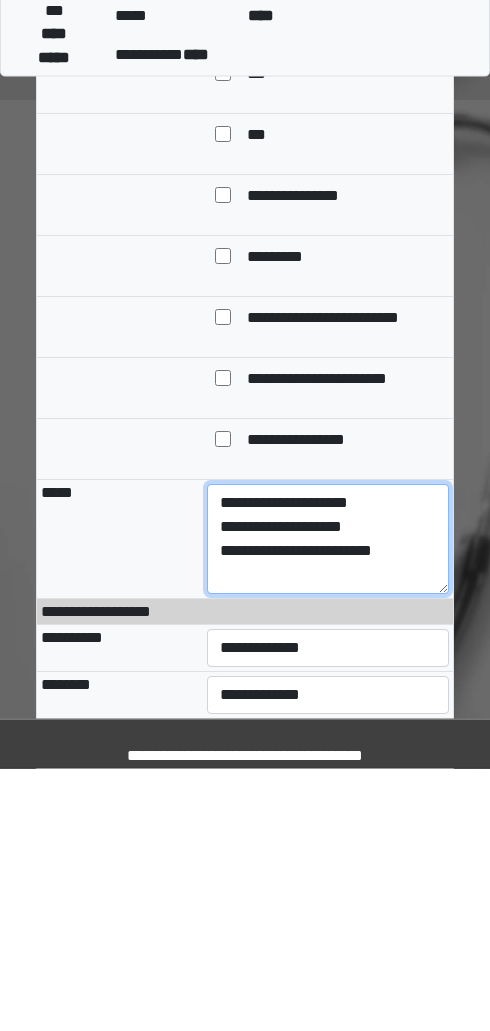 paste on "**********" 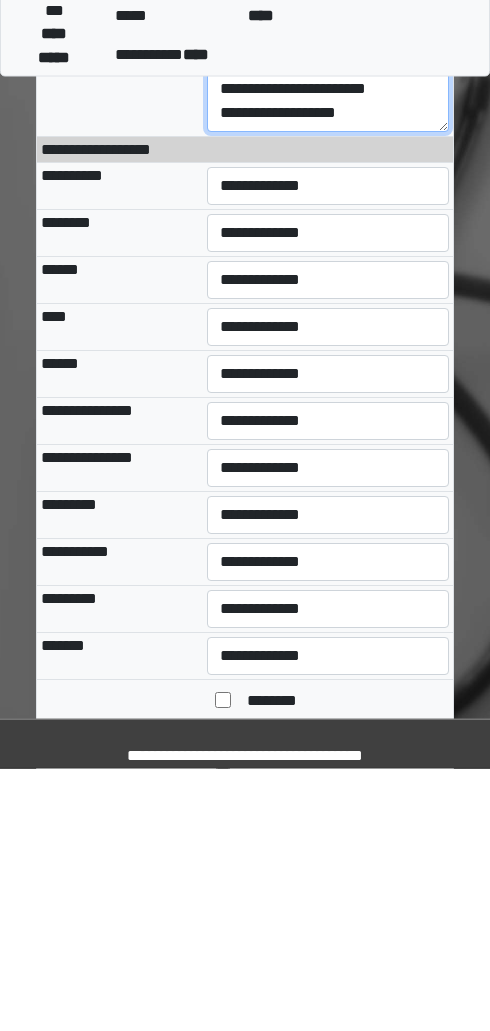 scroll, scrollTop: 1239, scrollLeft: 0, axis: vertical 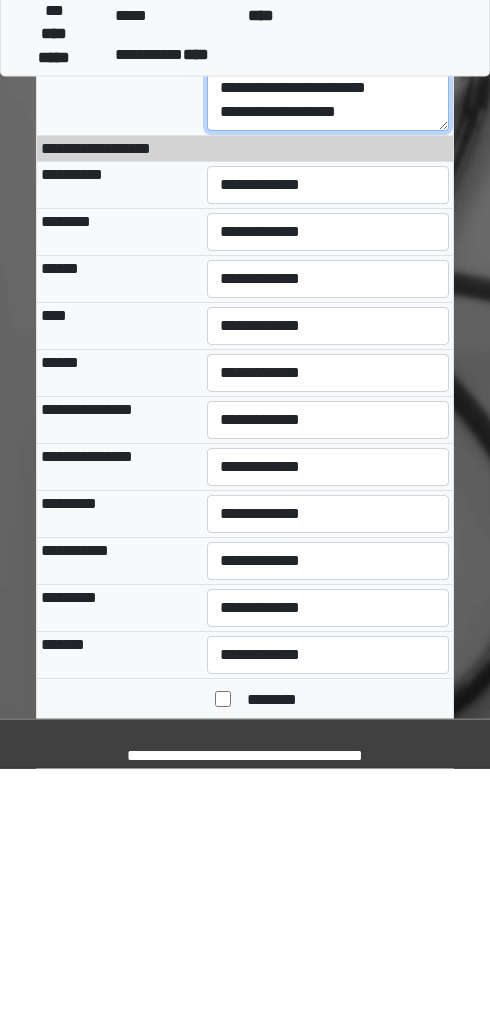 type on "**********" 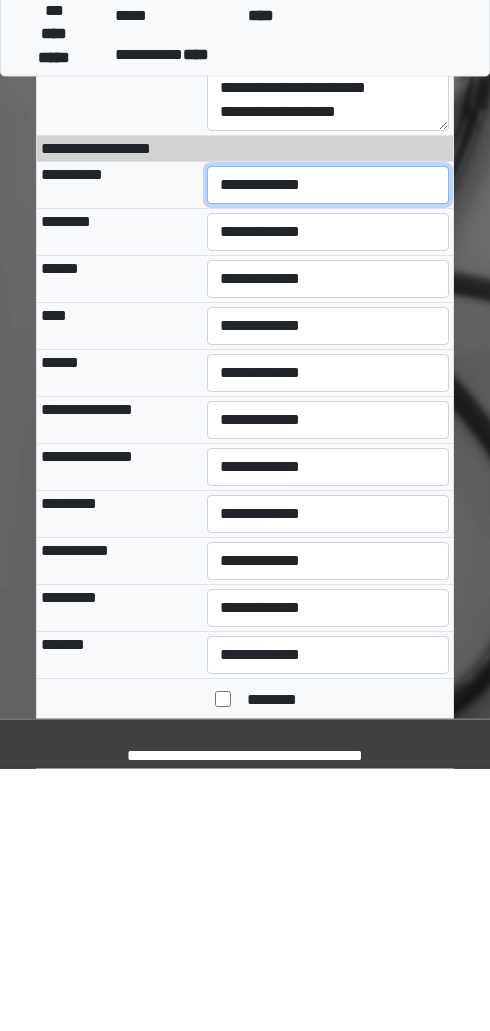 click on "**********" at bounding box center [328, 448] 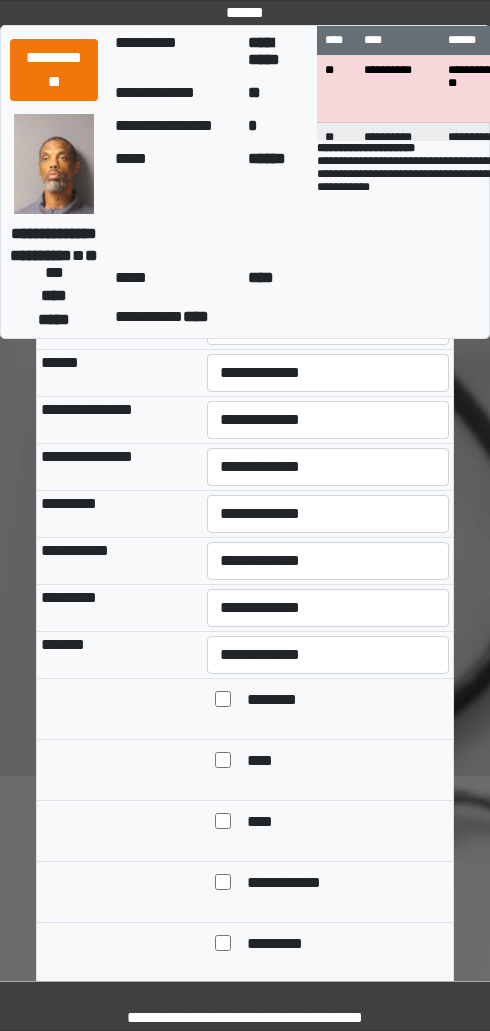 select on "***" 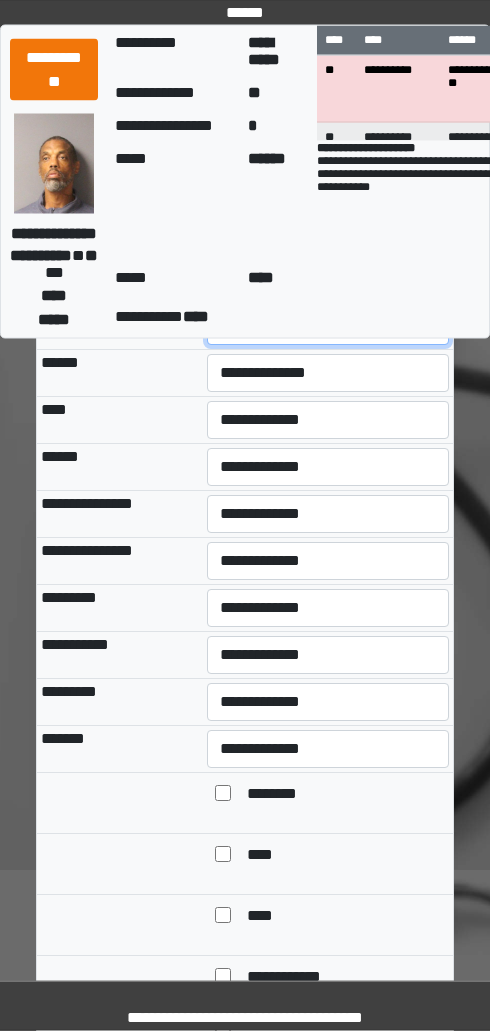 click on "**********" at bounding box center [328, 327] 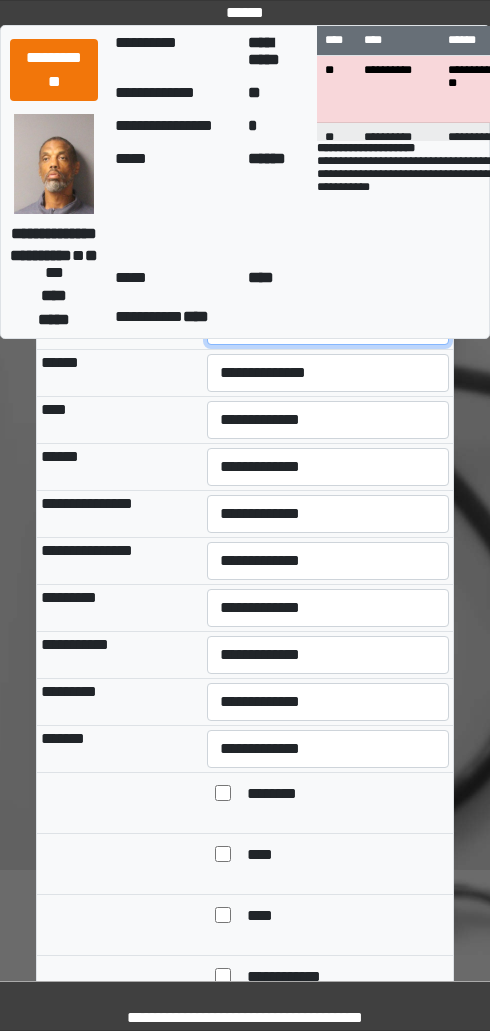select on "***" 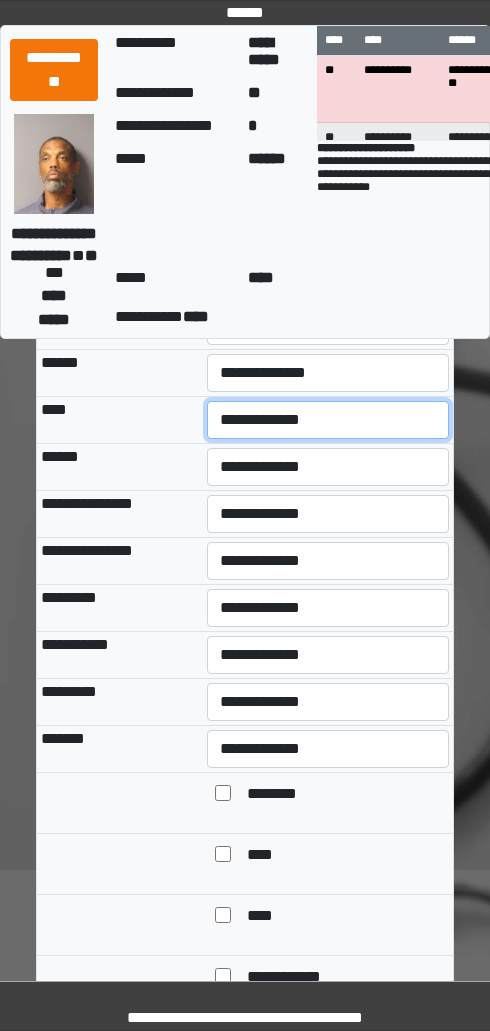 click on "**********" at bounding box center (328, 420) 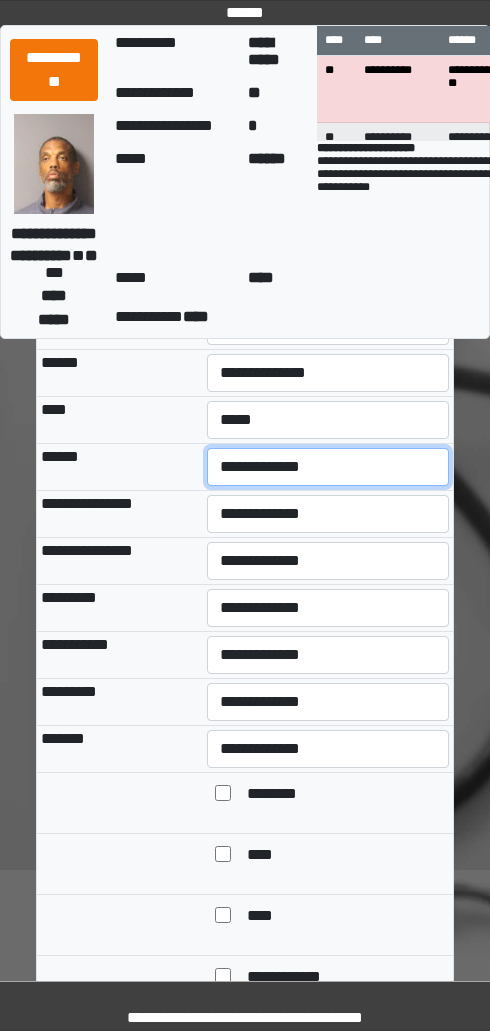 click on "**********" at bounding box center [328, 467] 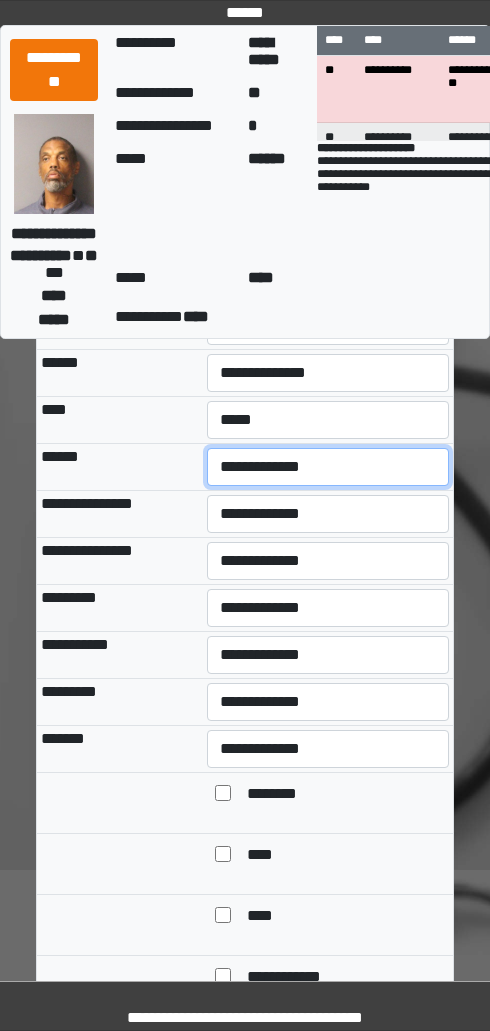 select on "***" 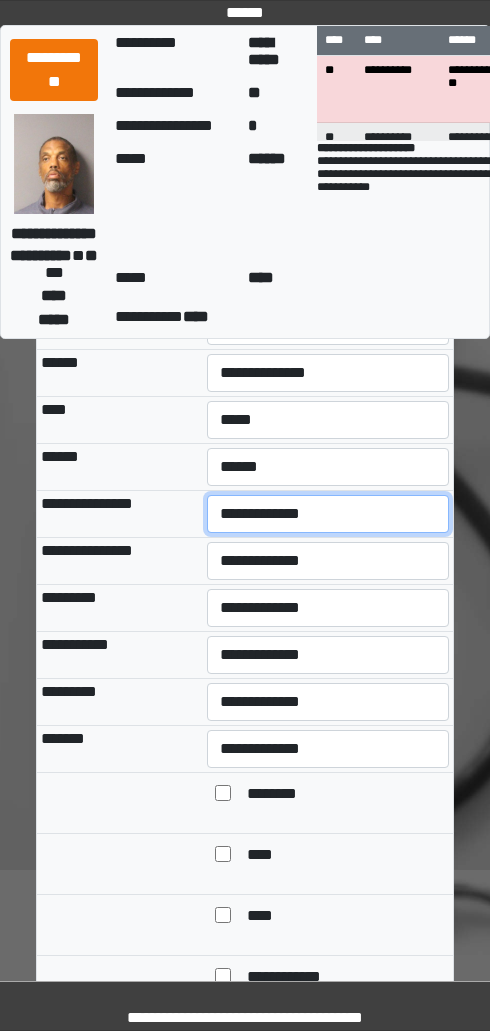 click on "**********" at bounding box center (328, 514) 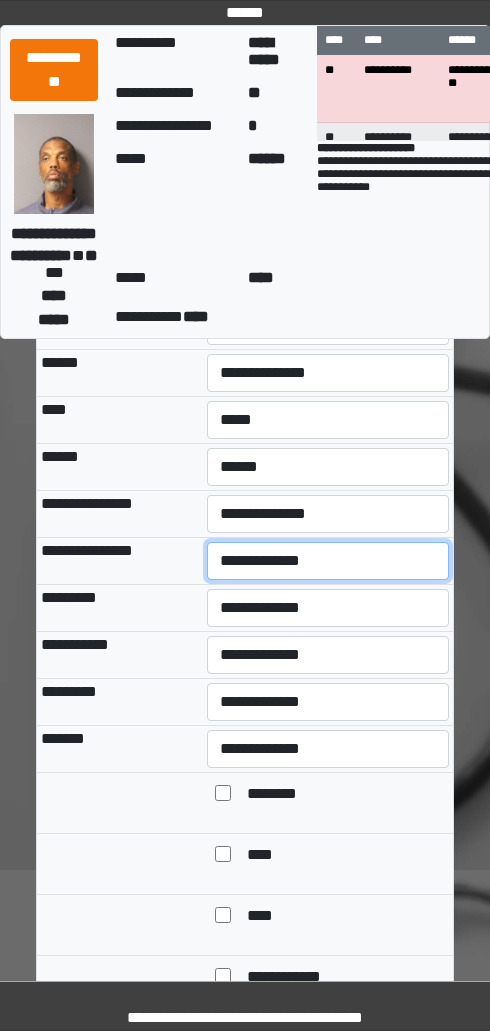 click on "**********" at bounding box center [328, 561] 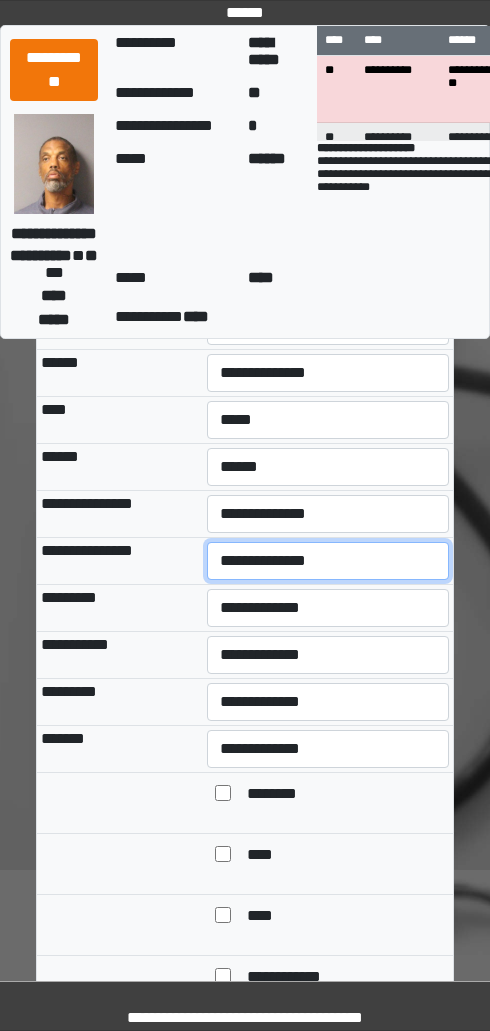 click on "**********" at bounding box center [328, 561] 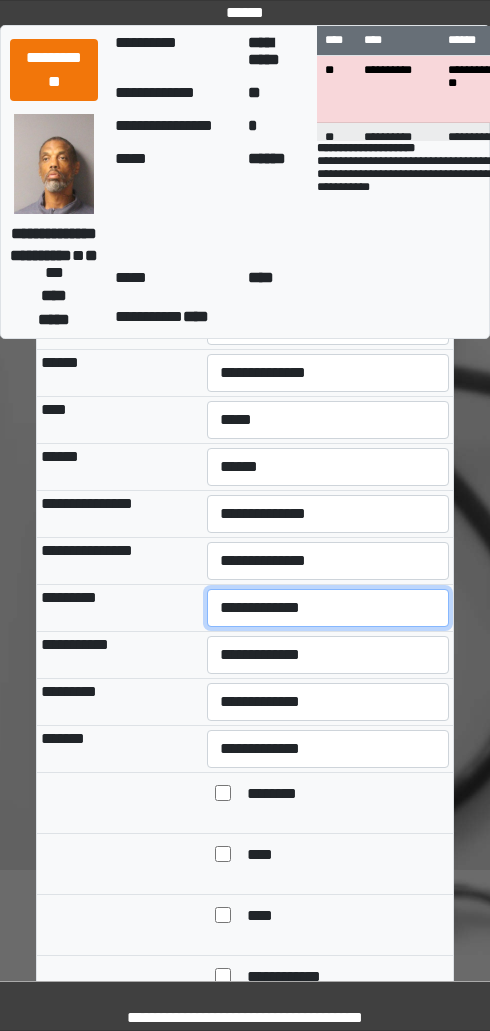 click on "**********" at bounding box center (328, 608) 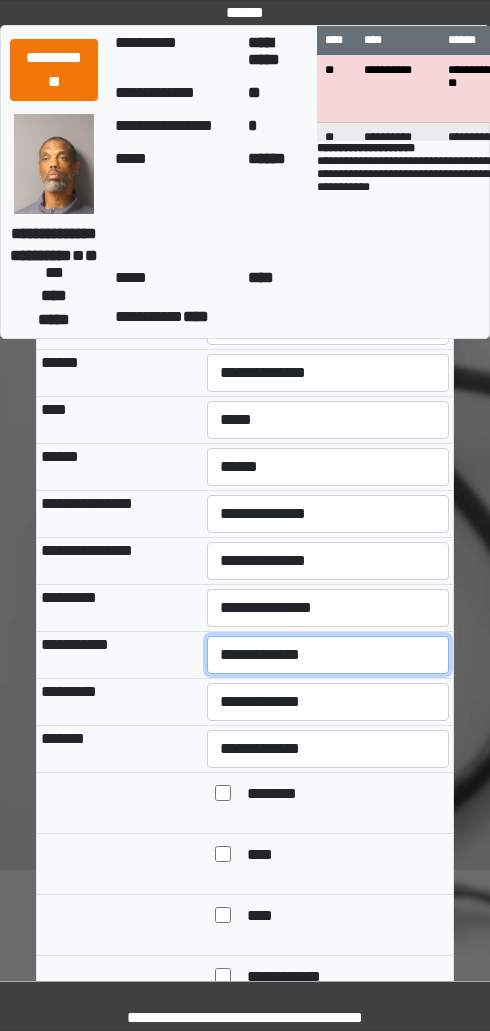 click on "**********" at bounding box center (328, 655) 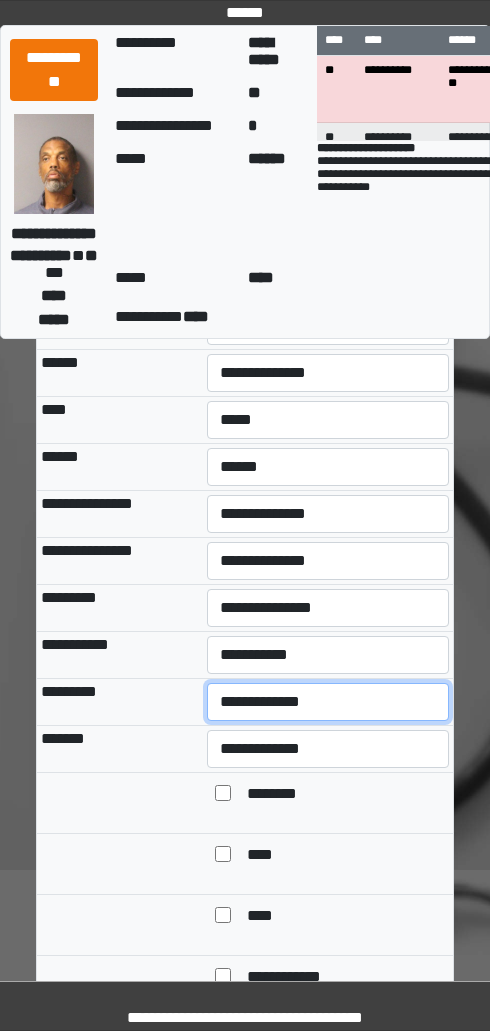 click on "**********" at bounding box center (328, 702) 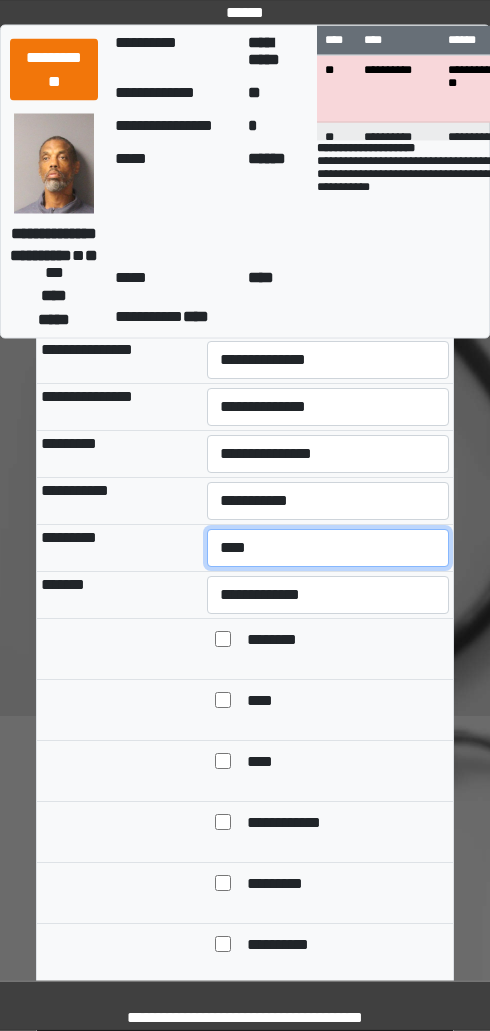 scroll, scrollTop: 1567, scrollLeft: 0, axis: vertical 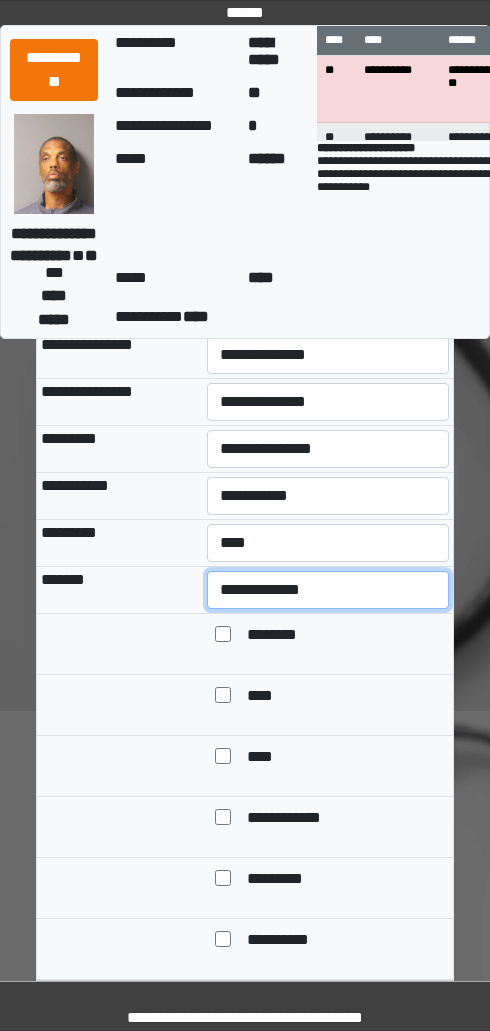 click on "**********" at bounding box center [328, 590] 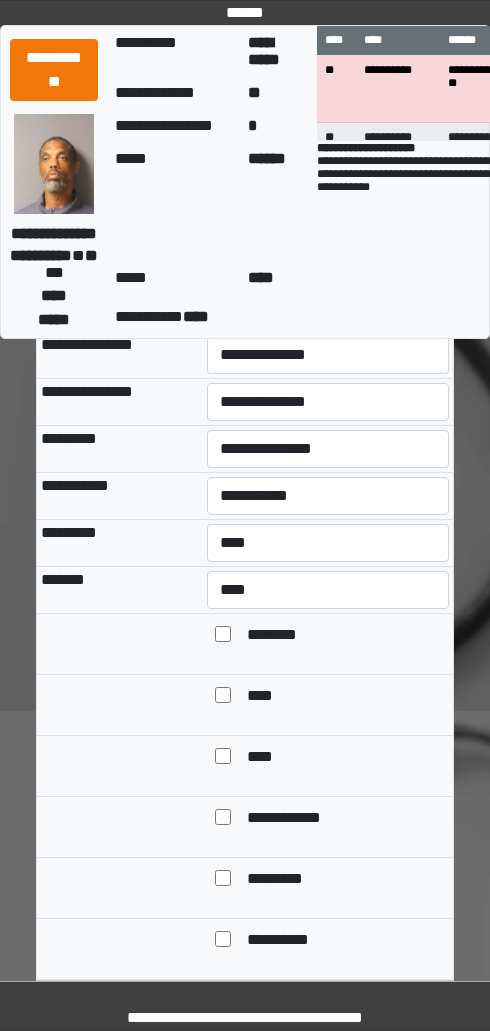 click on "****" at bounding box center (262, 758) 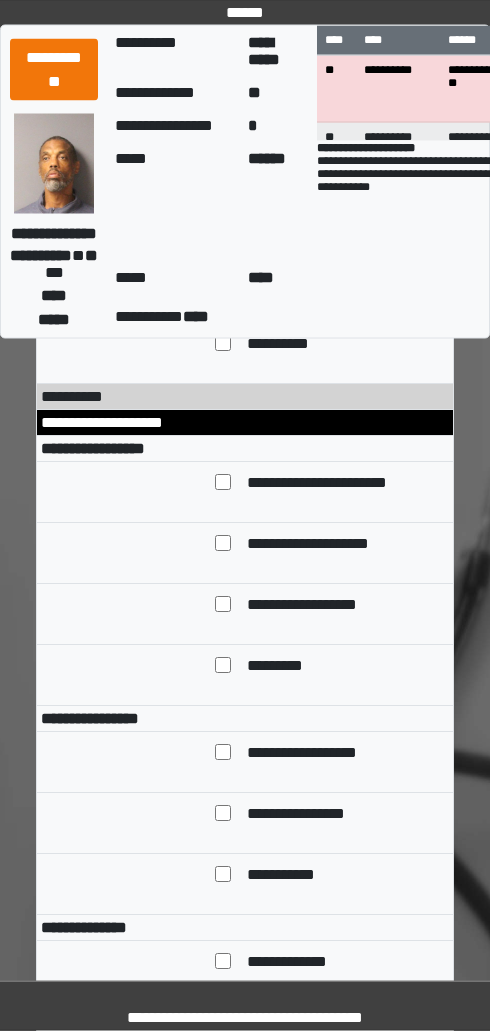 scroll, scrollTop: 2165, scrollLeft: 0, axis: vertical 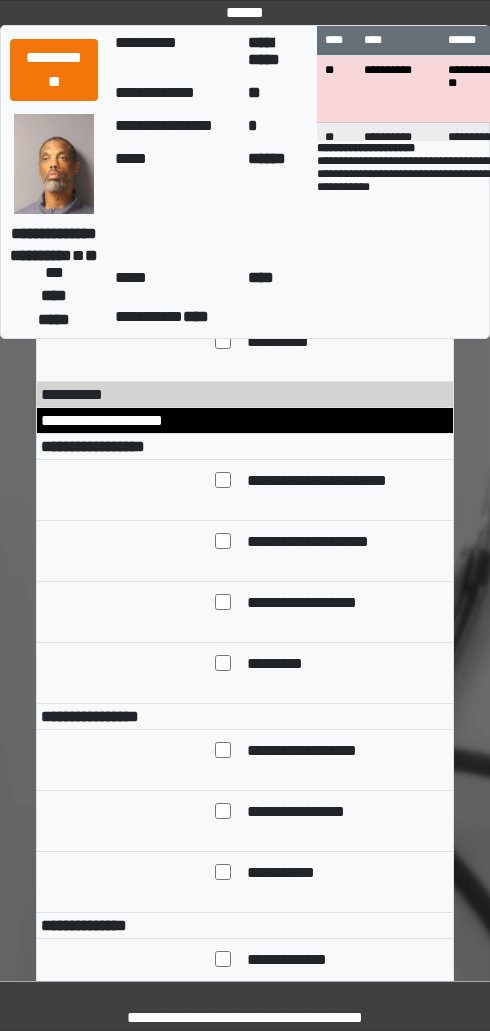 click on "*********" at bounding box center (288, 665) 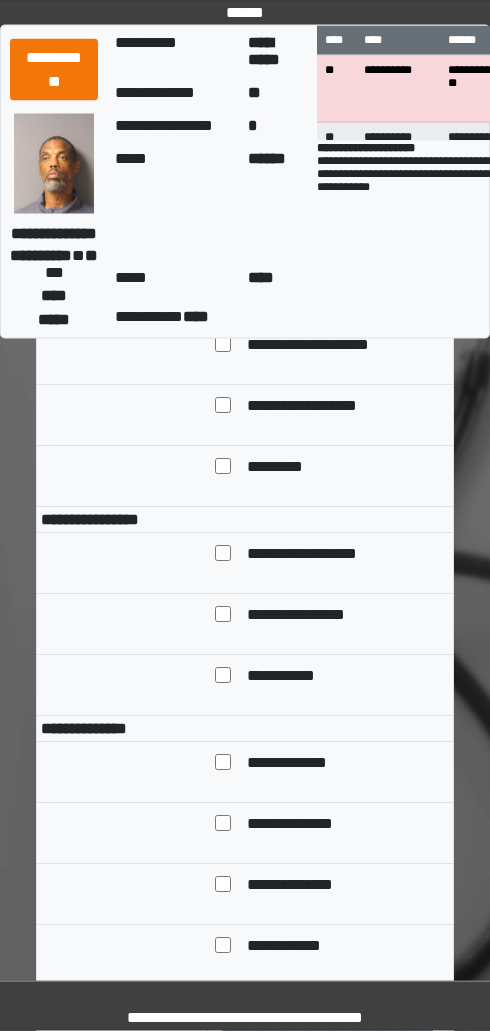 scroll, scrollTop: 2362, scrollLeft: 0, axis: vertical 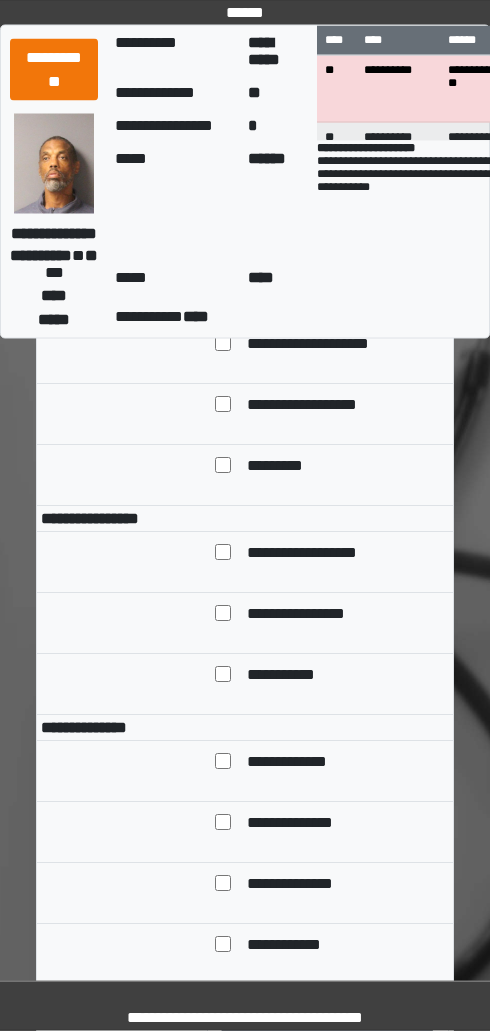 click on "**********" at bounding box center (324, 555) 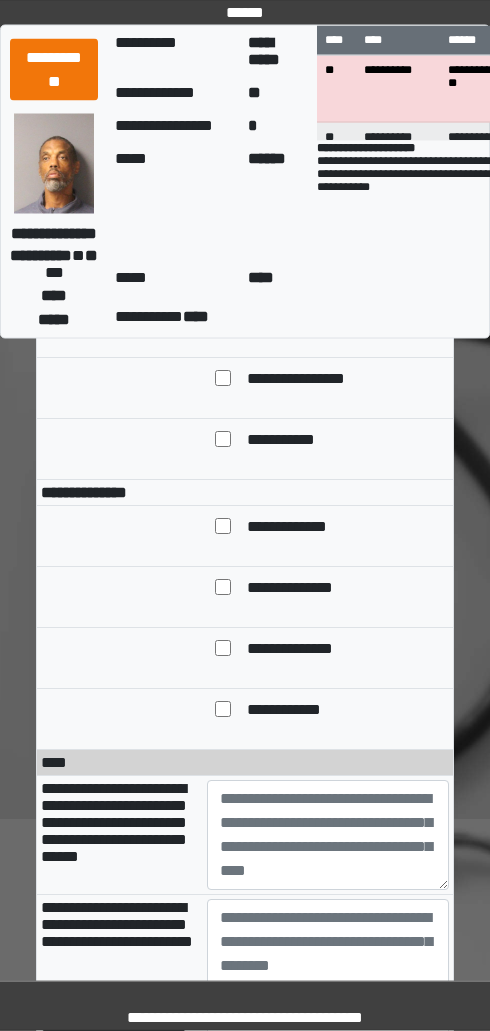 scroll, scrollTop: 2599, scrollLeft: 0, axis: vertical 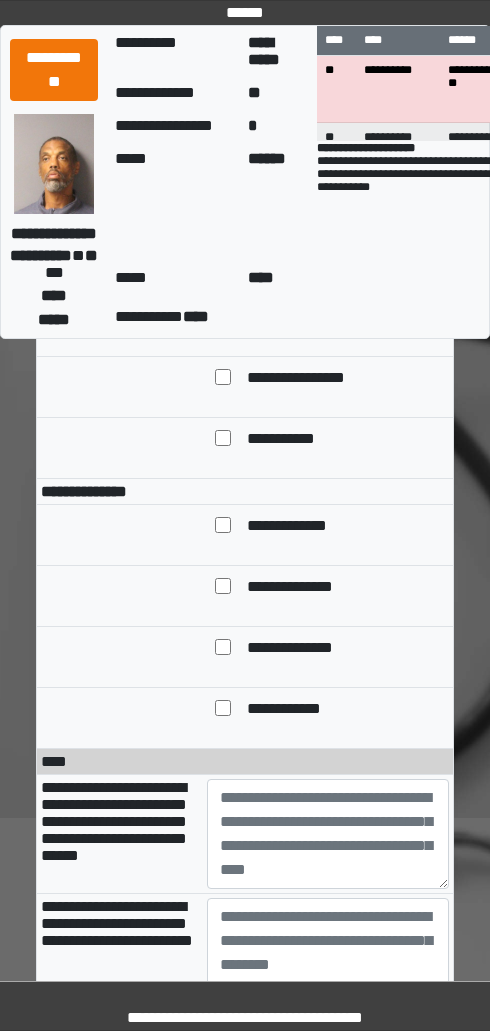 click on "**********" at bounding box center (297, 710) 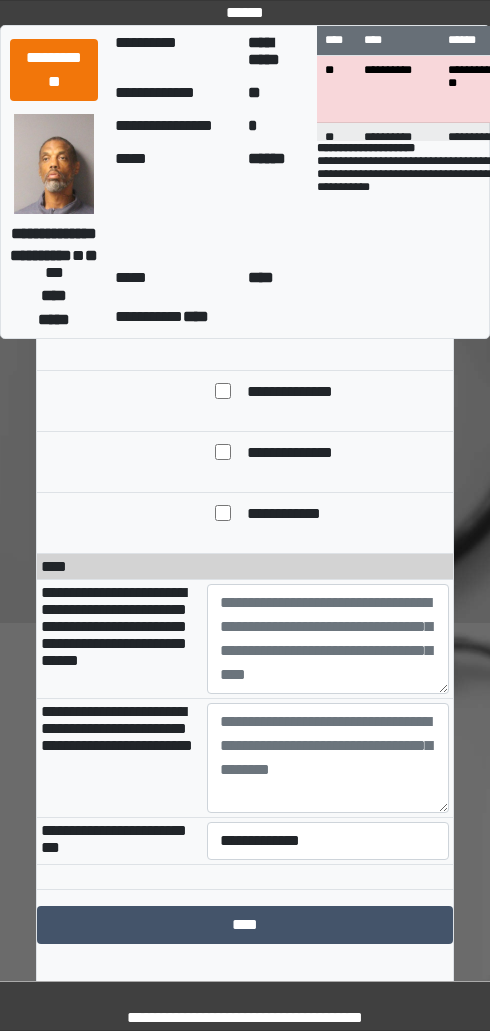 scroll, scrollTop: 2796, scrollLeft: 0, axis: vertical 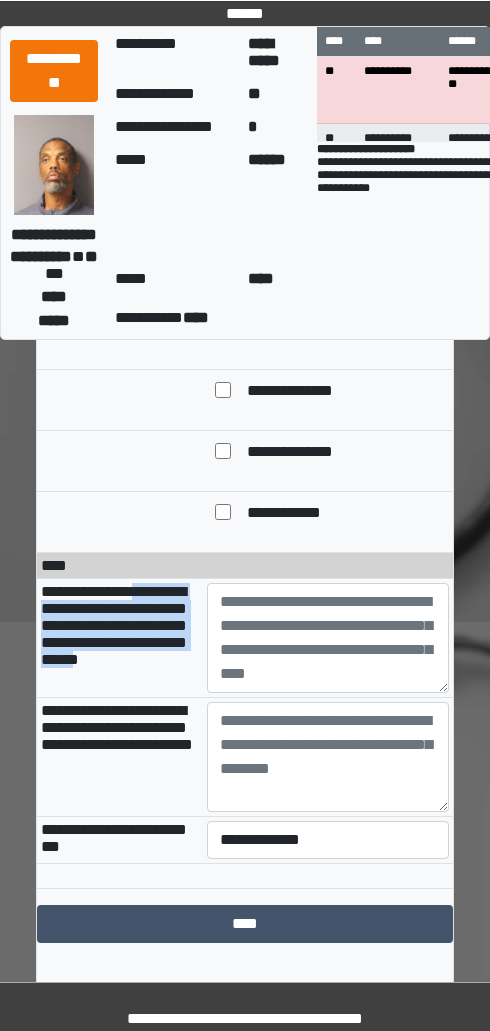 copy on "**********" 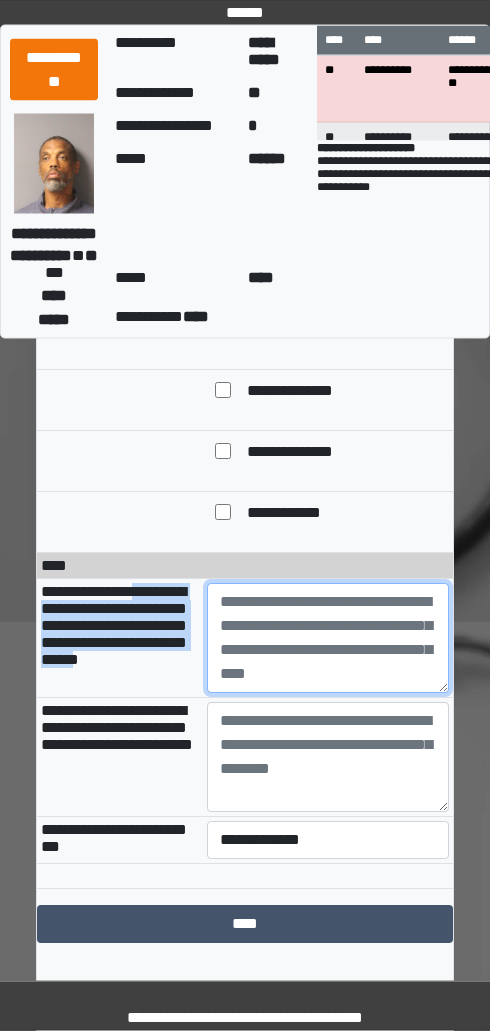 click at bounding box center (328, 639) 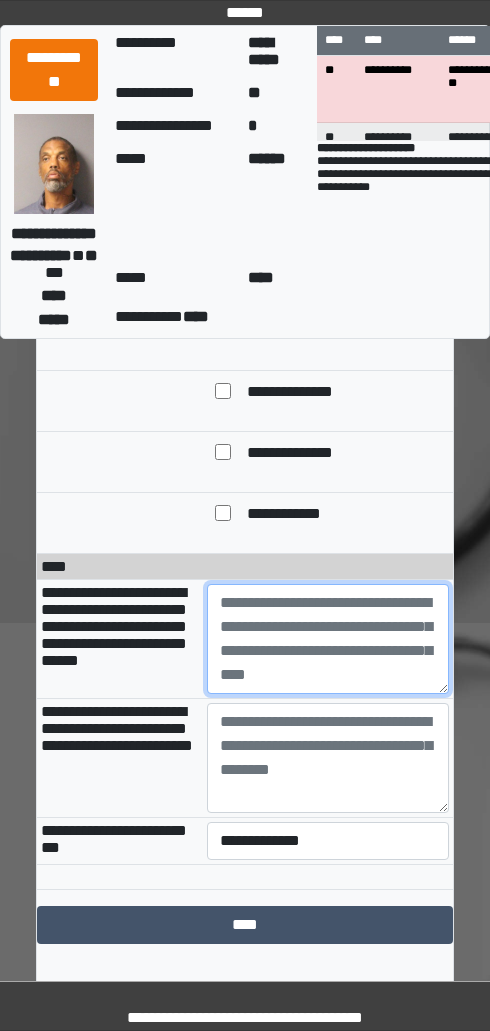click at bounding box center [328, 639] 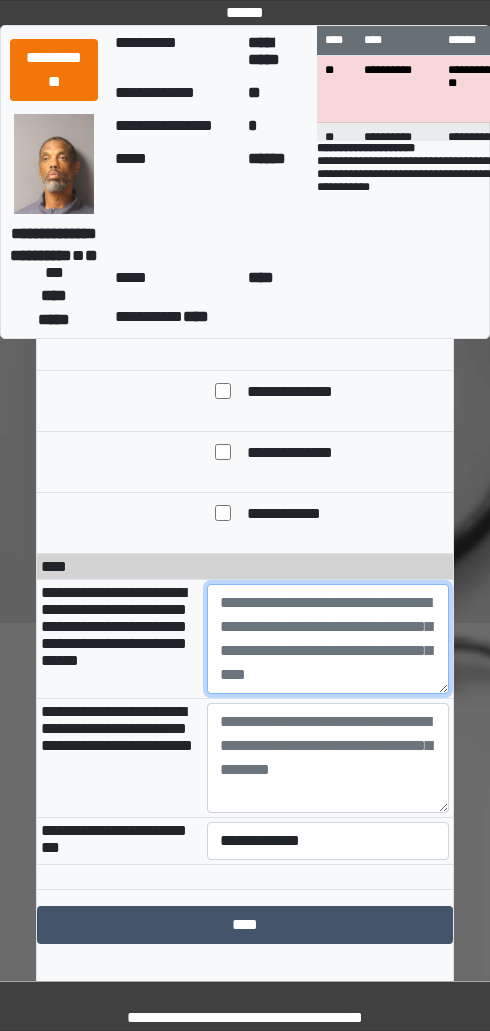 paste on "**********" 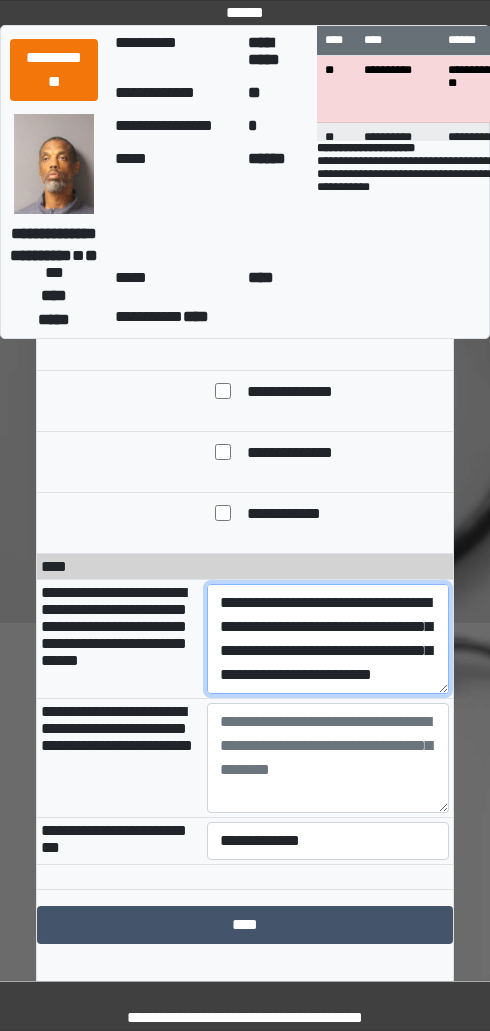 scroll, scrollTop: 312, scrollLeft: 0, axis: vertical 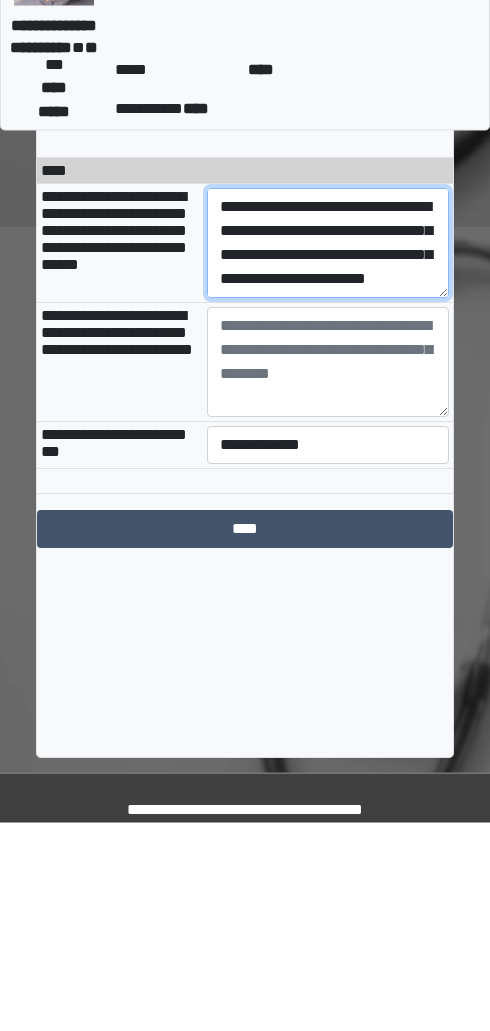 type on "**********" 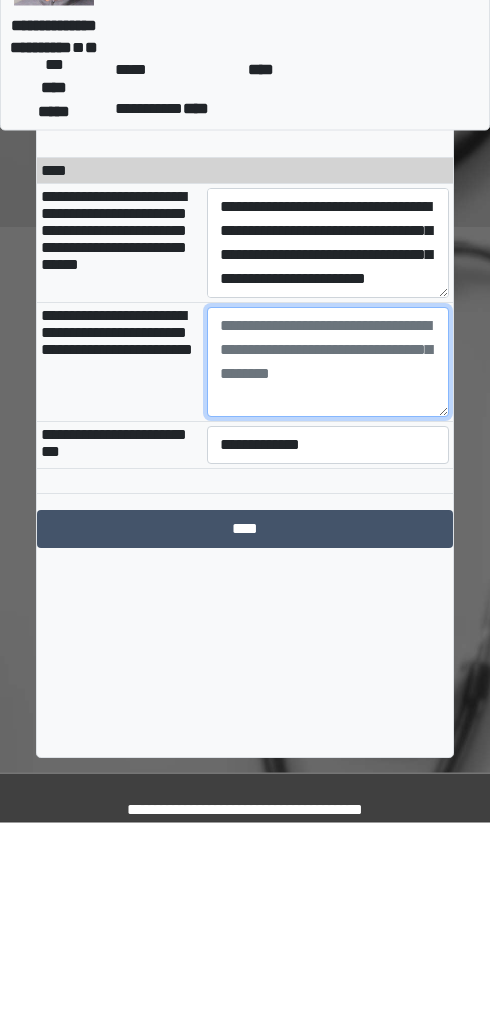 click at bounding box center (328, 571) 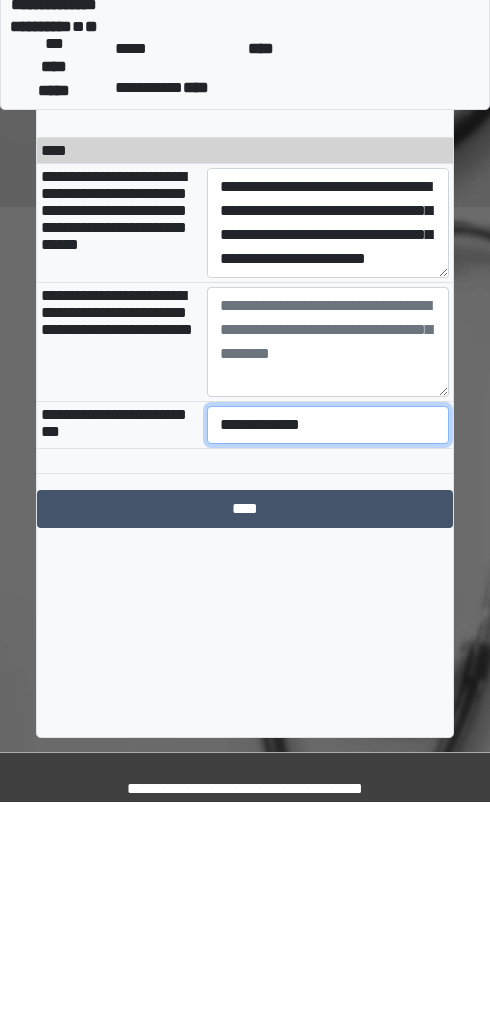 click on "**********" at bounding box center [328, 654] 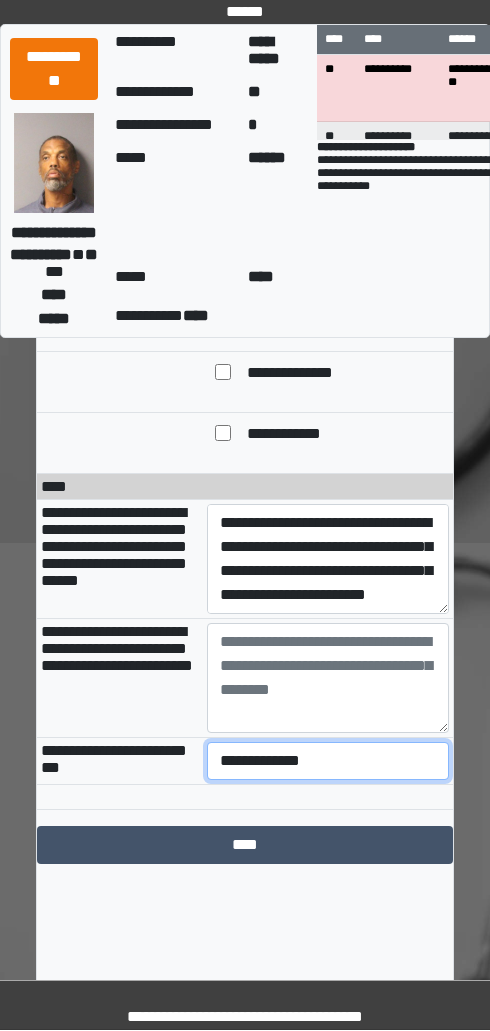 select on "***" 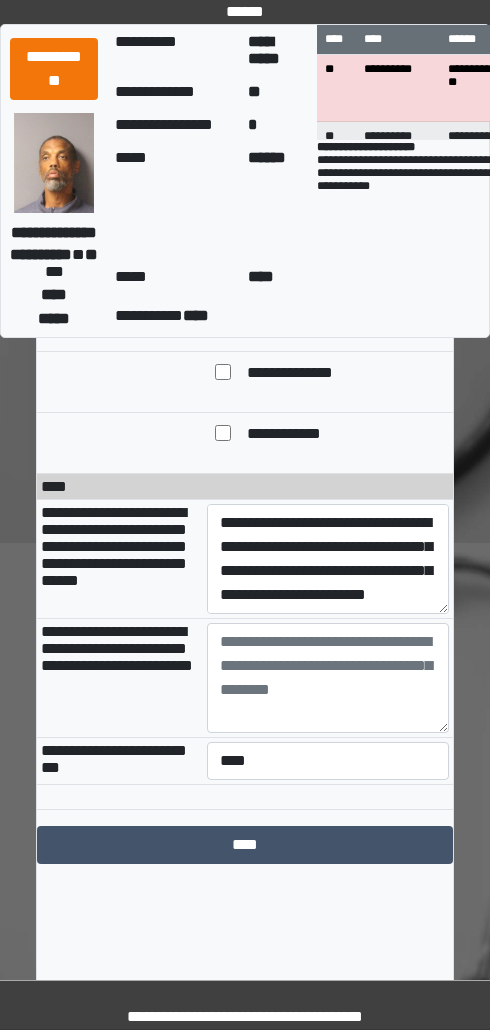click on "****" at bounding box center (245, 846) 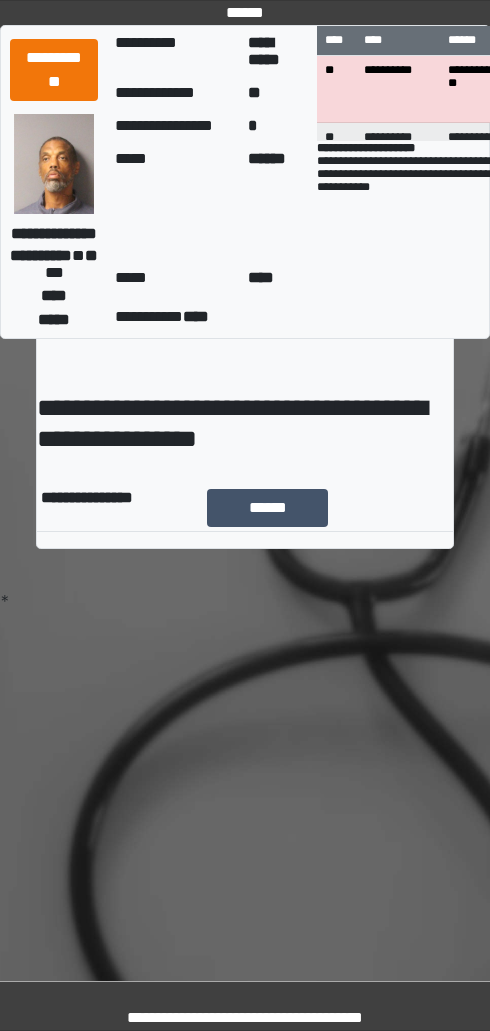 scroll, scrollTop: 0, scrollLeft: 0, axis: both 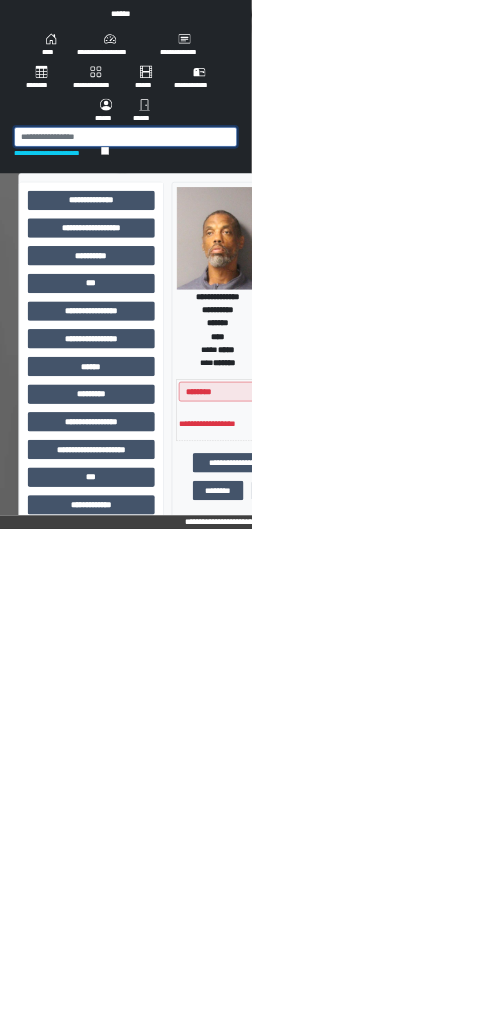 click at bounding box center (245, 267) 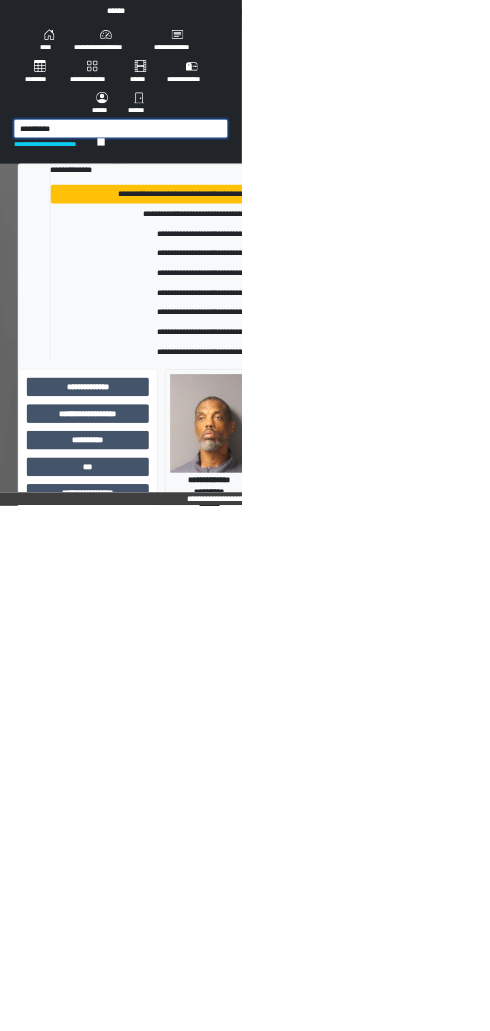type on "*********" 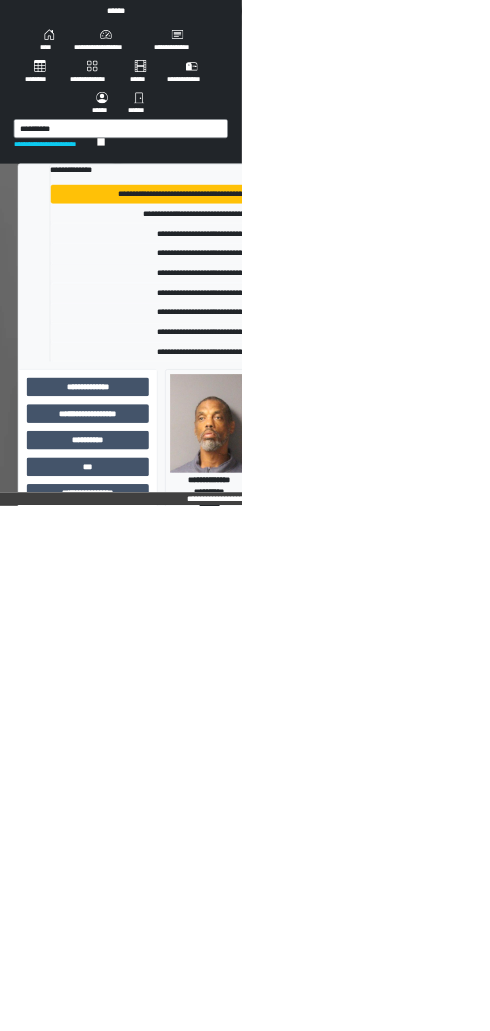 click on "**********" at bounding box center [523, 480] 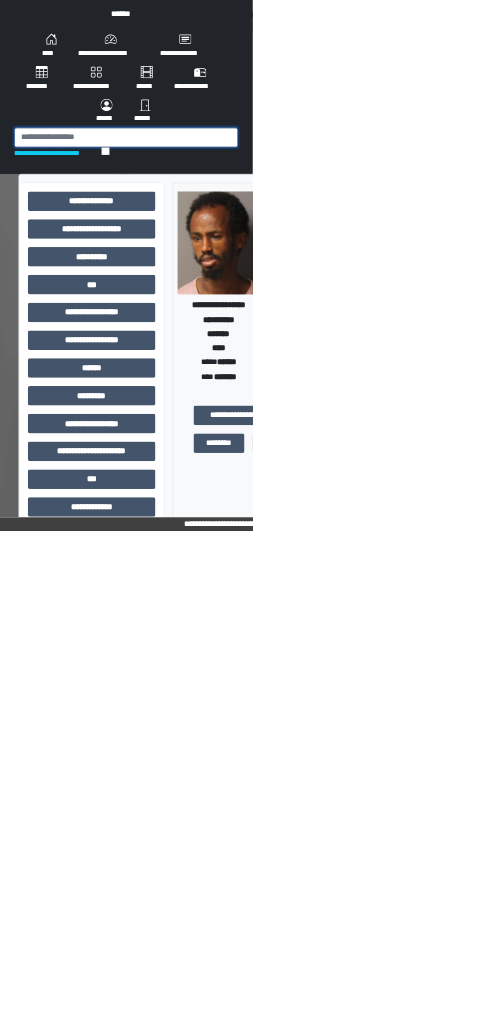 click at bounding box center [245, 267] 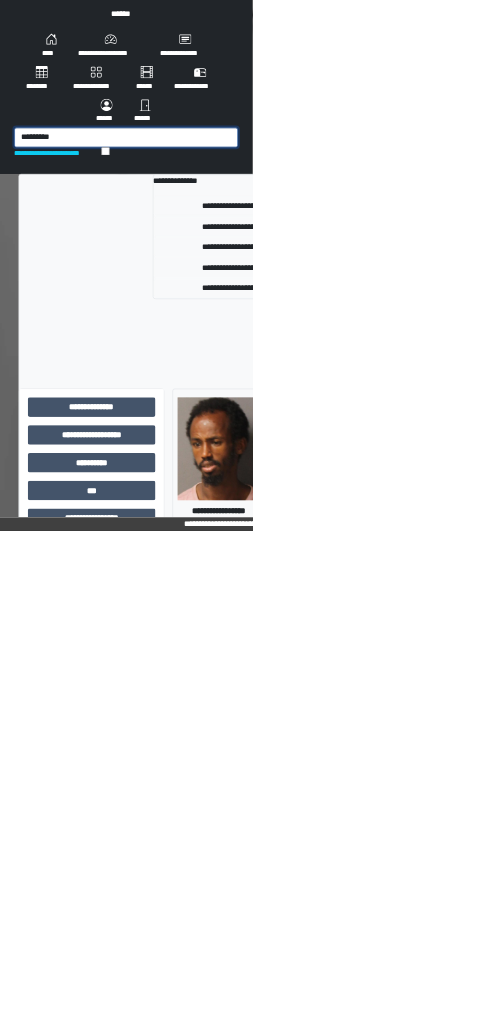type on "*********" 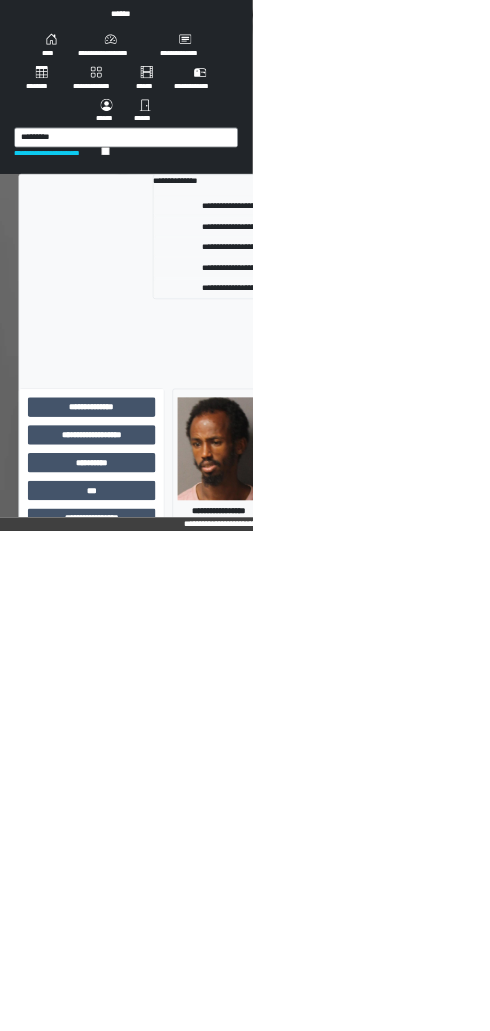 click on "**********" at bounding box center [600, 440] 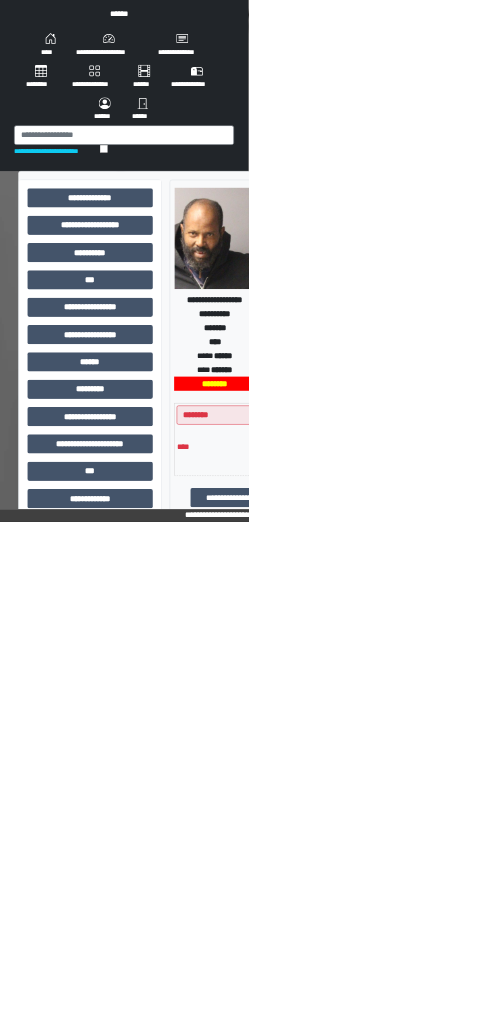 click on "***" at bounding box center [178, 553] 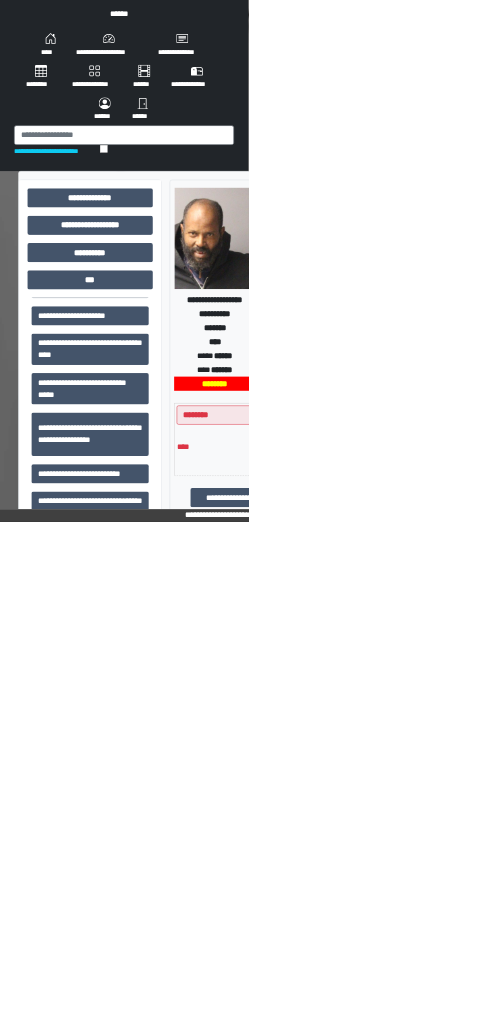 scroll, scrollTop: 383, scrollLeft: 0, axis: vertical 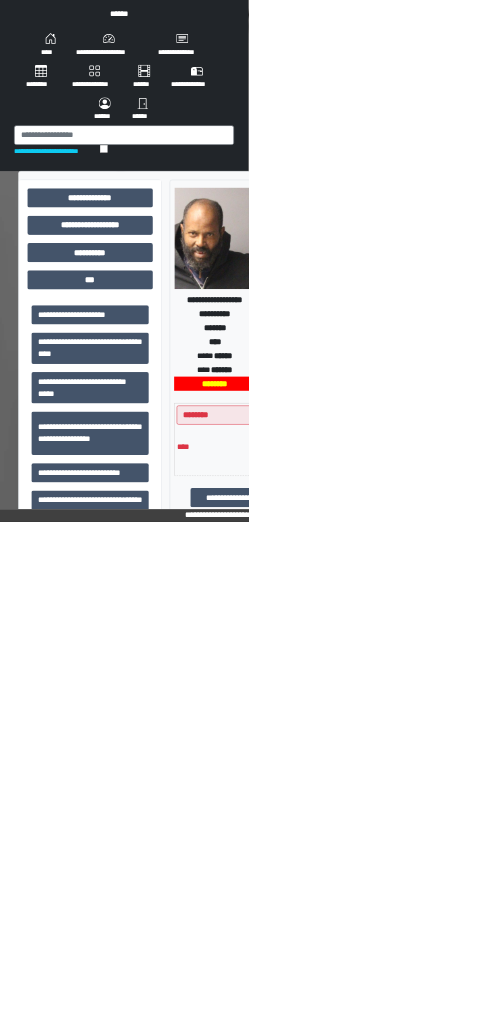 click on "**********" at bounding box center [178, 856] 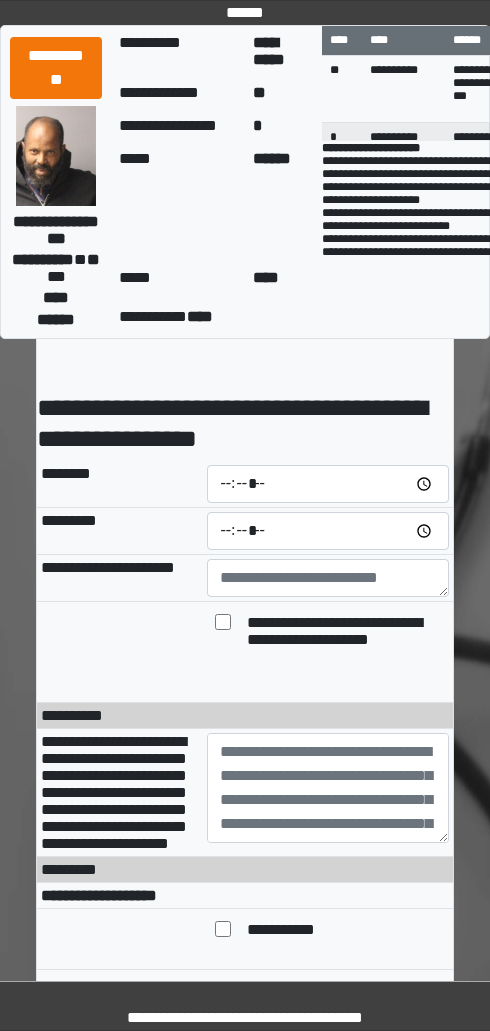 scroll, scrollTop: 0, scrollLeft: 0, axis: both 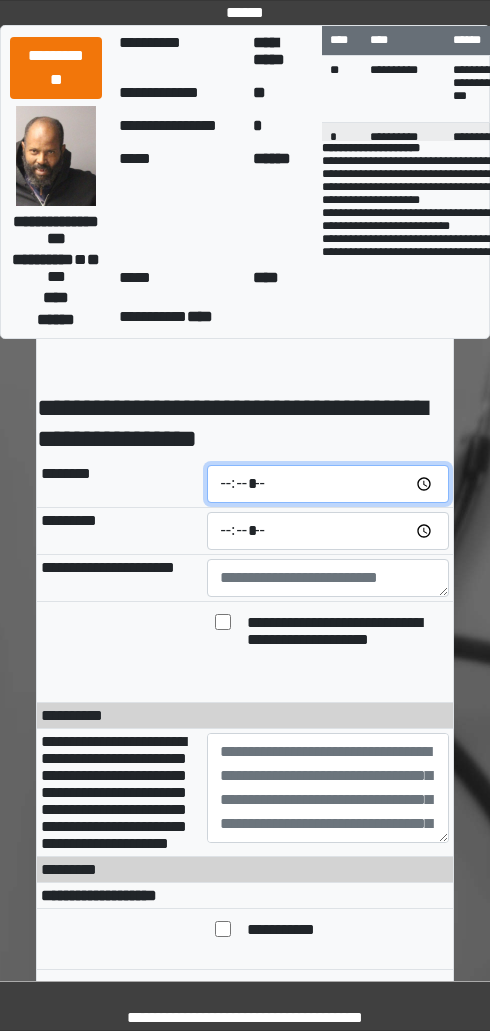 click at bounding box center [328, 484] 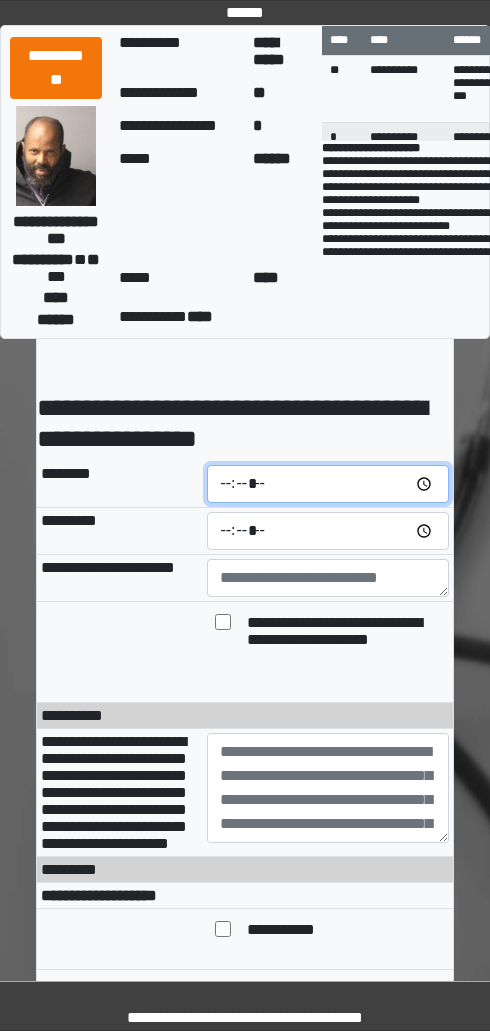 type on "*****" 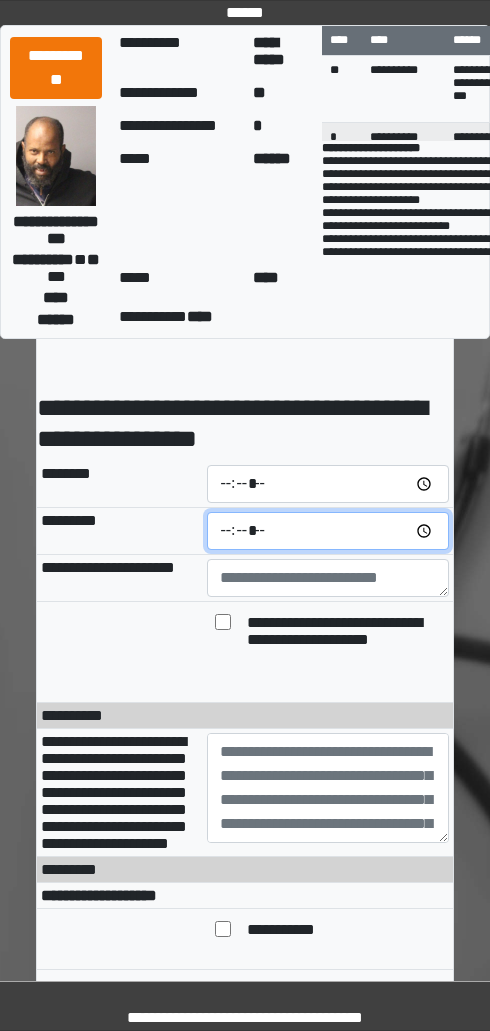 click at bounding box center [328, 531] 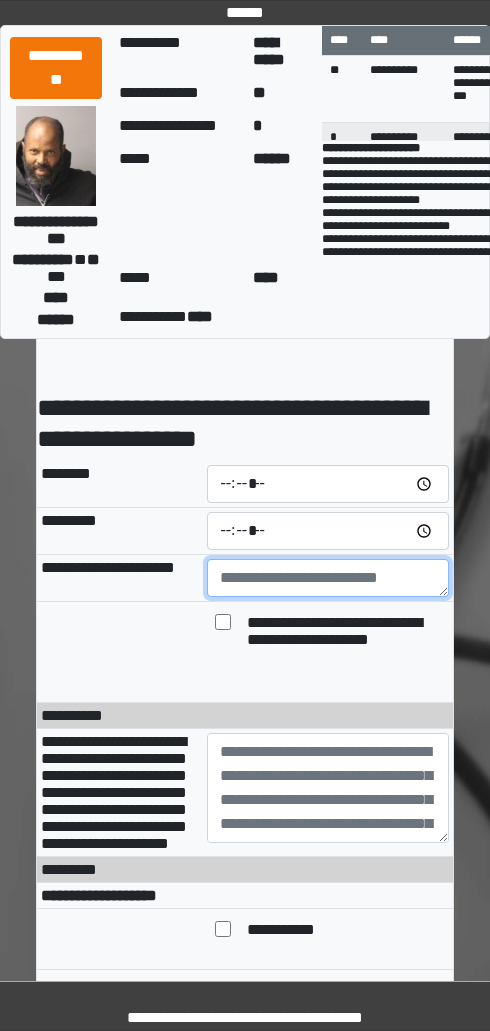 click at bounding box center [328, 578] 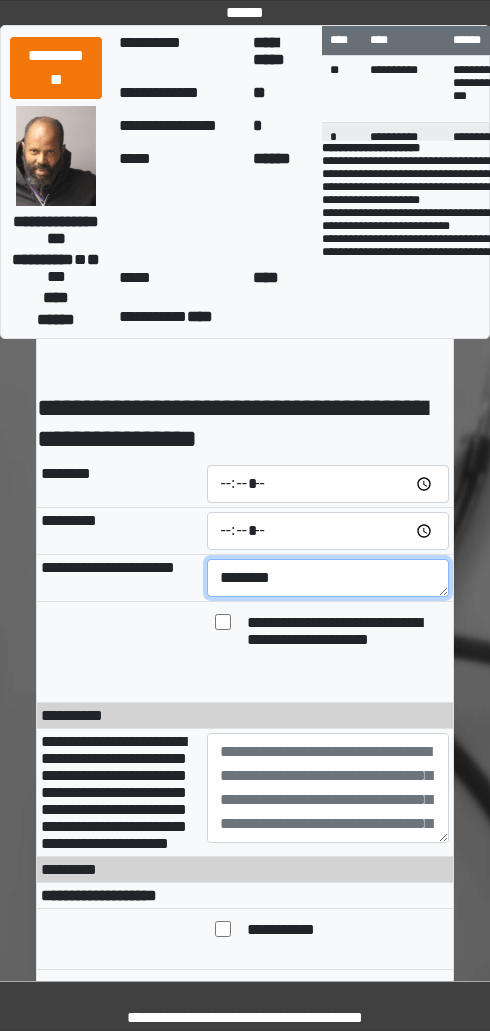 type on "*******" 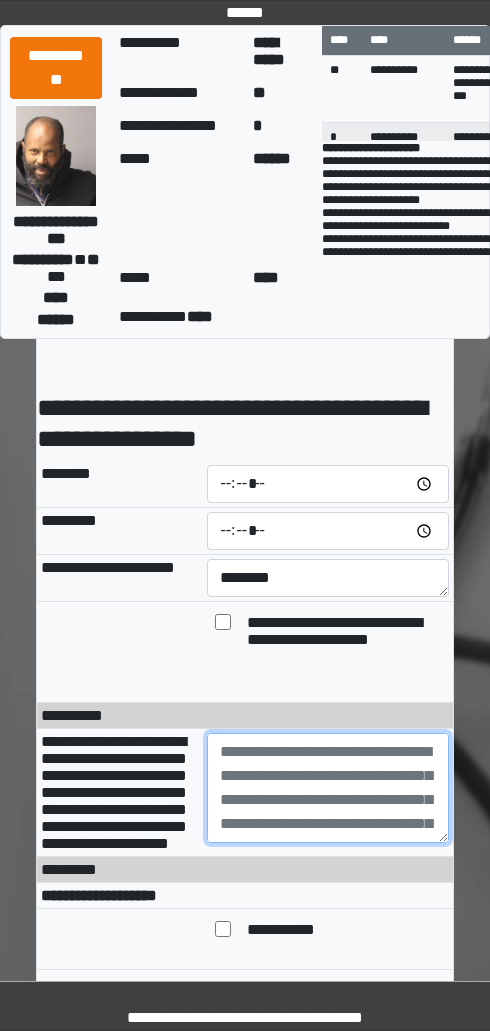 click at bounding box center [328, 788] 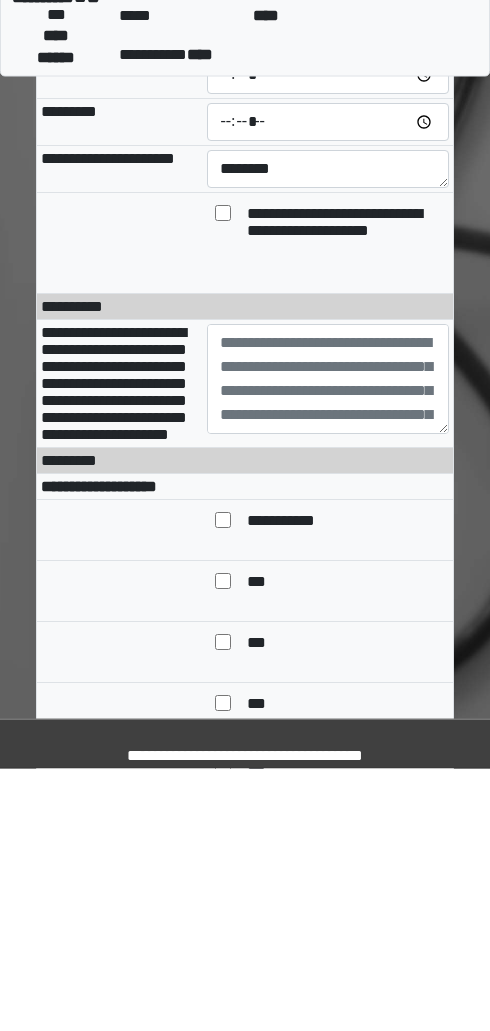 click on "**********" at bounding box center (114, 646) 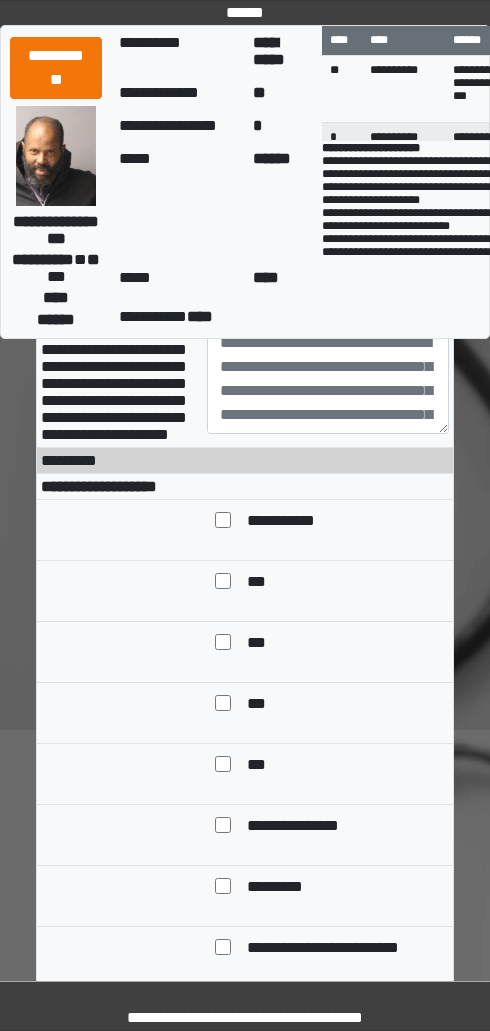 click on "**********" at bounding box center (114, 383) 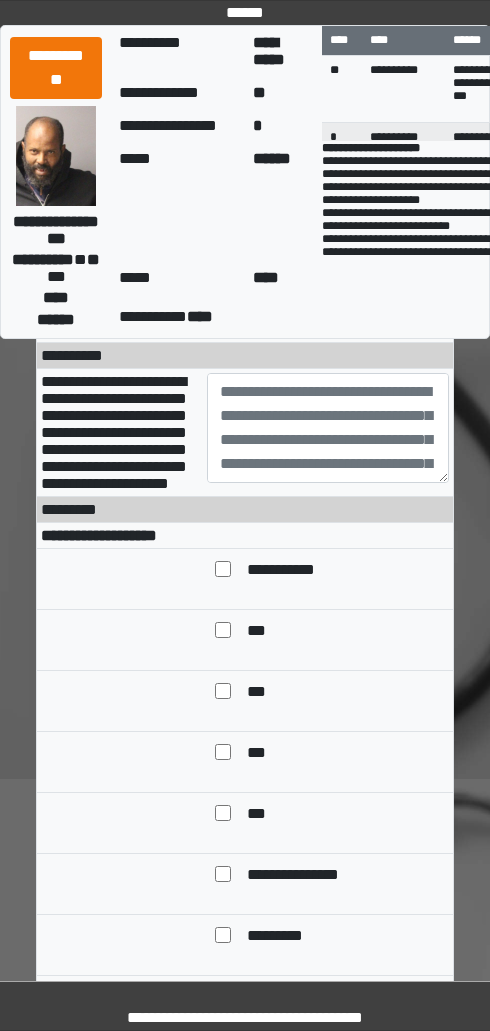 scroll, scrollTop: 352, scrollLeft: 0, axis: vertical 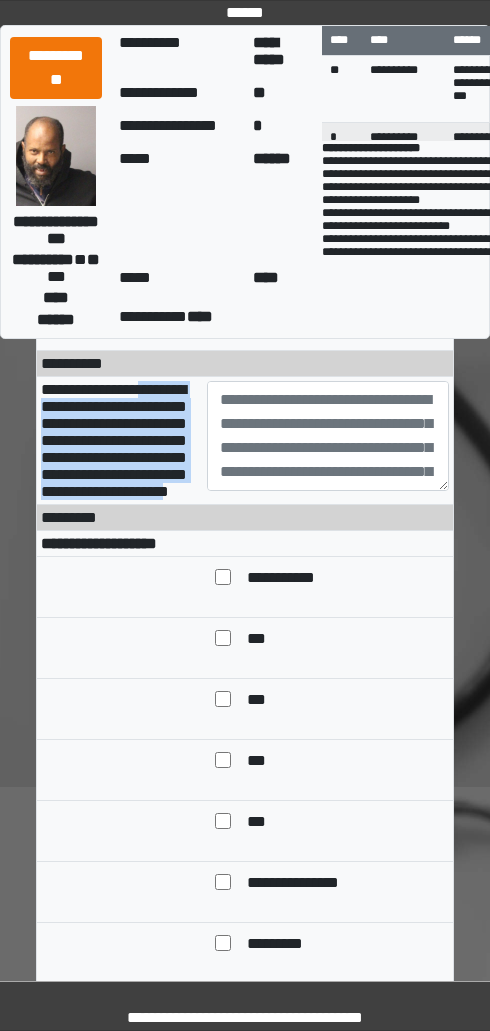 copy on "**********" 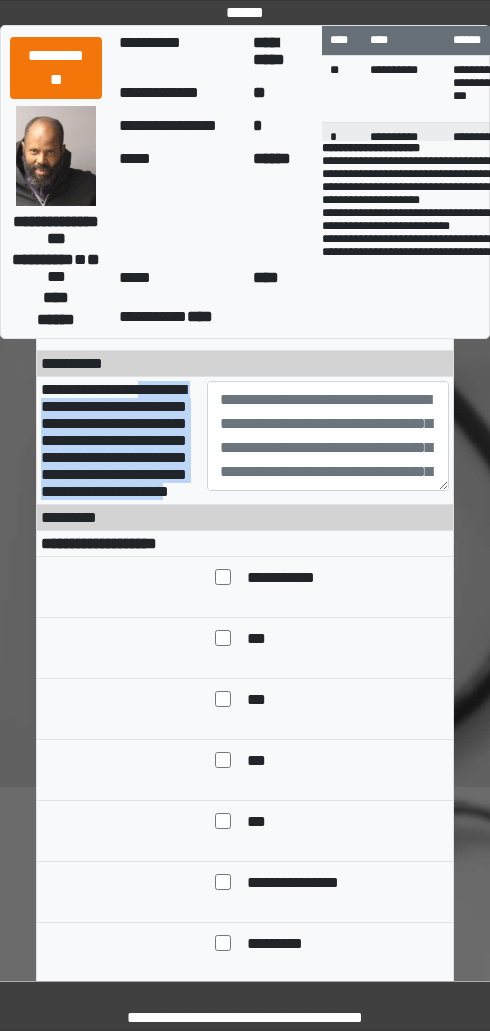 copy on "**********" 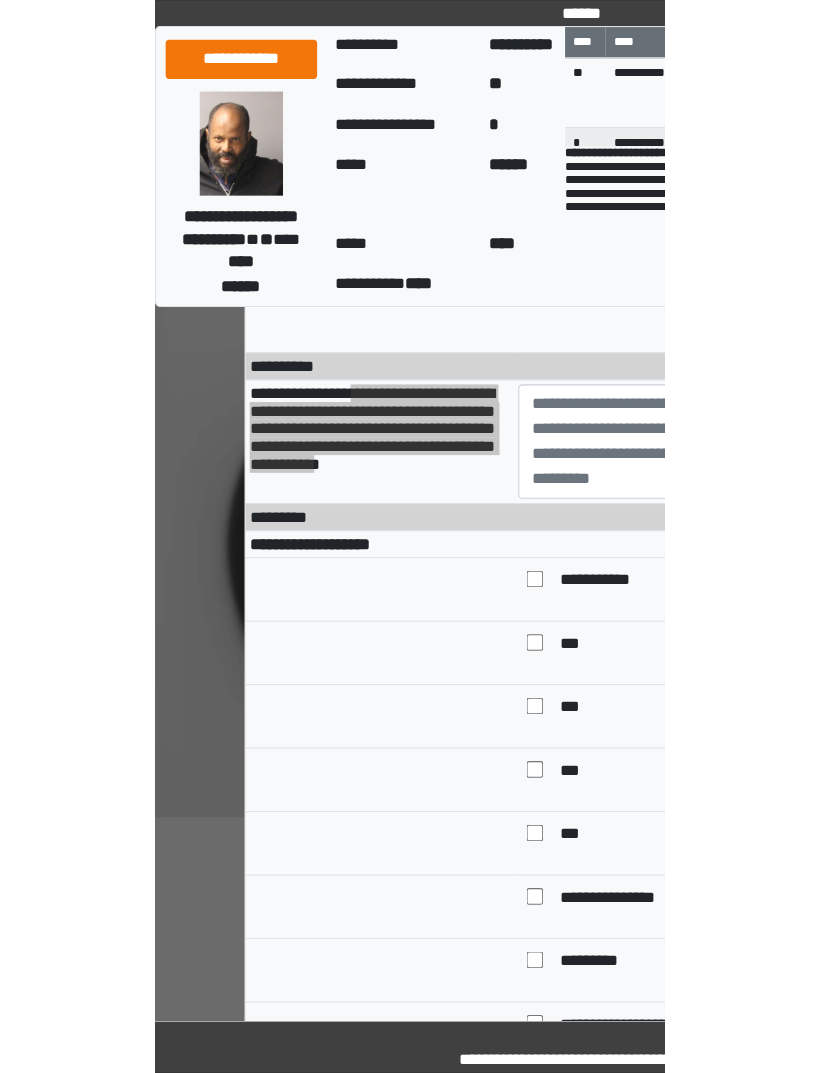 scroll, scrollTop: 265, scrollLeft: 0, axis: vertical 